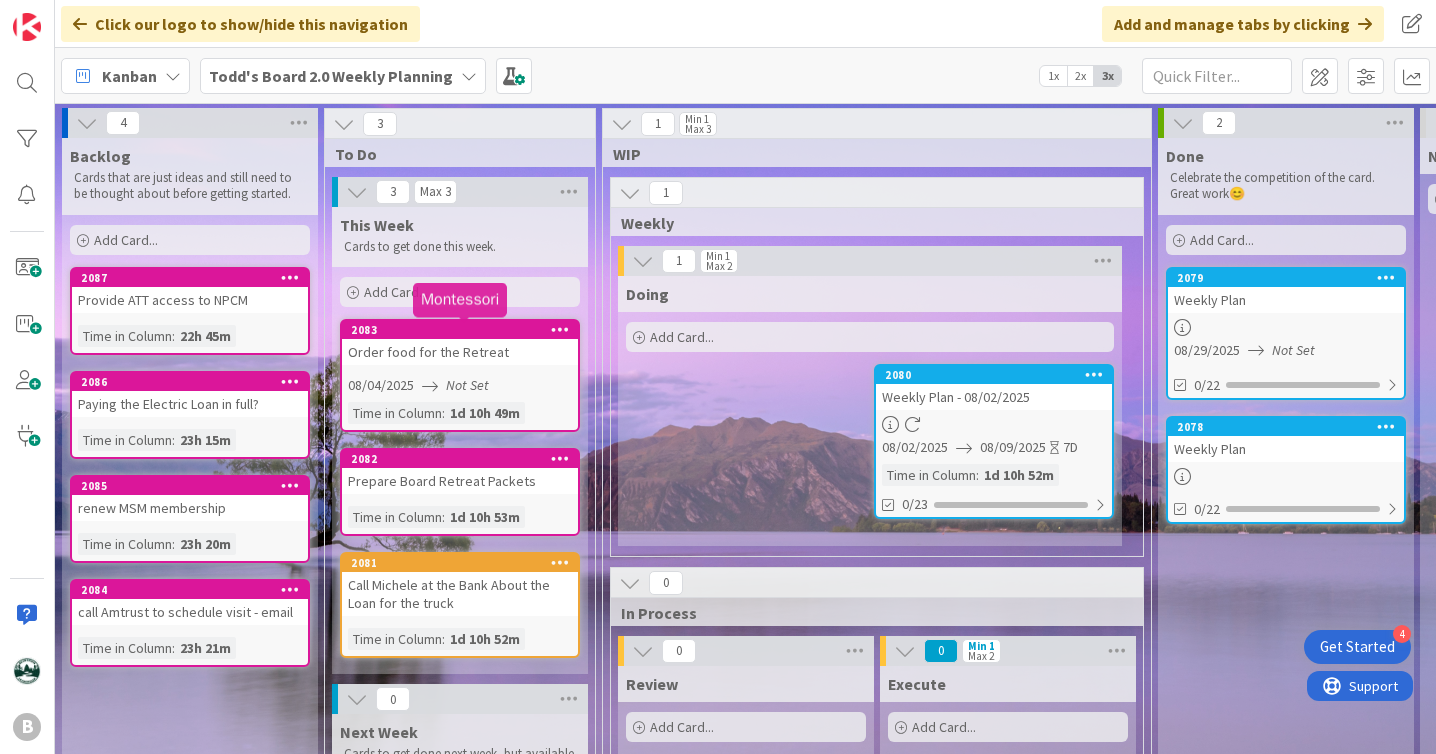 scroll, scrollTop: 0, scrollLeft: 0, axis: both 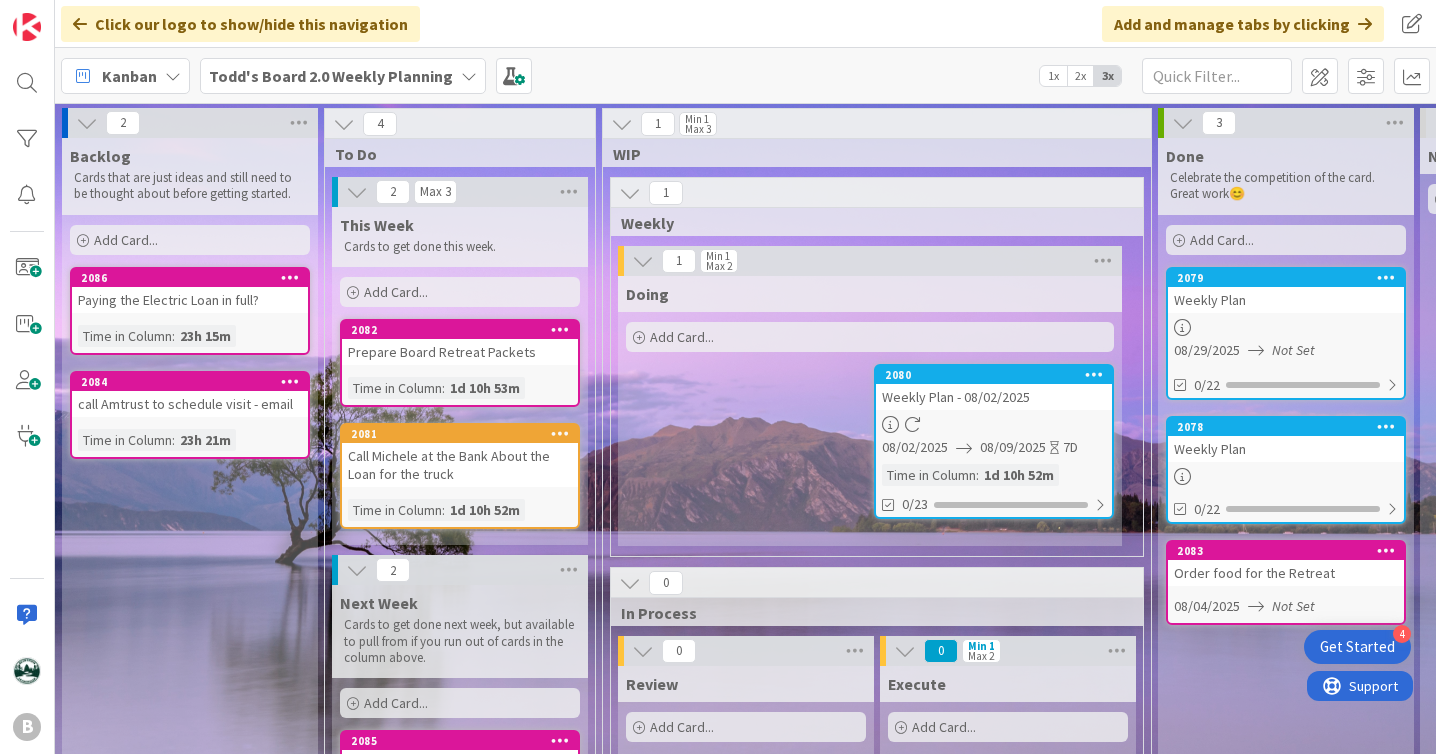 click on "Add Card..." at bounding box center (190, 240) 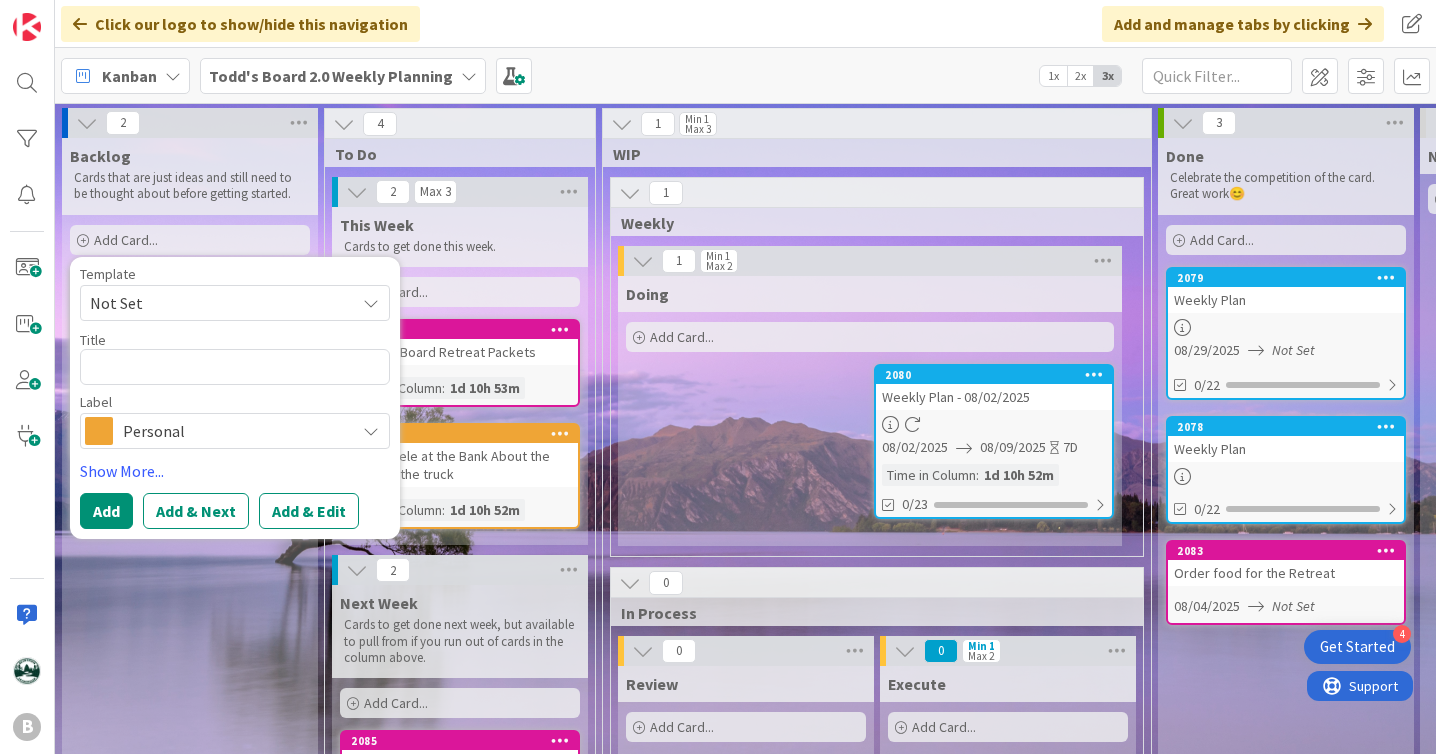 type on "x" 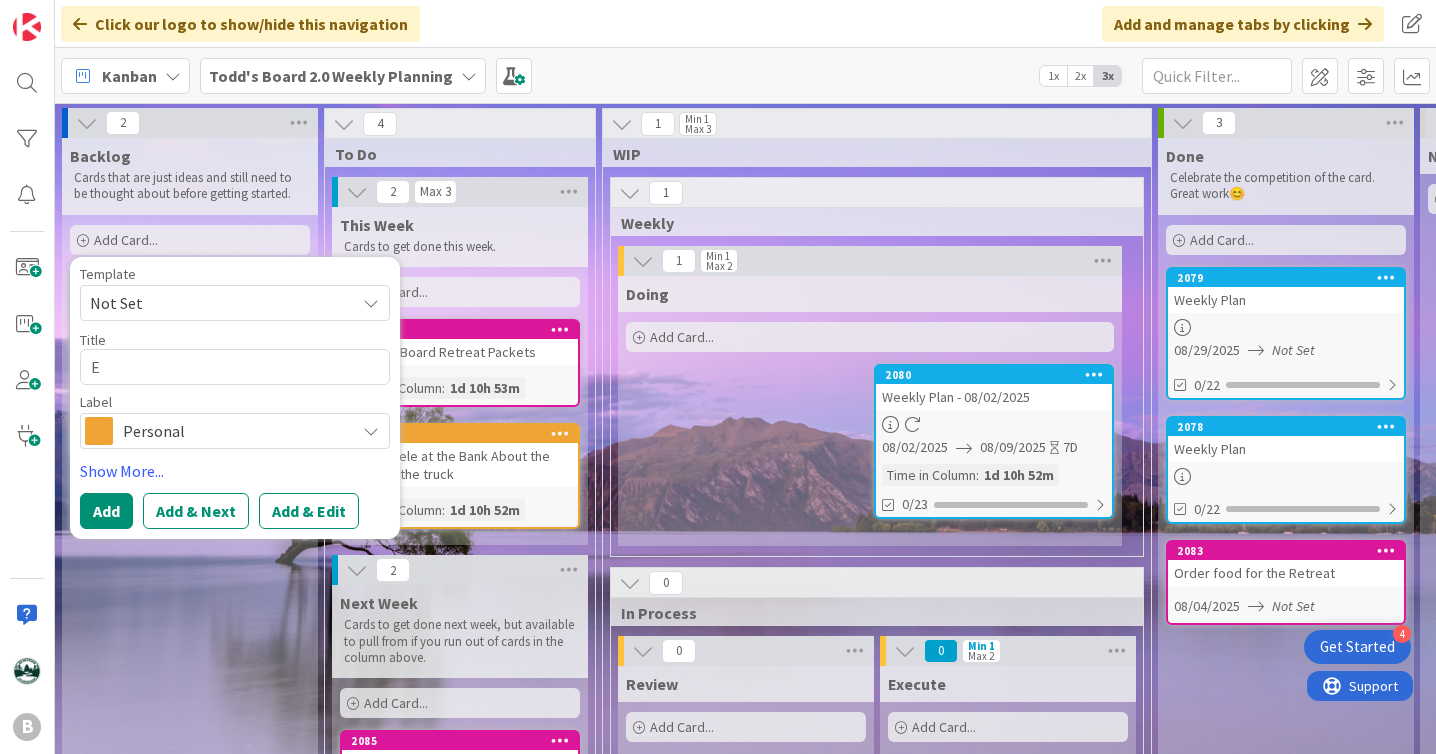 type on "x" 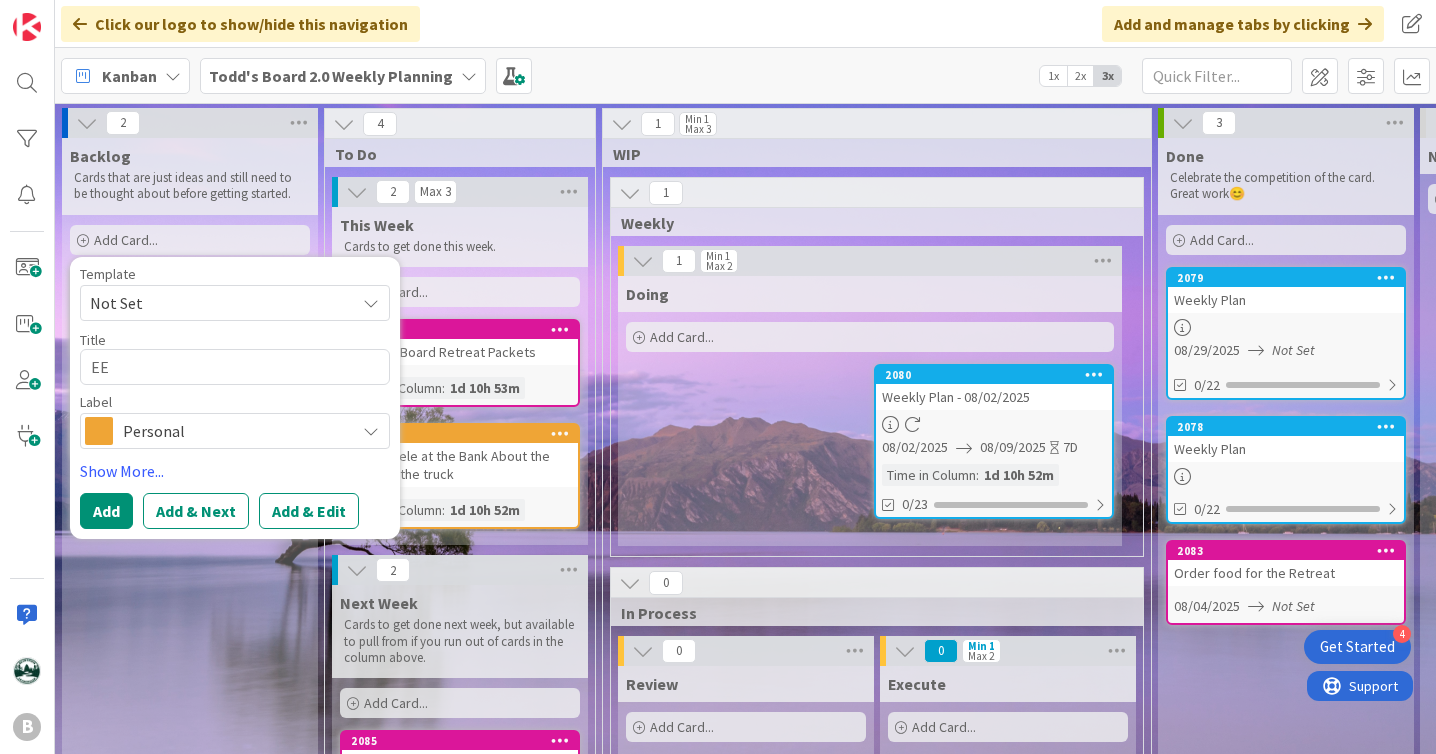 type on "x" 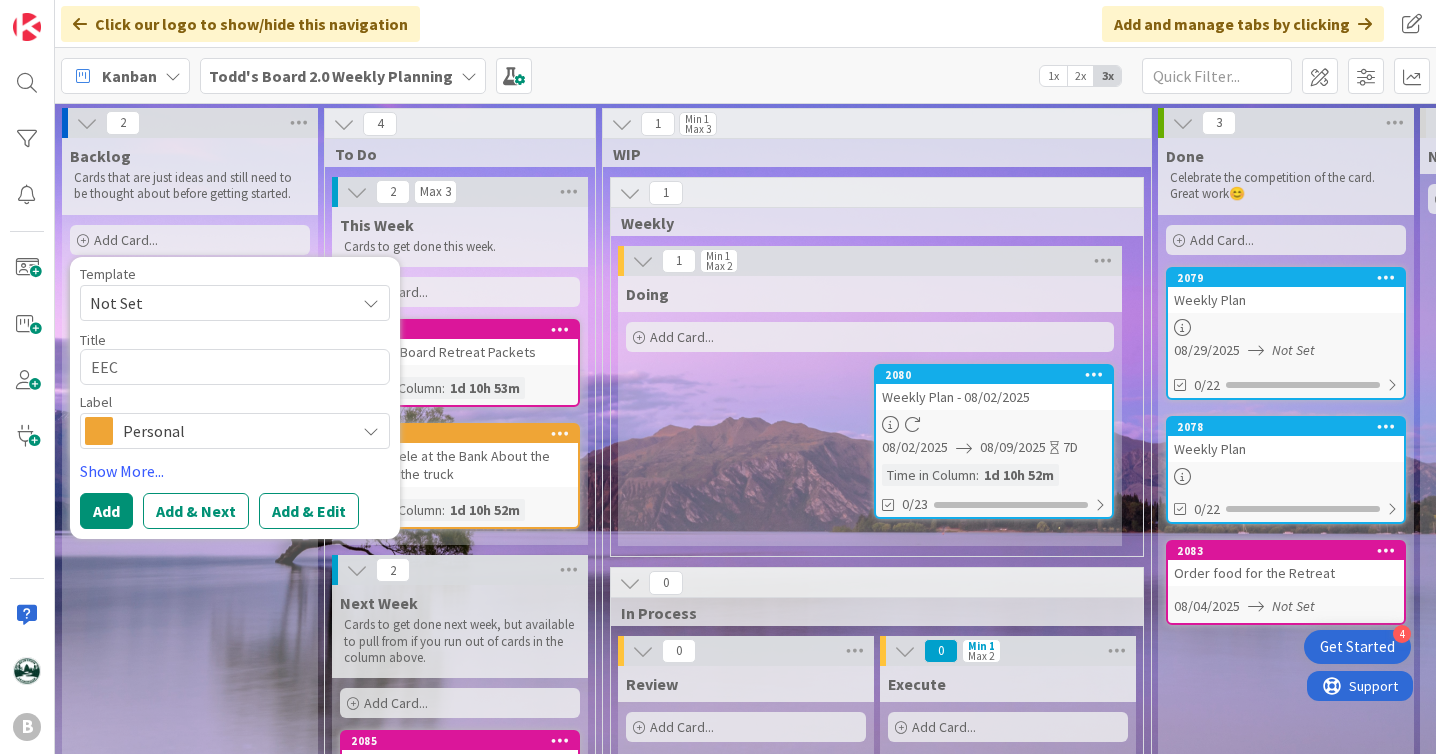 type on "x" 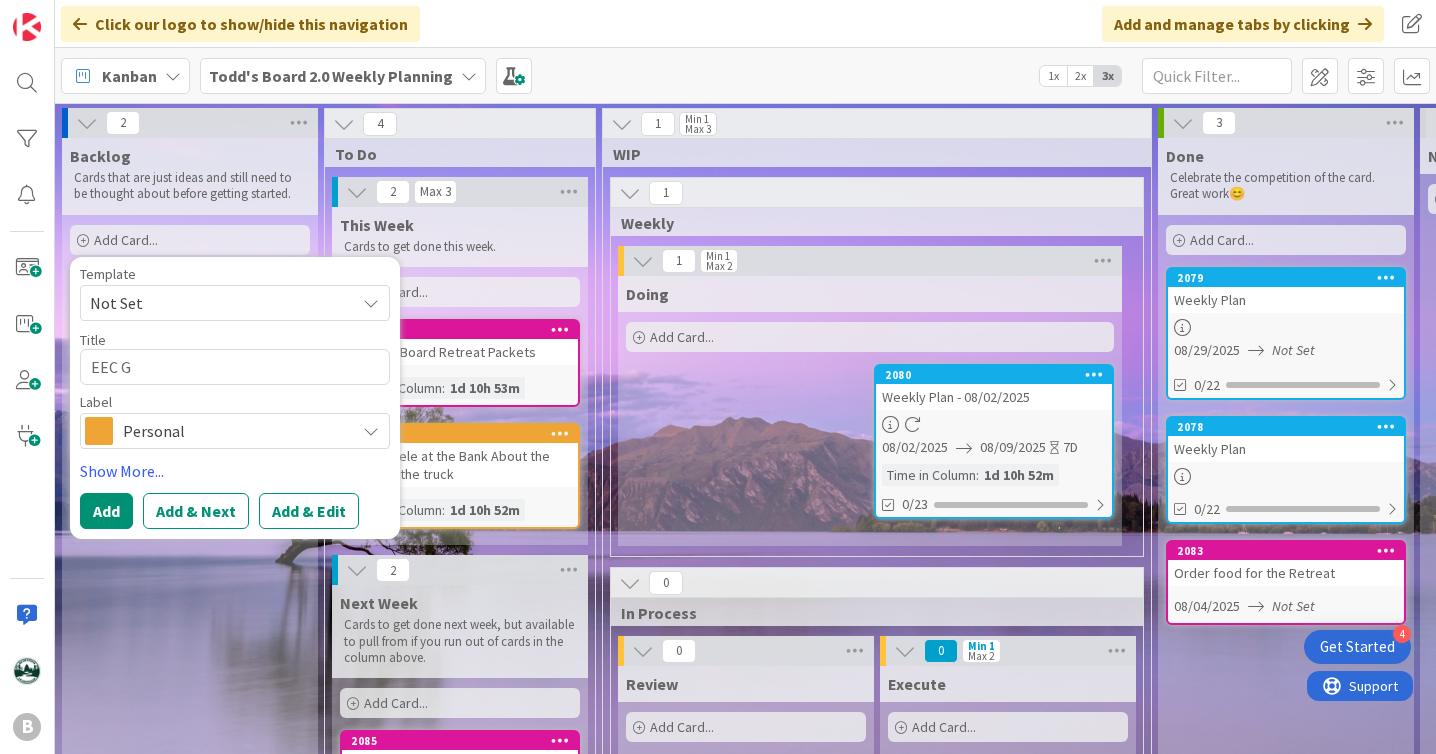 type on "x" 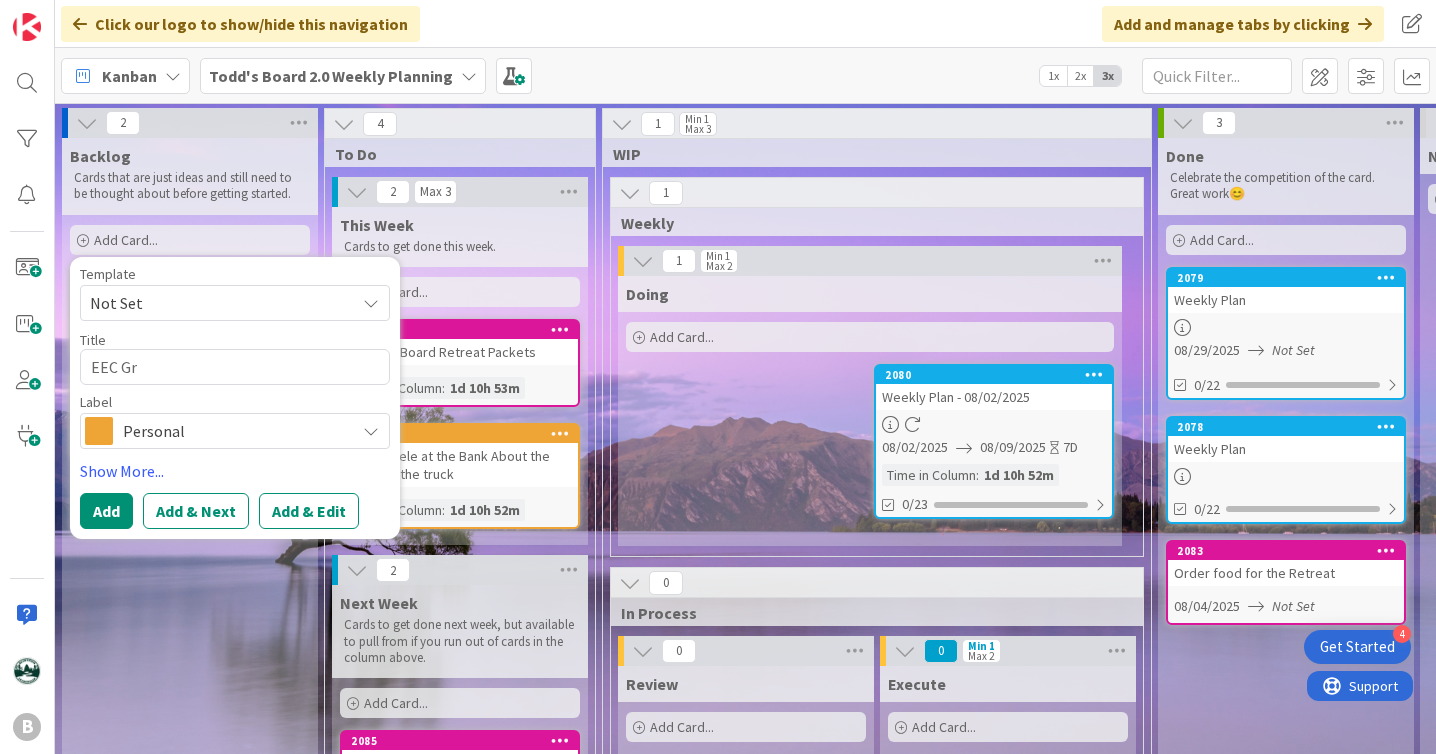 type on "x" 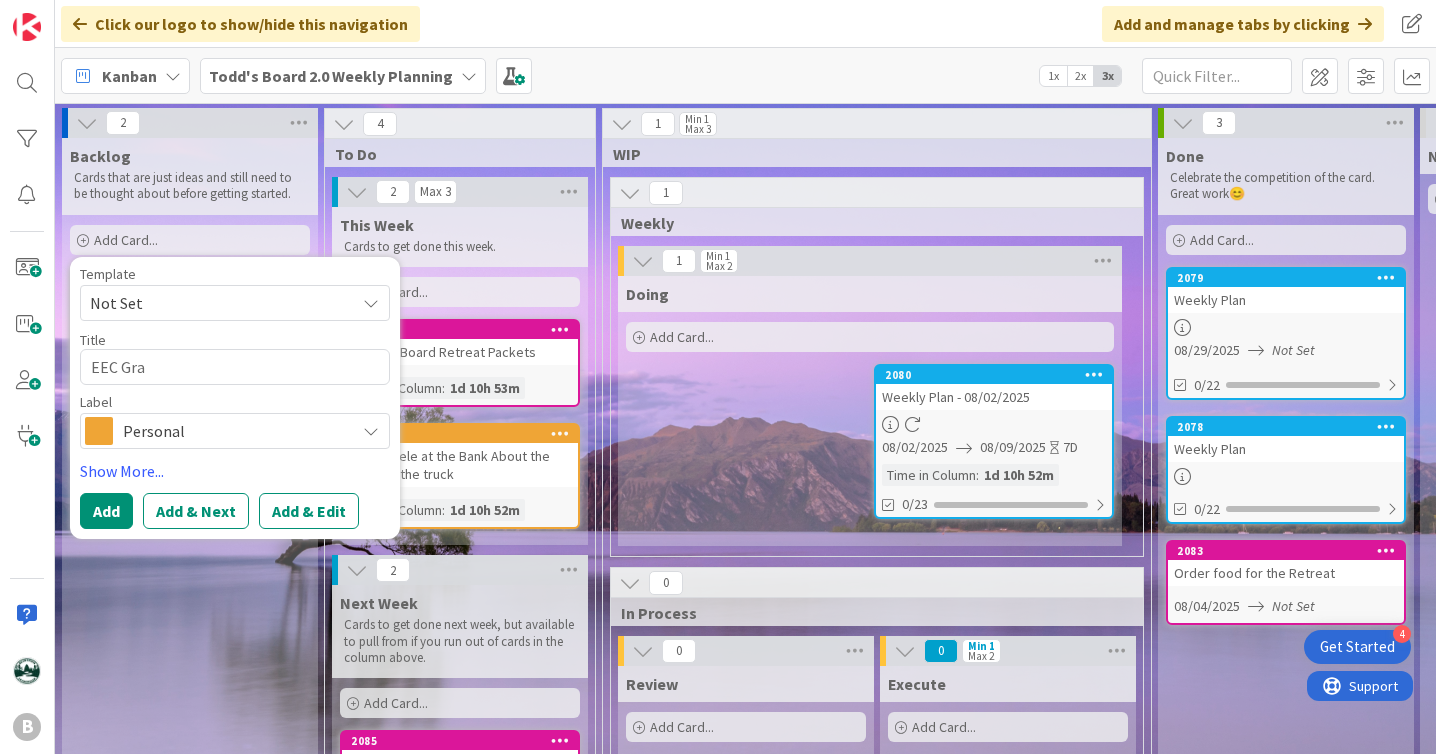 type on "x" 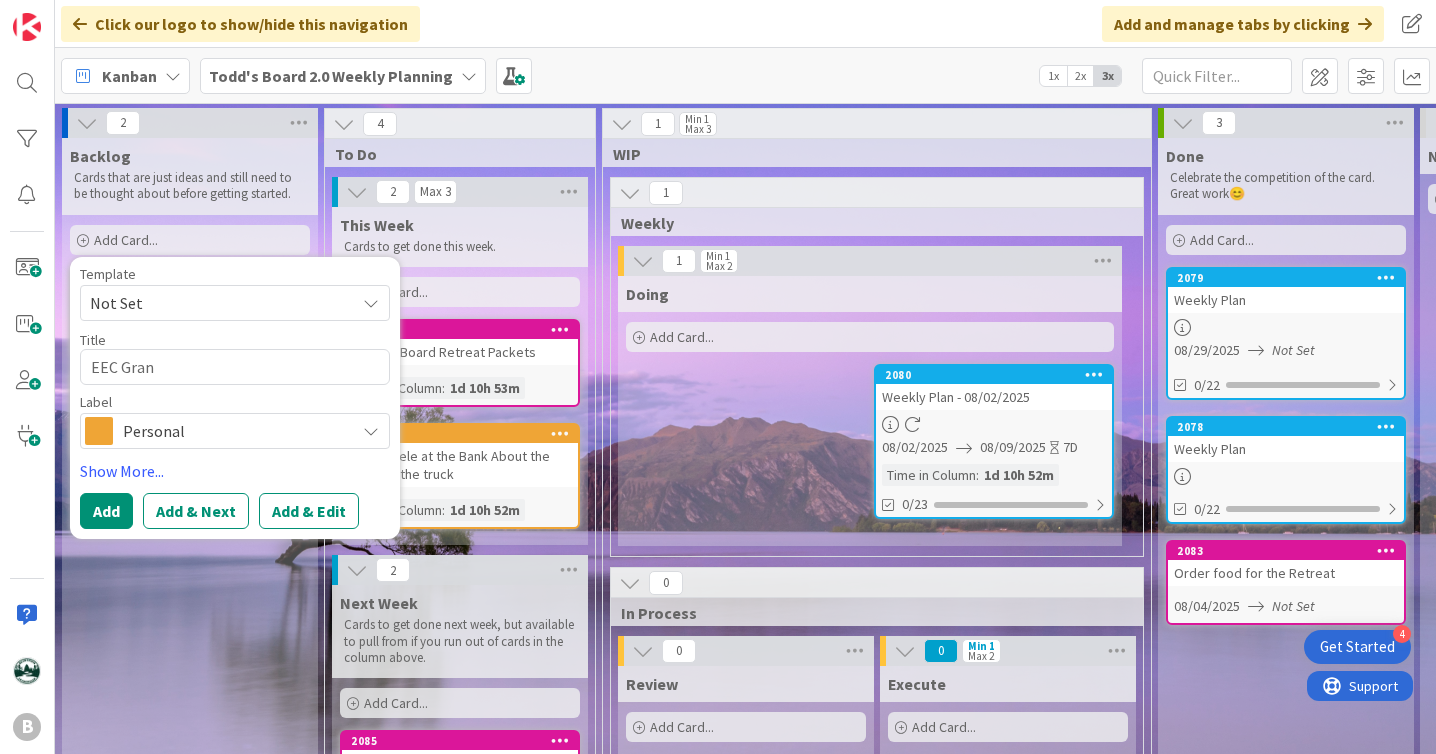 type on "x" 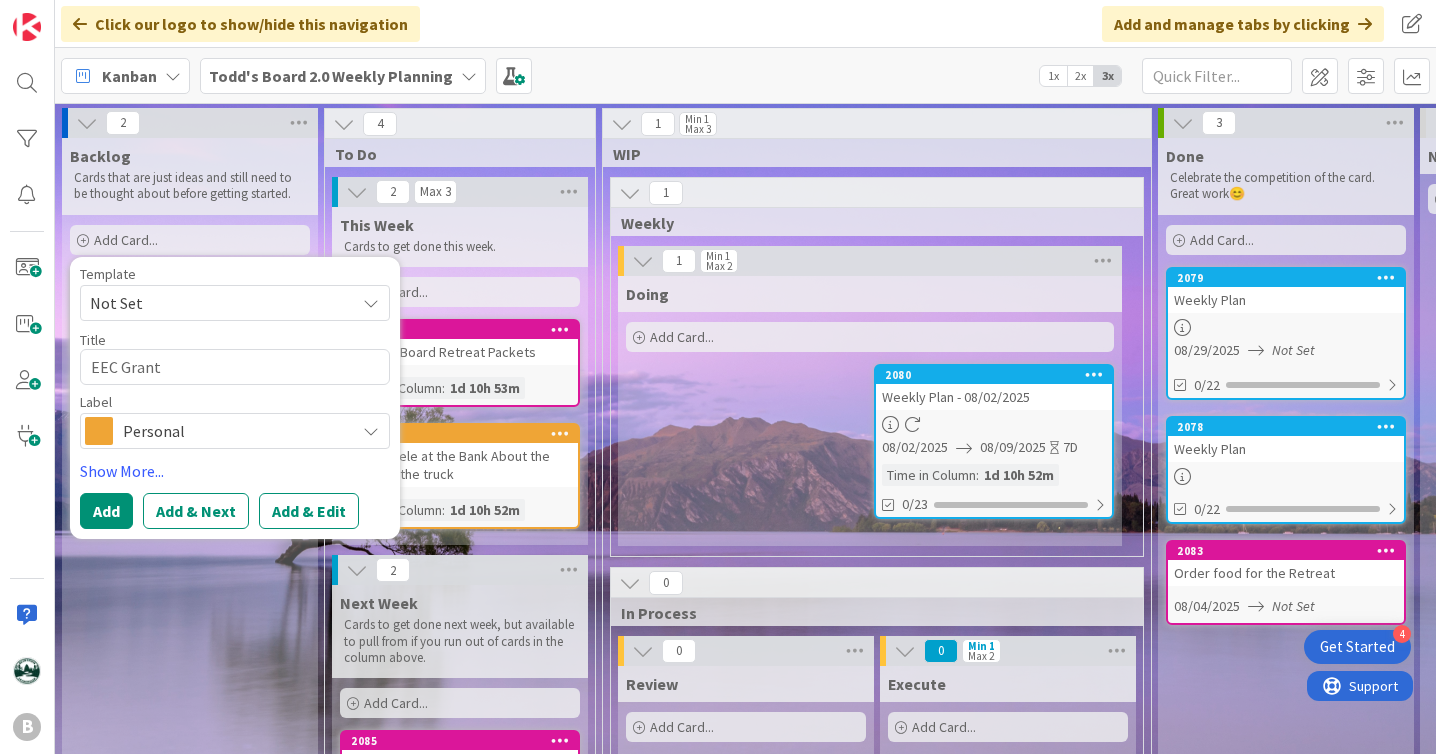 type on "x" 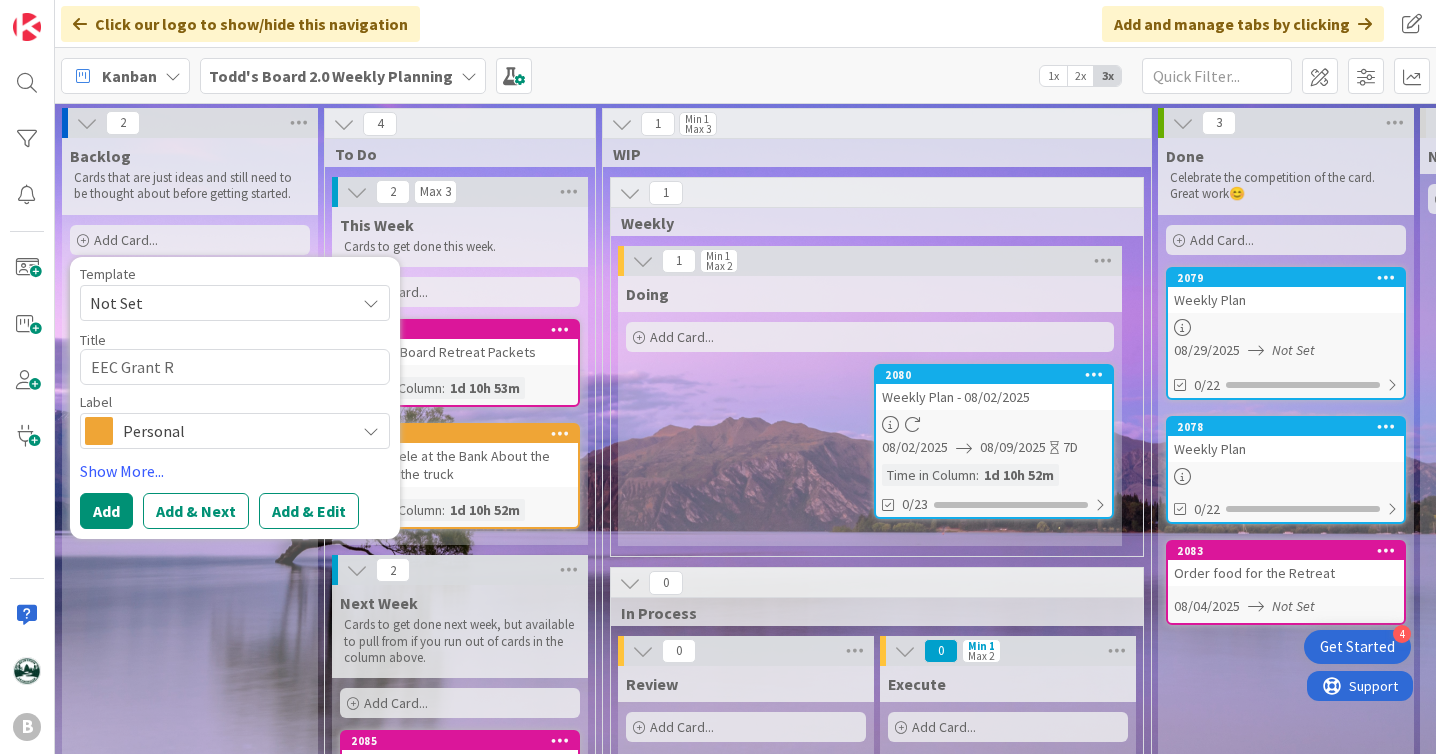 type on "x" 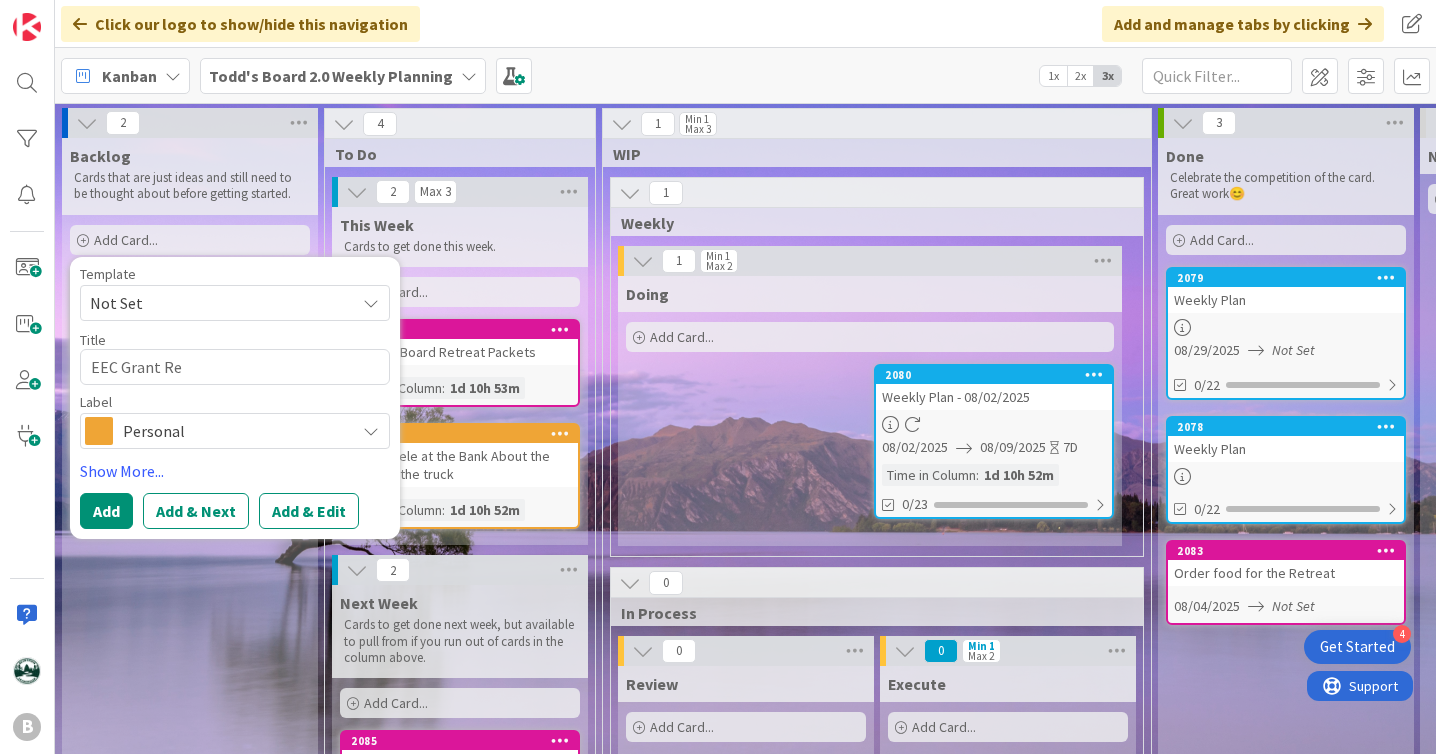 type on "x" 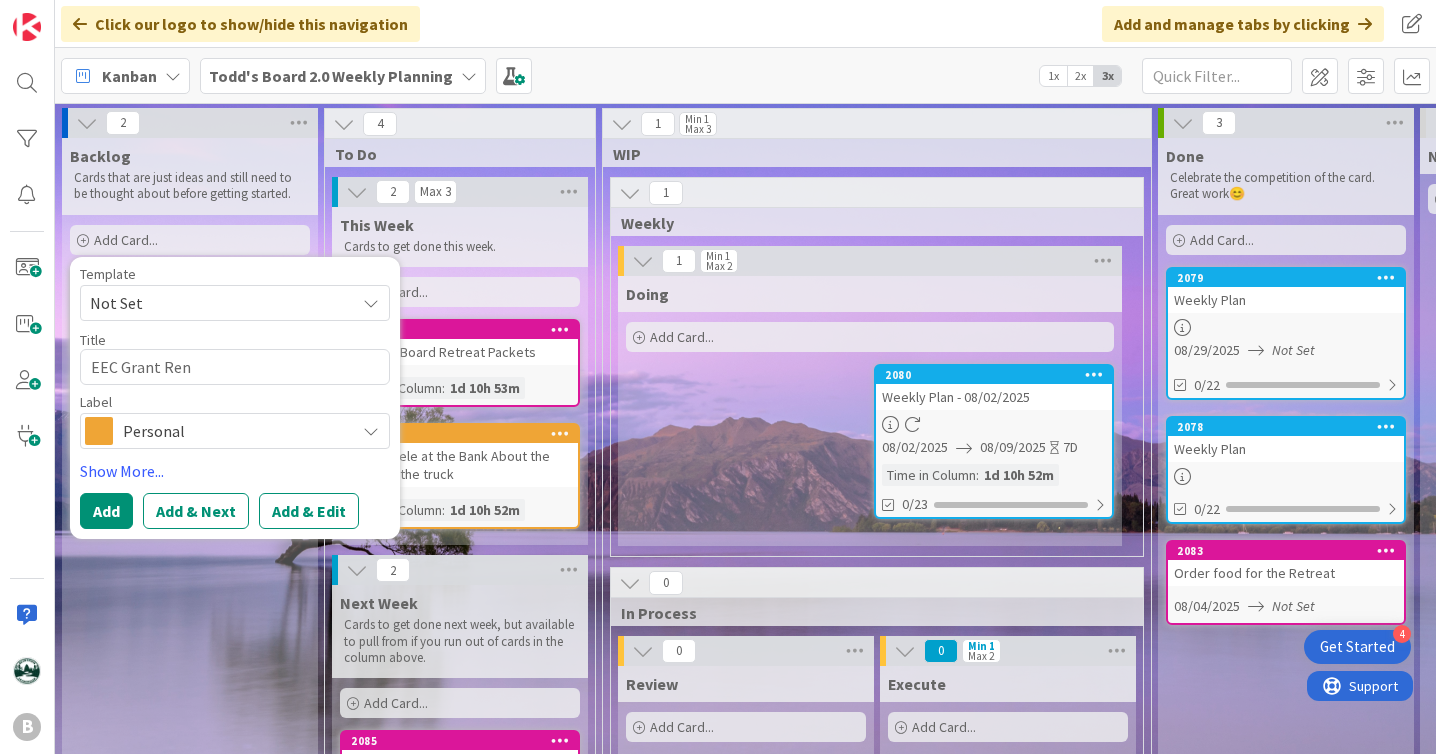 type on "x" 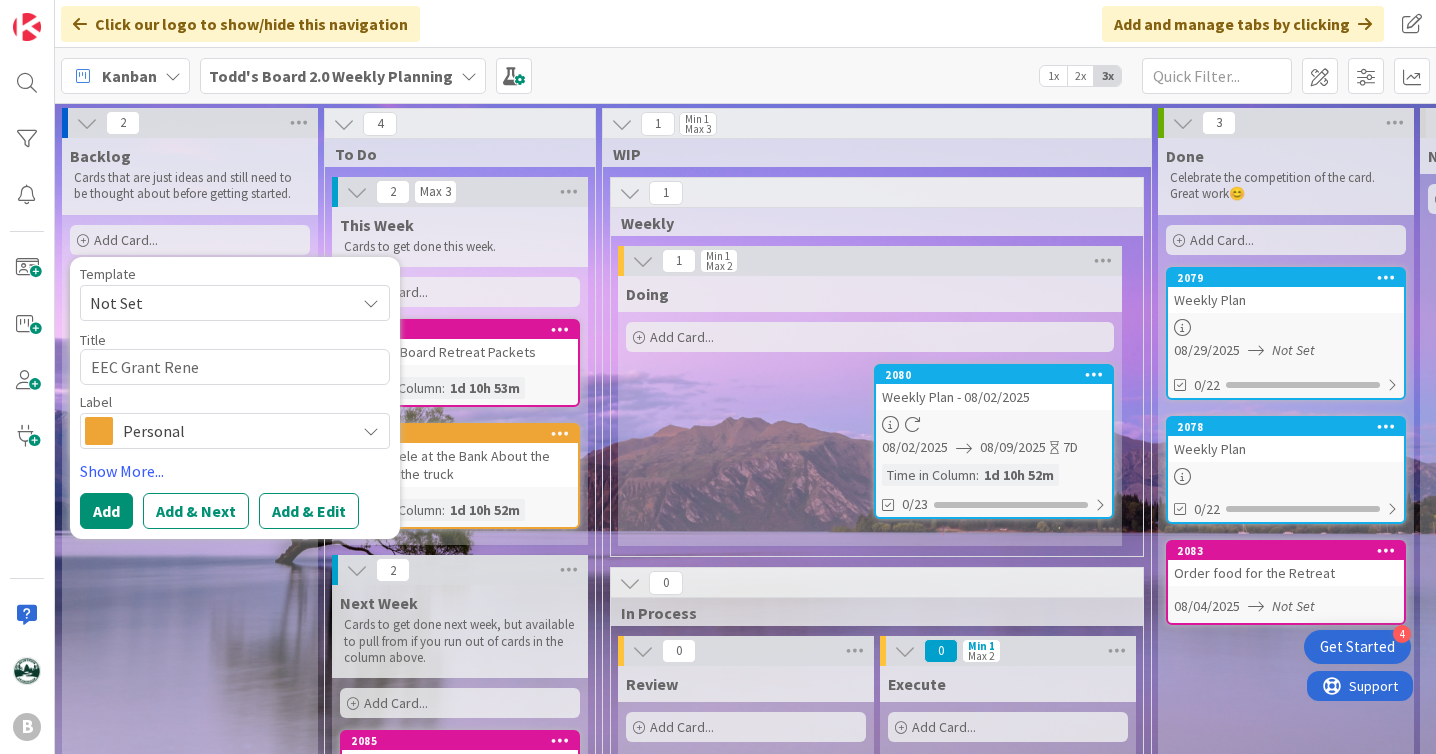 type on "x" 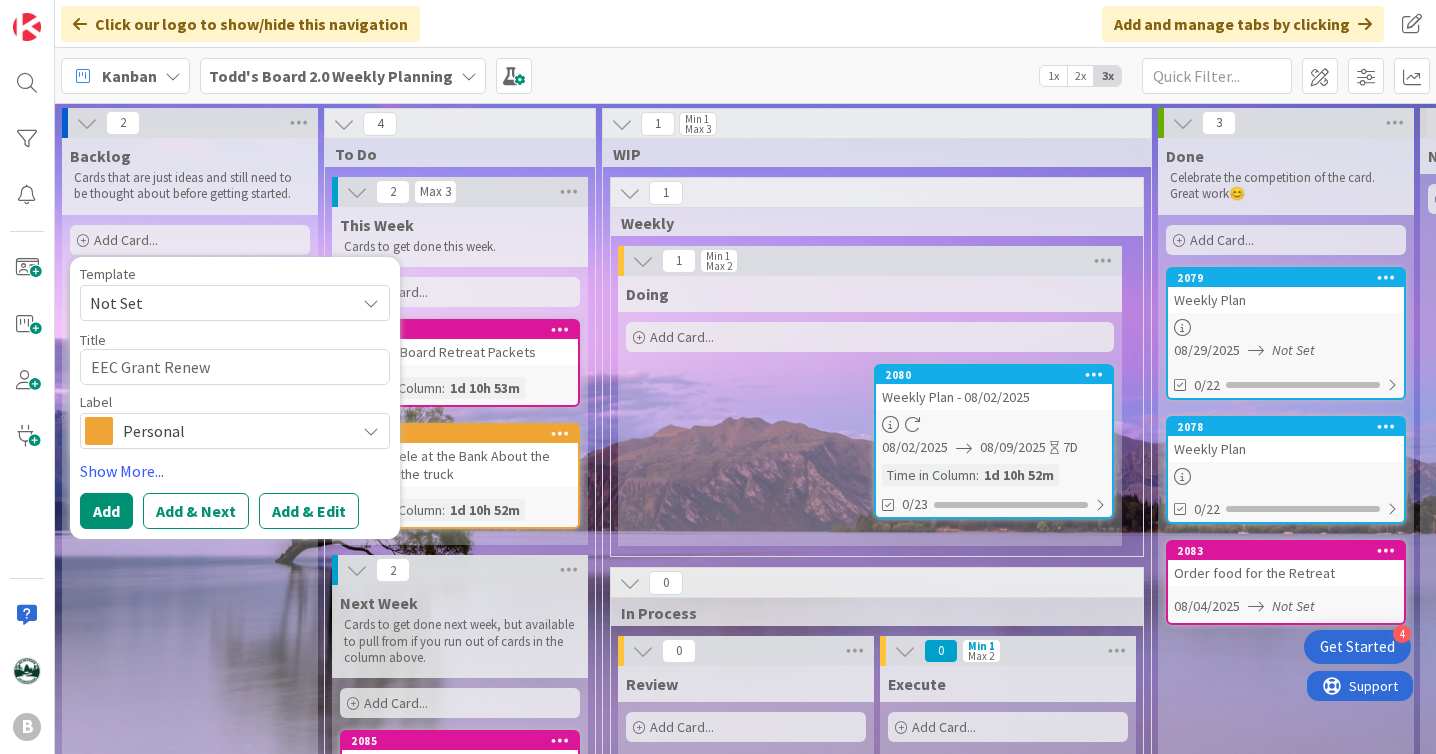 type on "x" 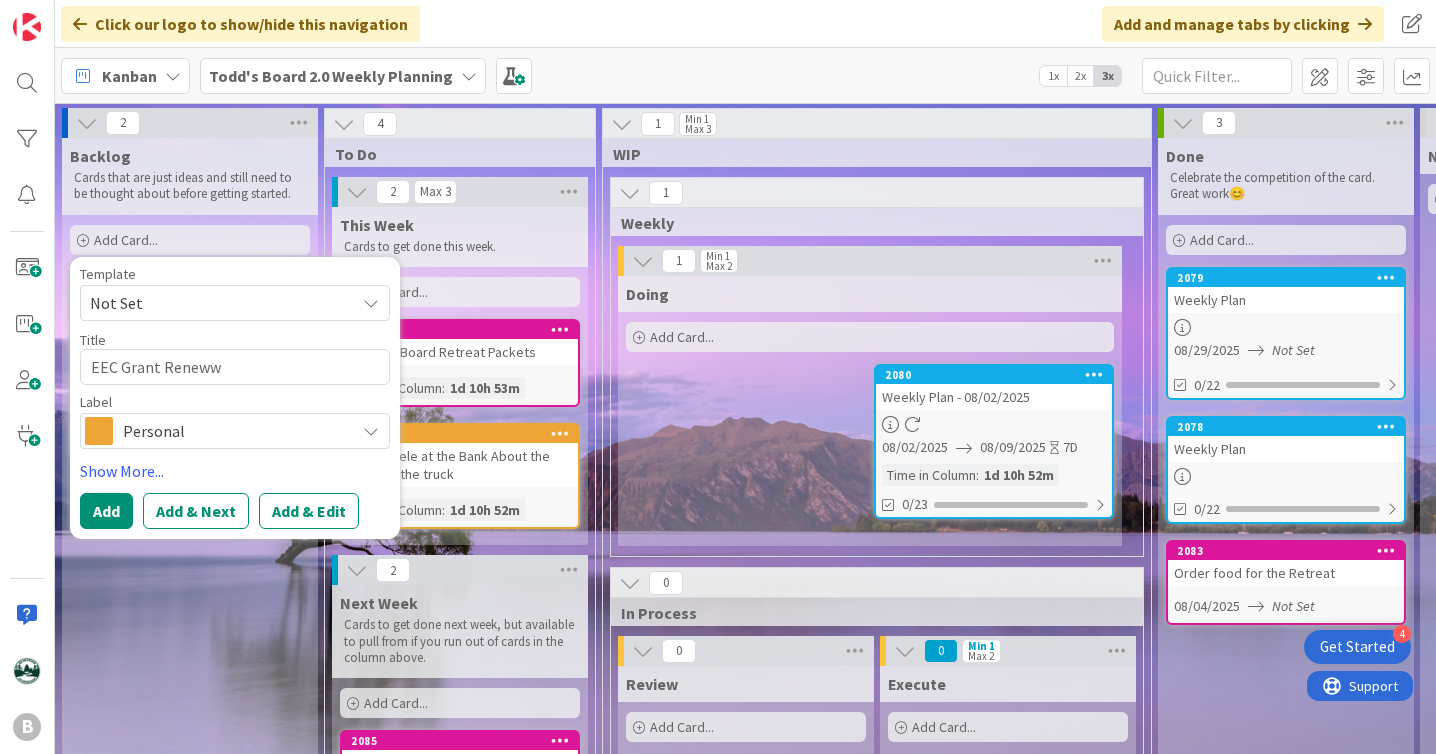 type on "x" 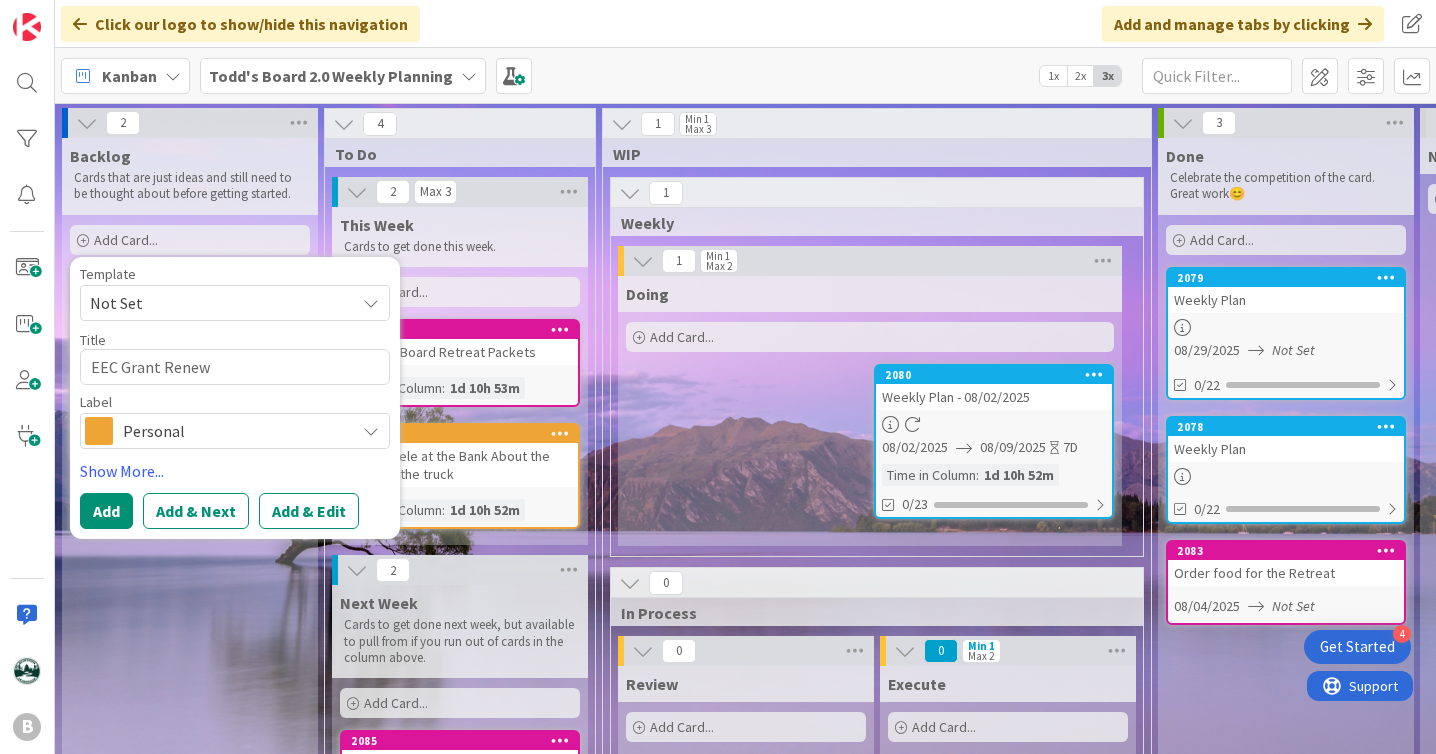 type on "x" 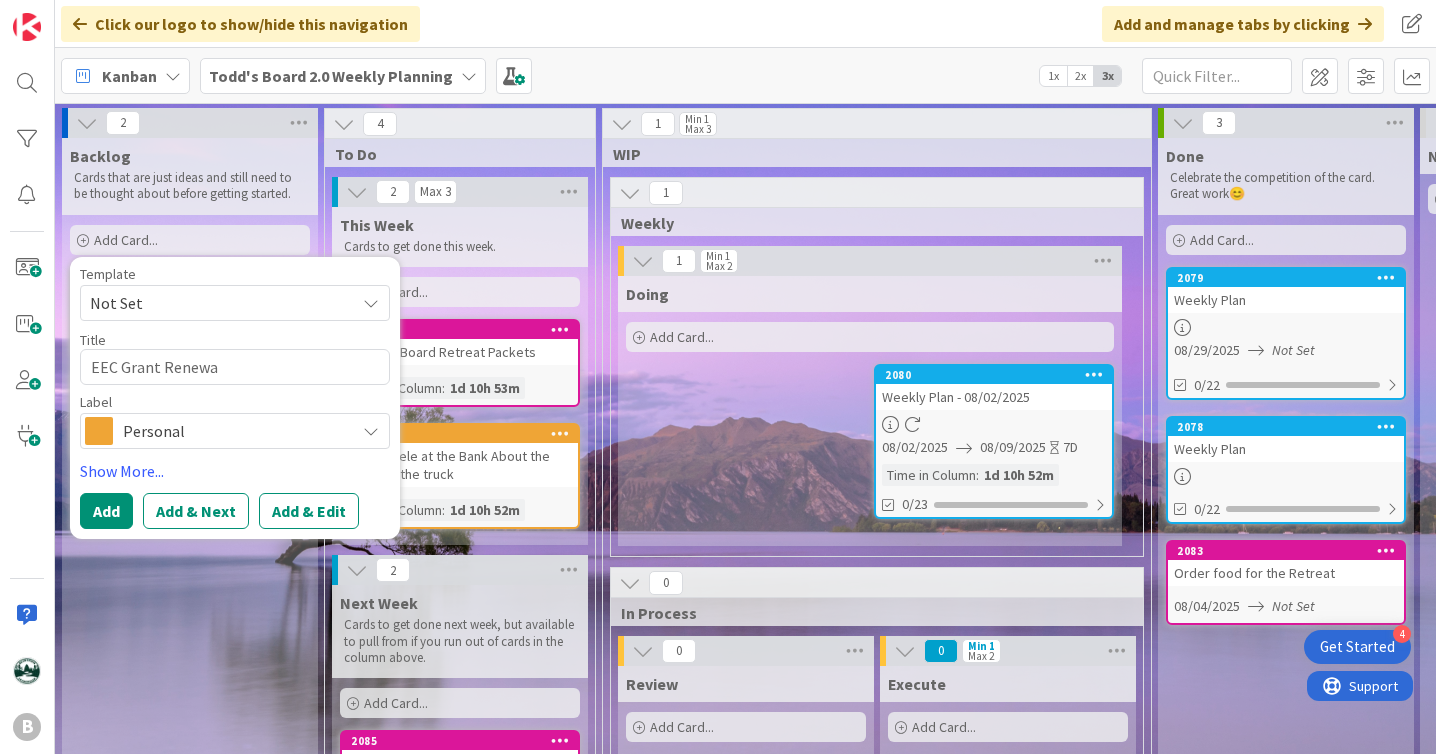 type on "x" 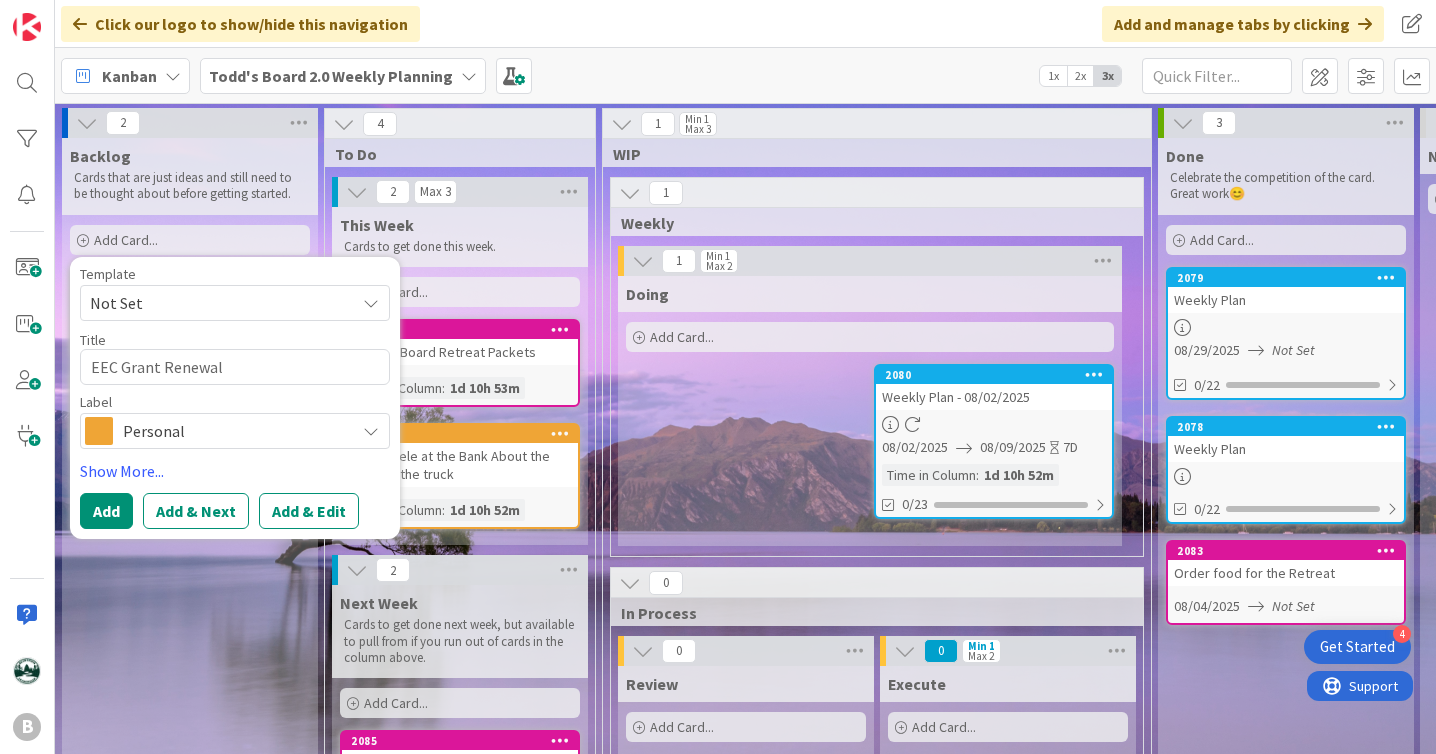 type on "EEC Grant Renewal" 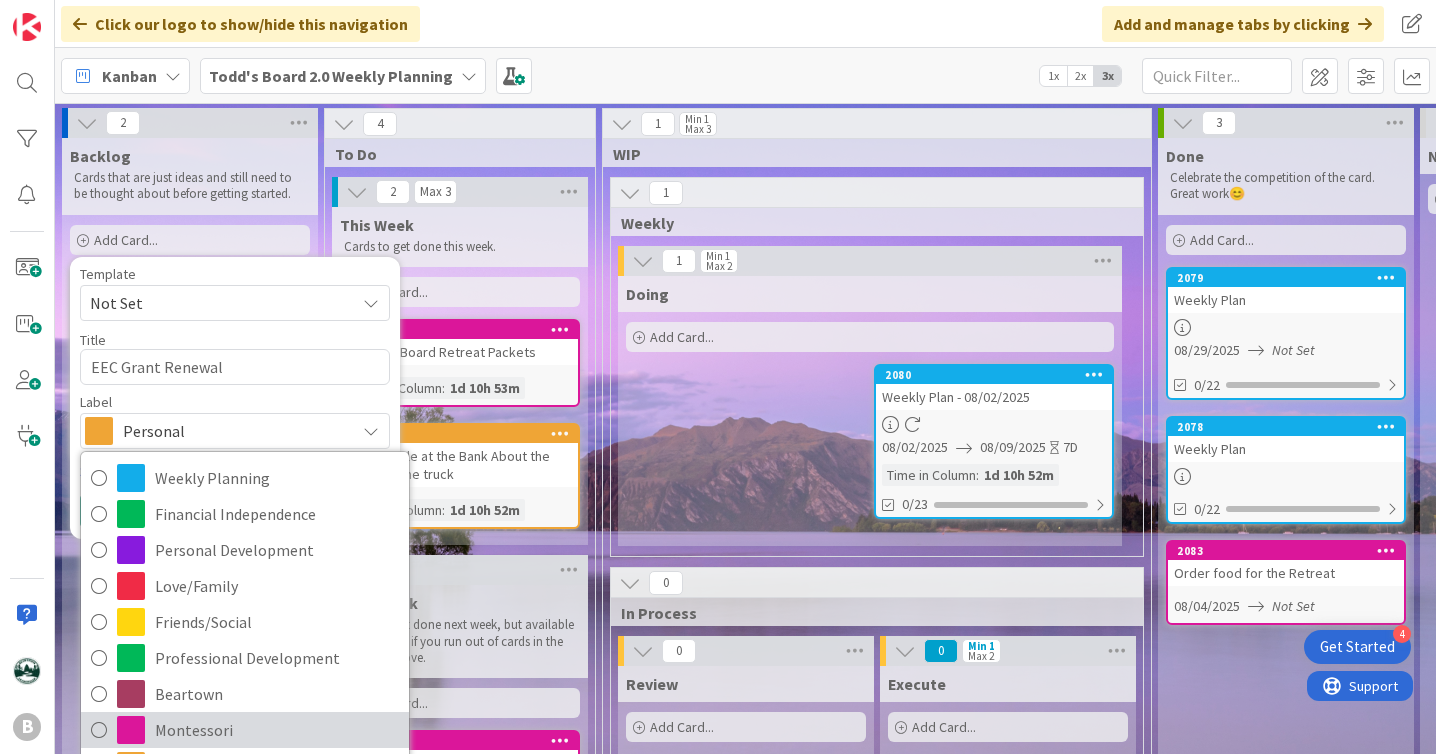 click at bounding box center [99, 730] 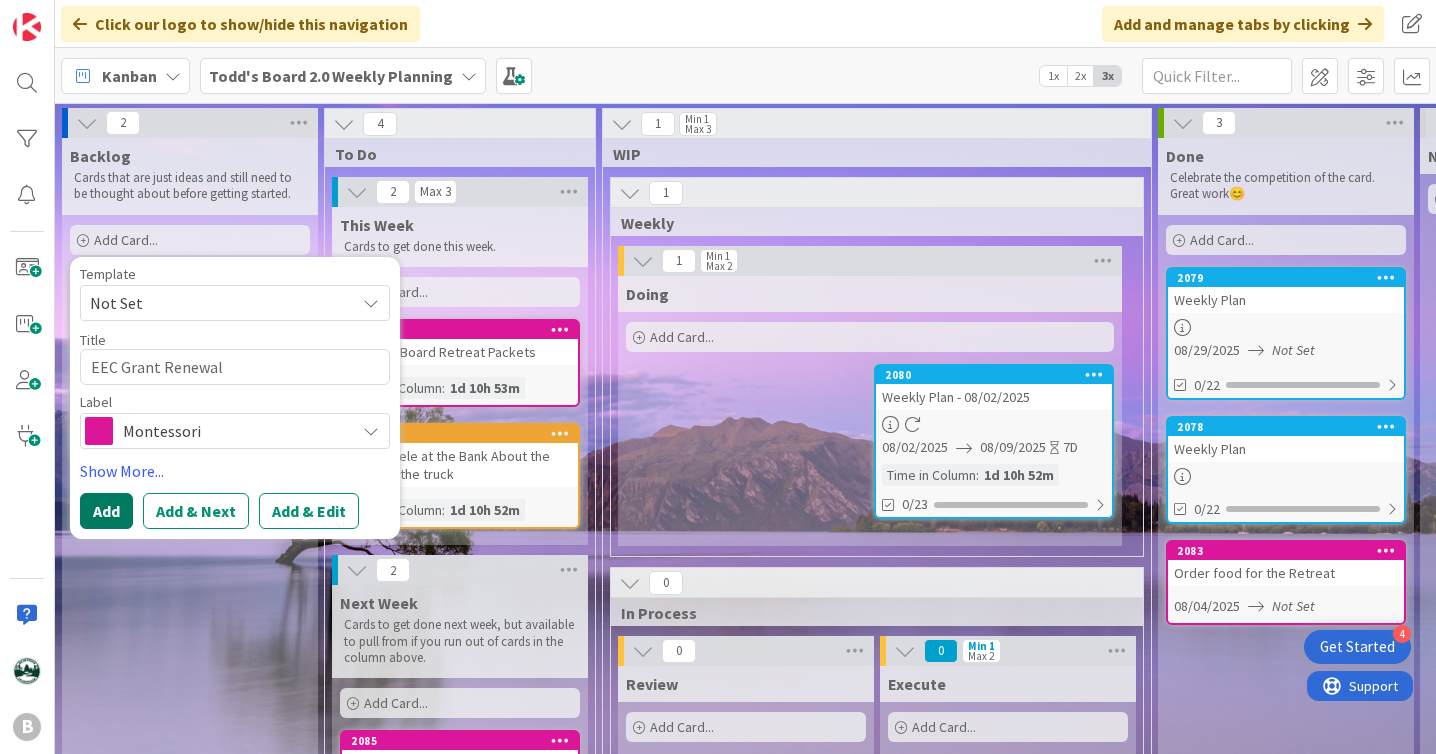 click on "Add" at bounding box center (106, 511) 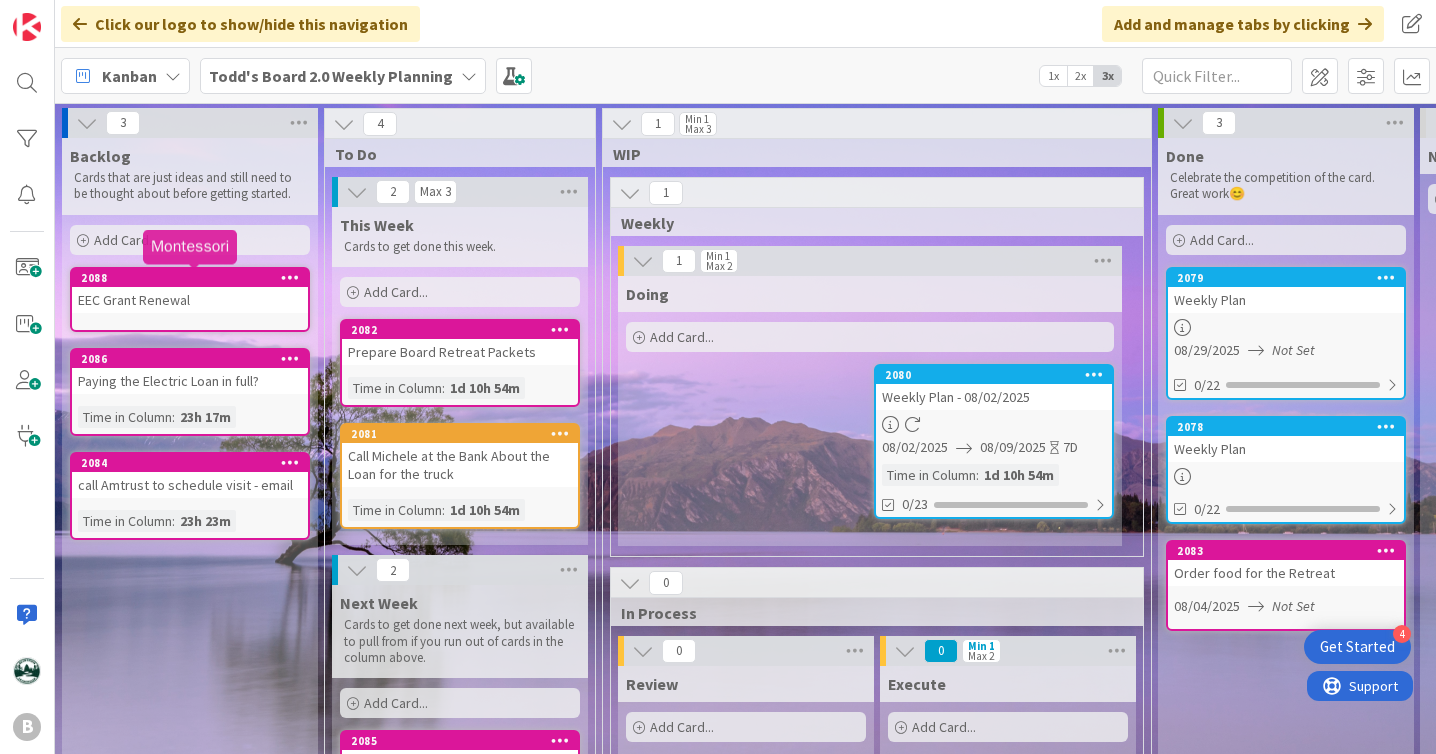 click on "2088" at bounding box center [194, 278] 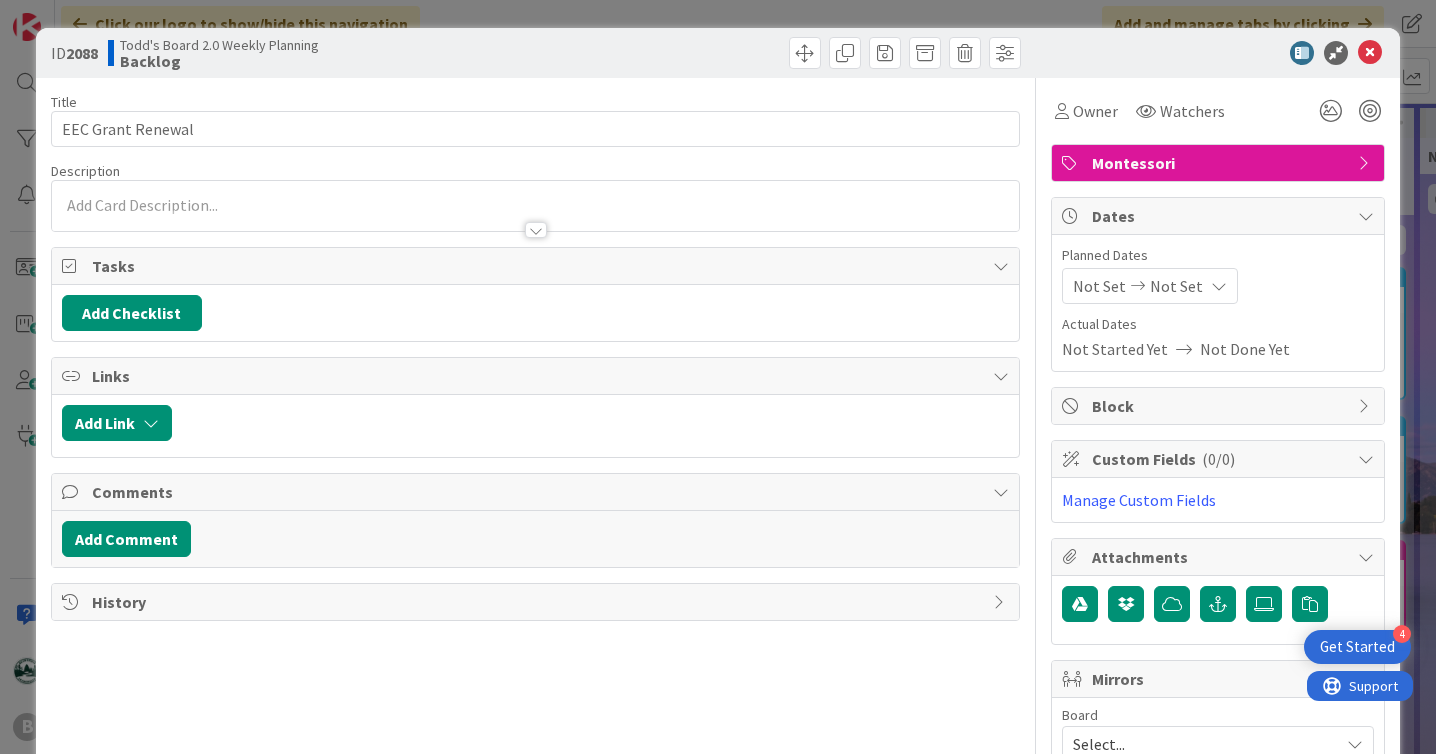scroll, scrollTop: 0, scrollLeft: 0, axis: both 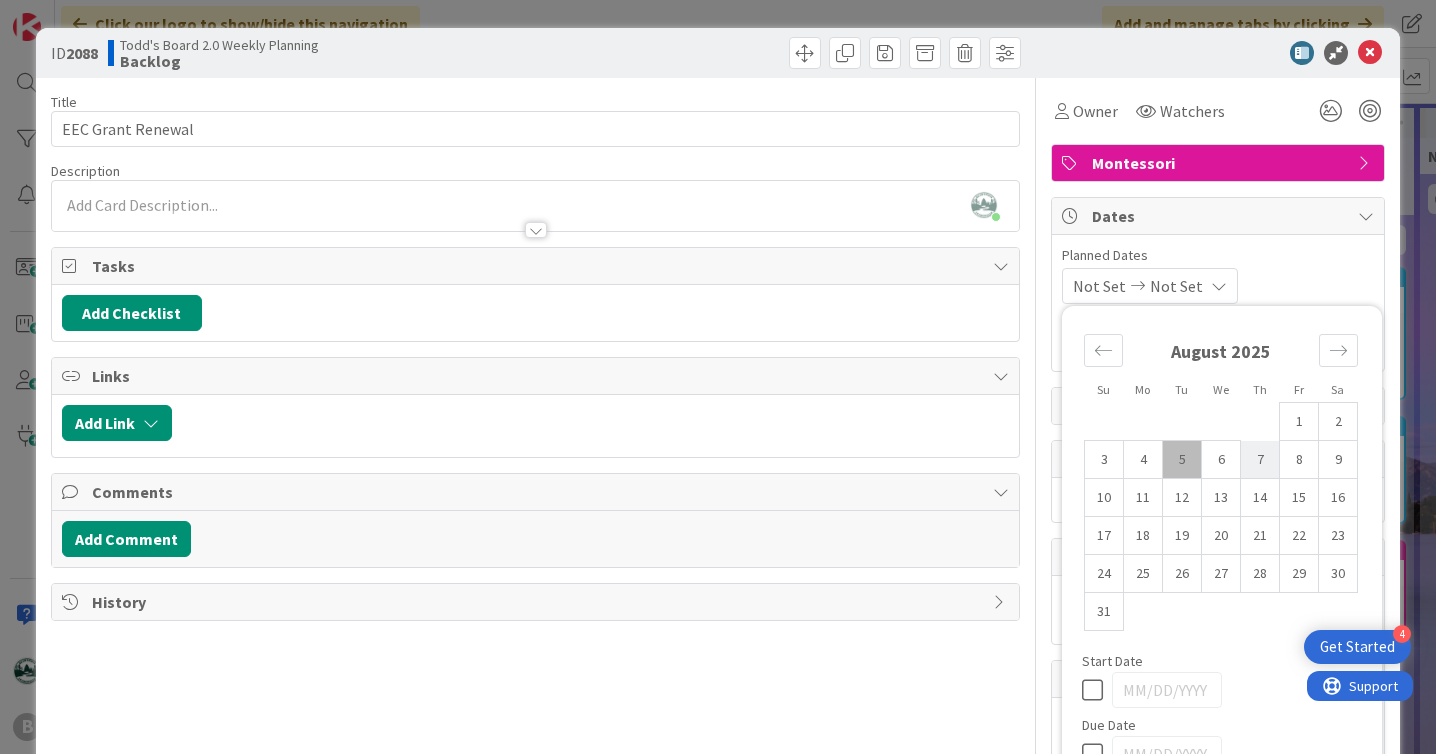 click on "7" at bounding box center [1260, 460] 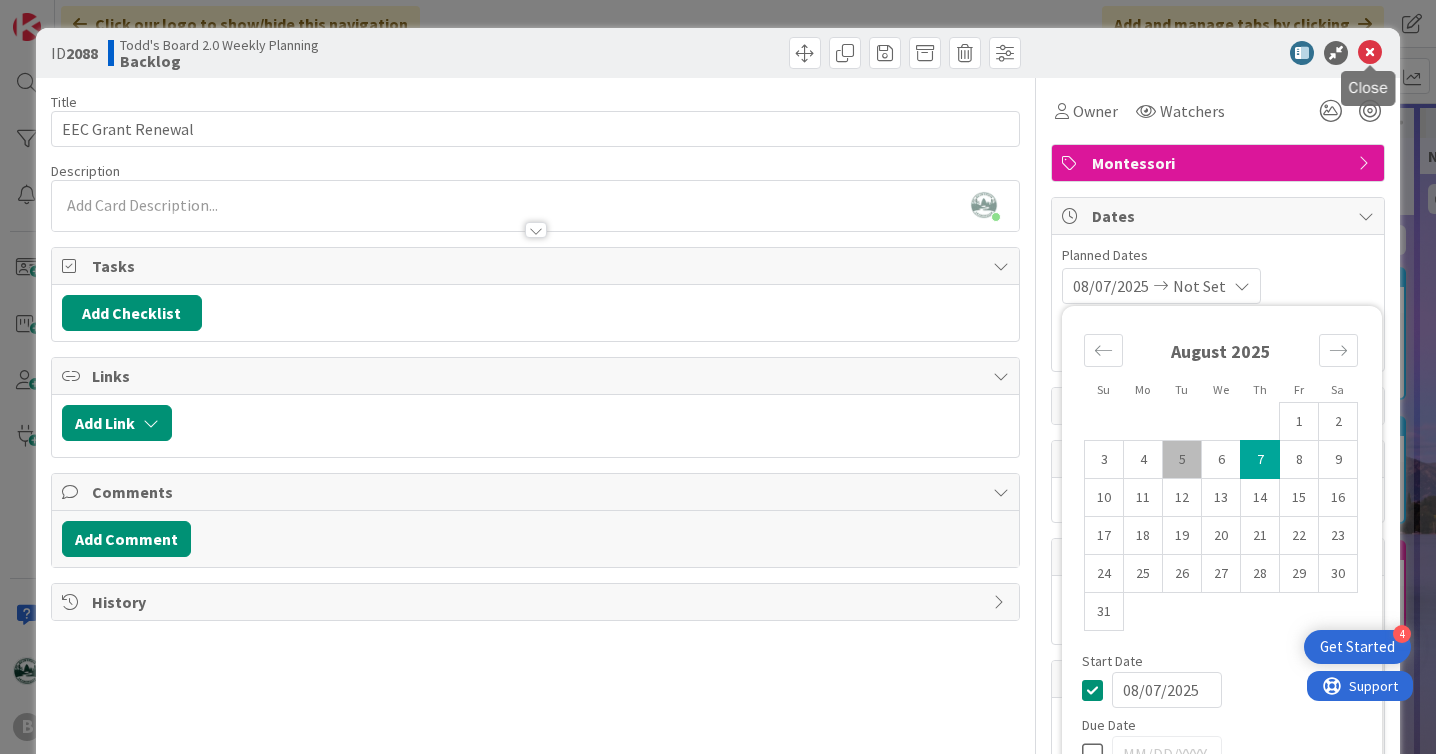 click at bounding box center (1370, 53) 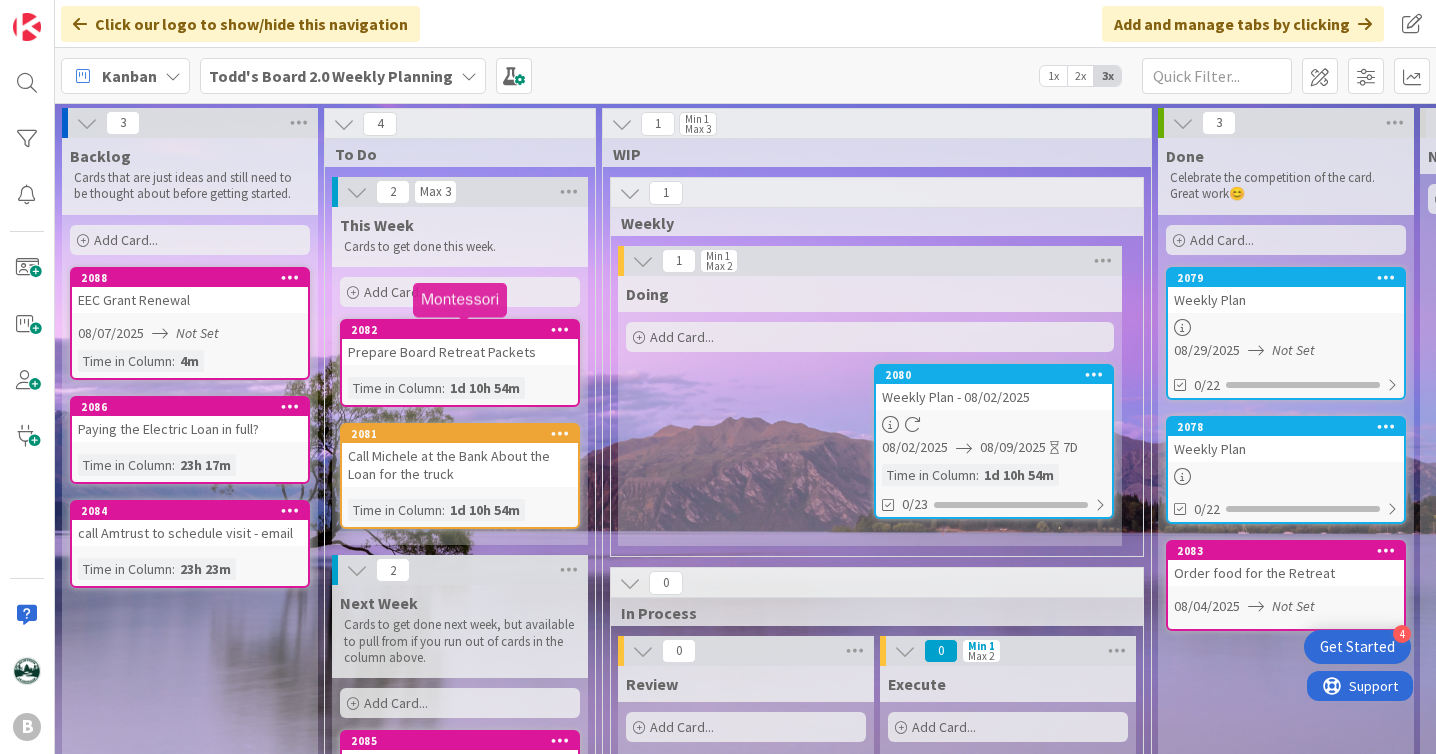 scroll, scrollTop: 0, scrollLeft: 0, axis: both 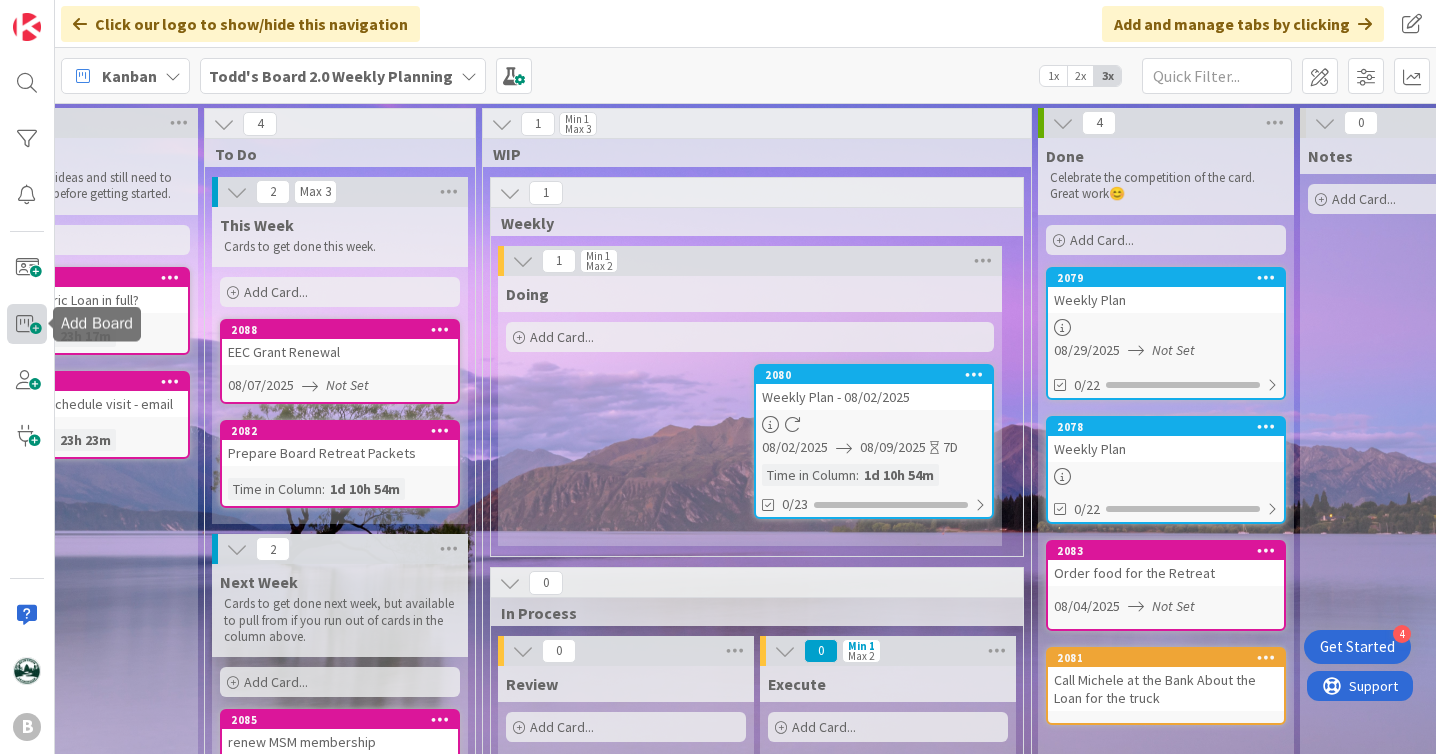 click at bounding box center (27, 324) 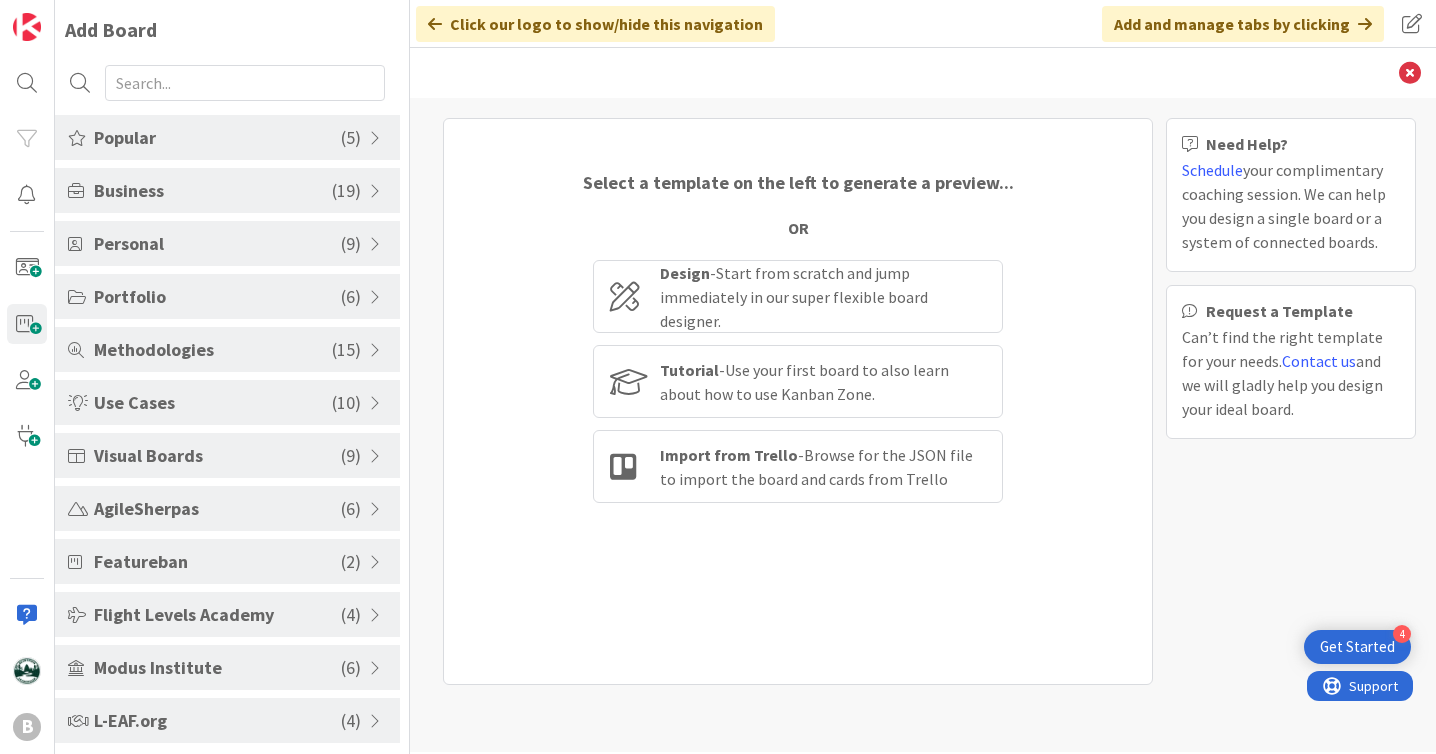 scroll, scrollTop: 0, scrollLeft: 0, axis: both 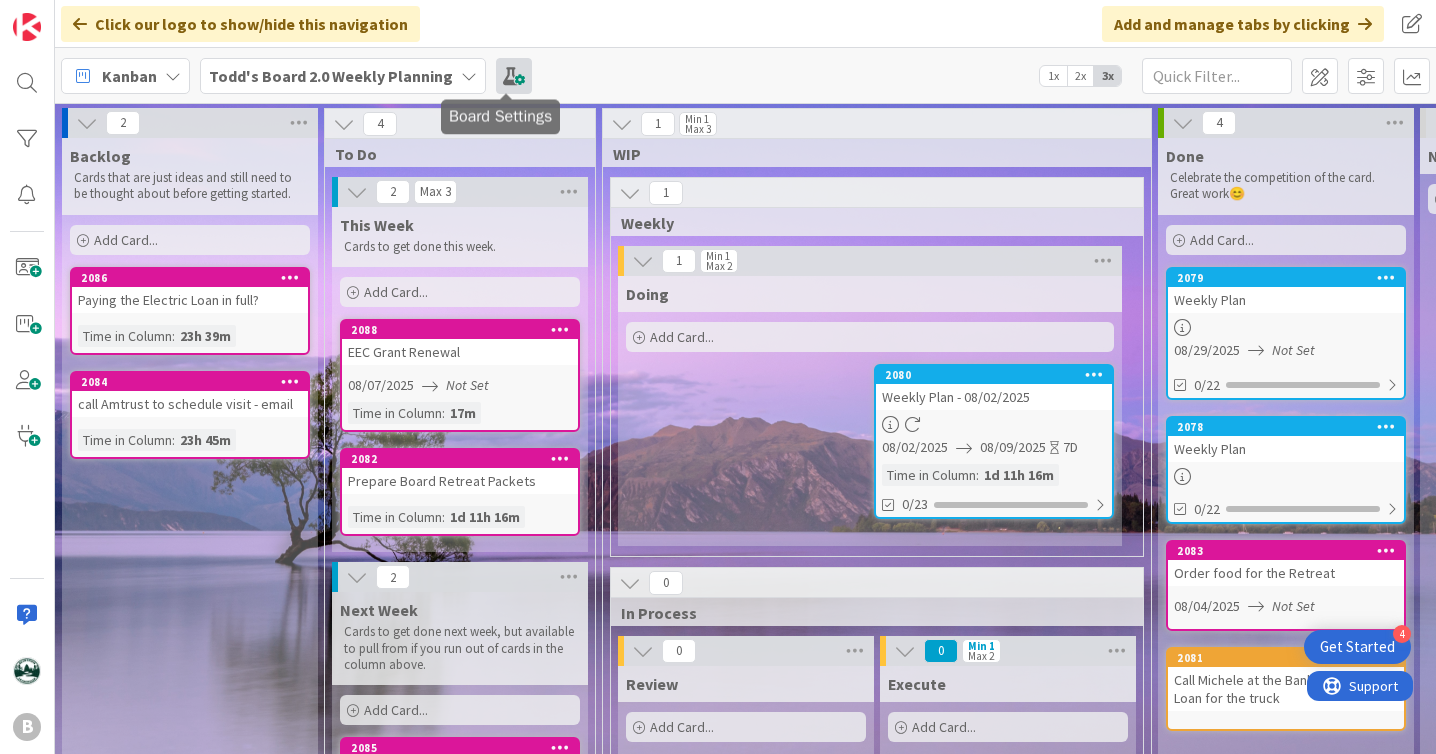 click at bounding box center (514, 76) 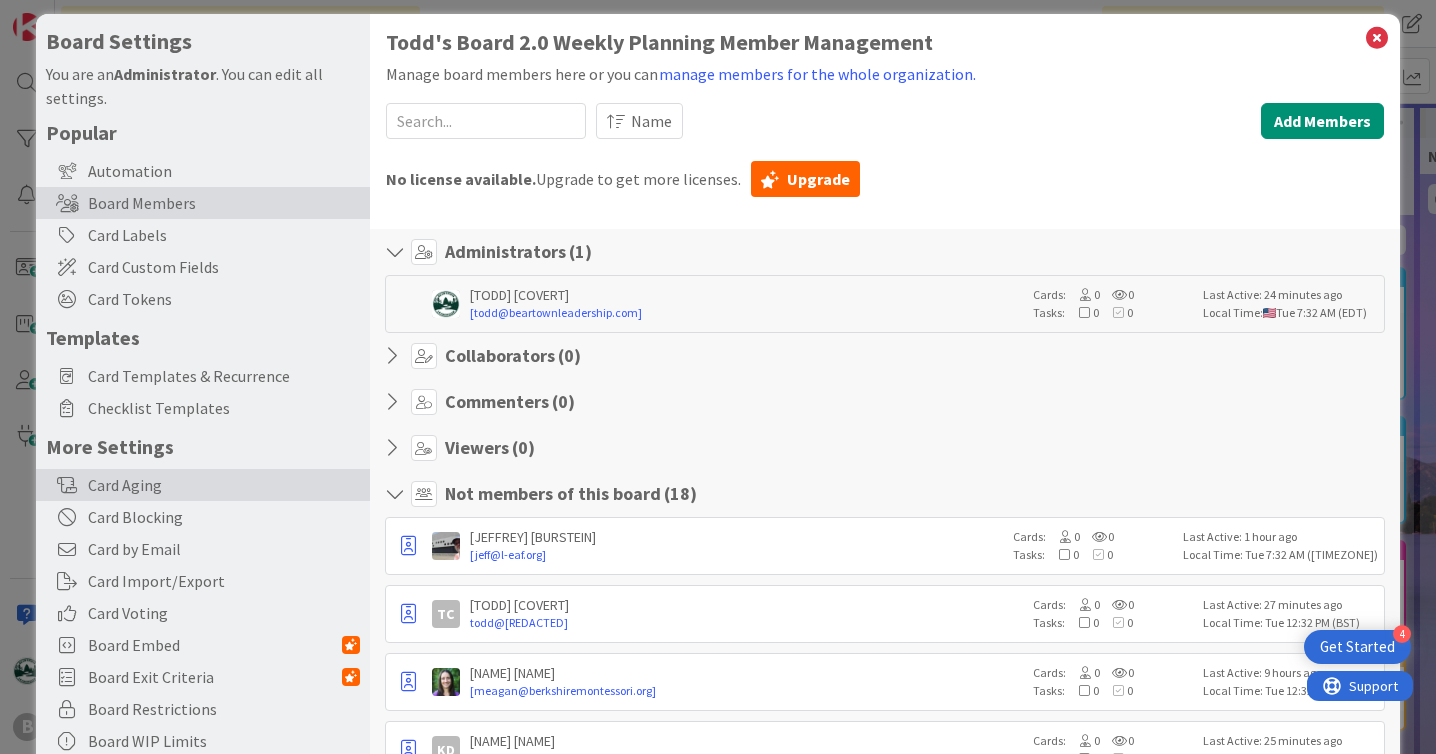 scroll, scrollTop: 9, scrollLeft: 0, axis: vertical 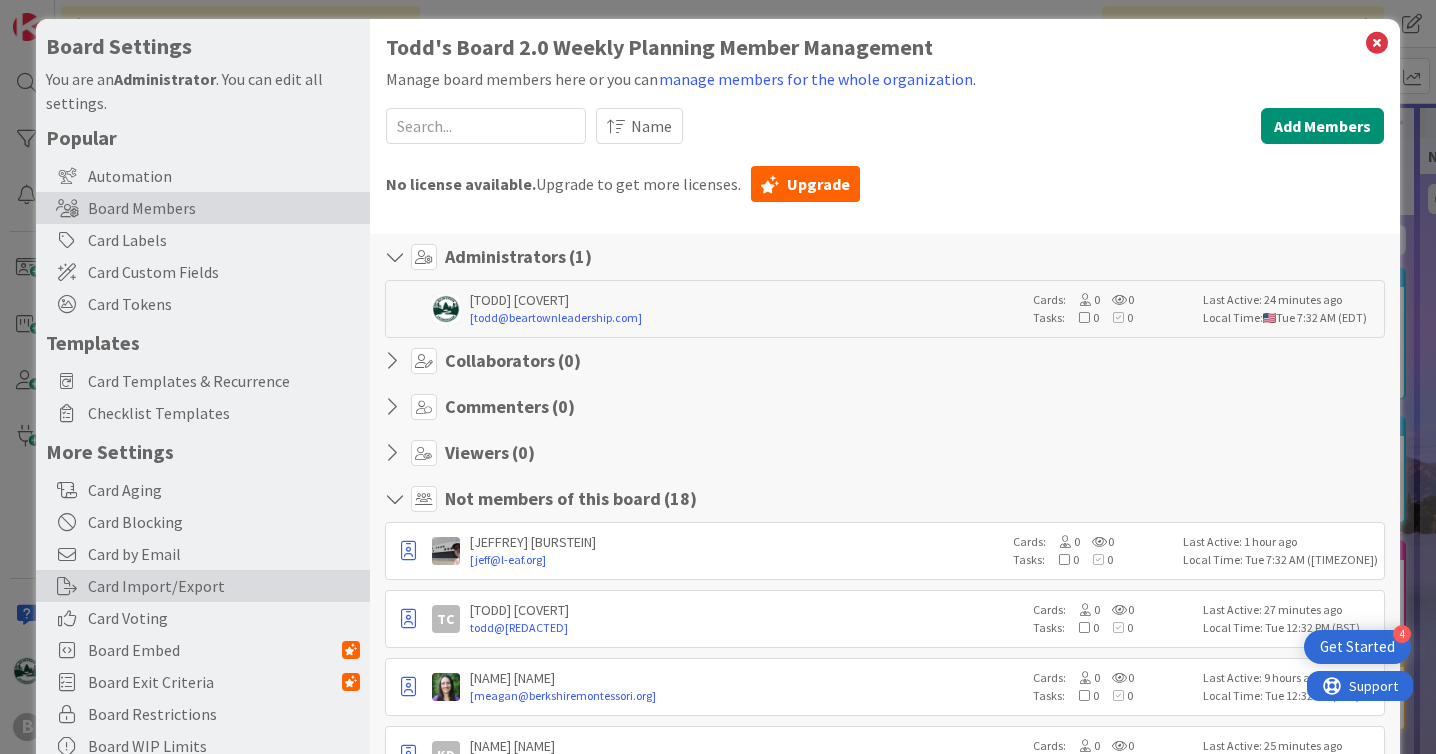 click on "Card Import/Export" at bounding box center (203, 586) 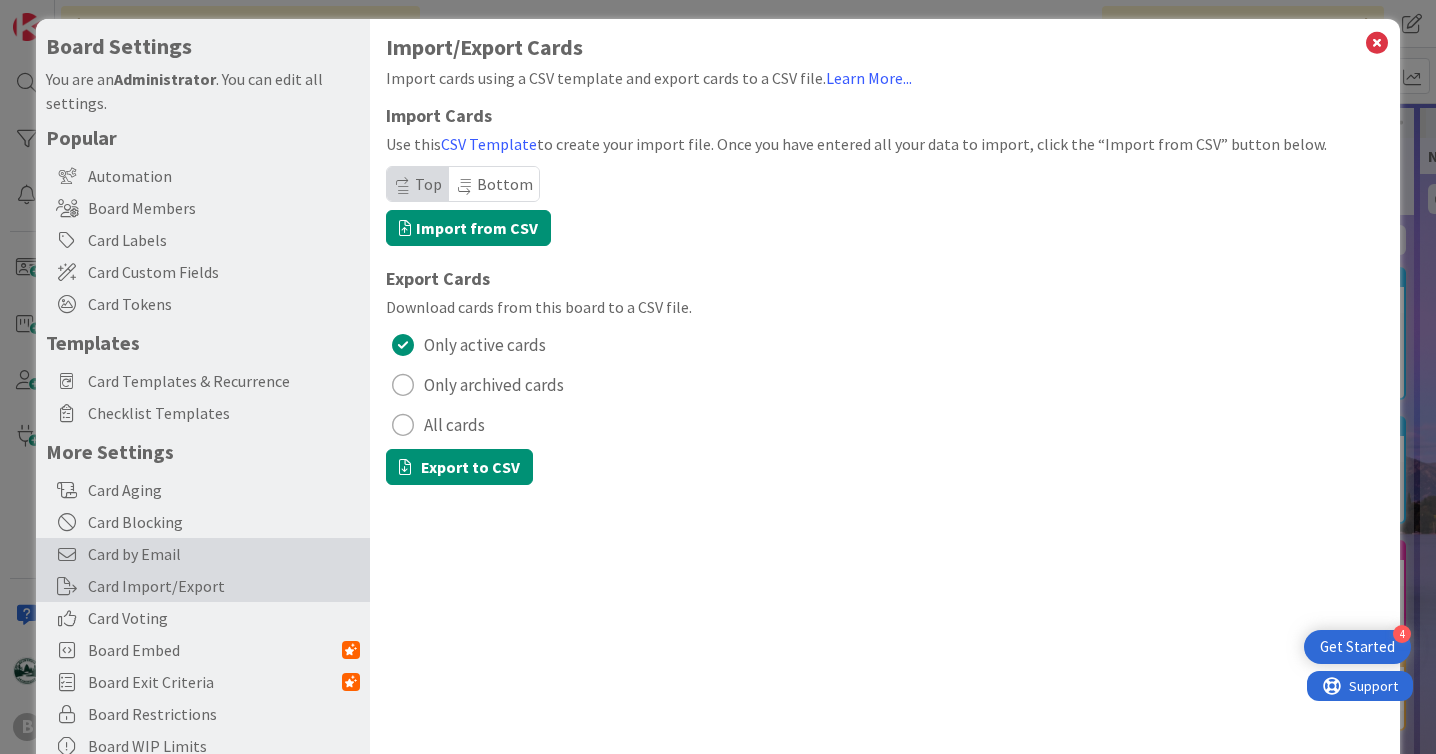 click on "Card by Email" at bounding box center (224, 554) 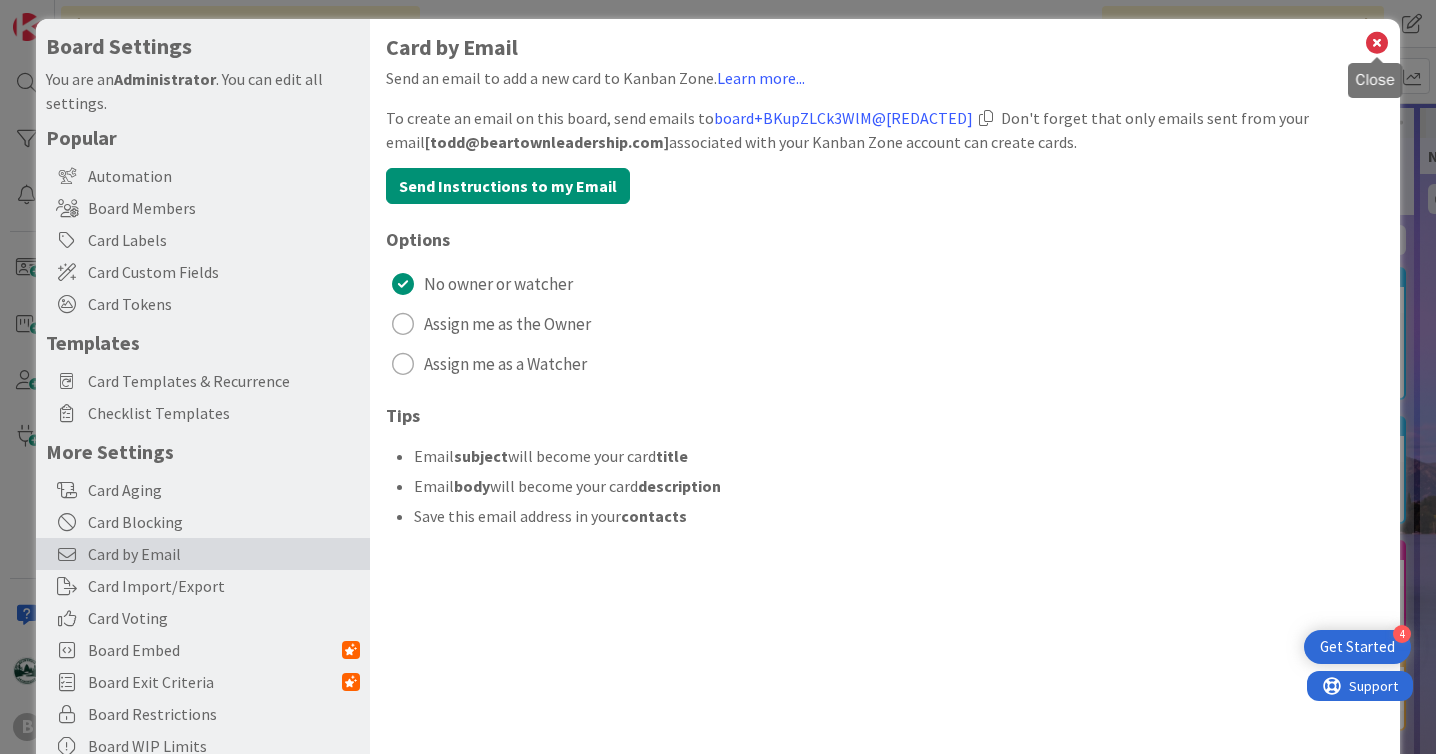 click at bounding box center (1377, 43) 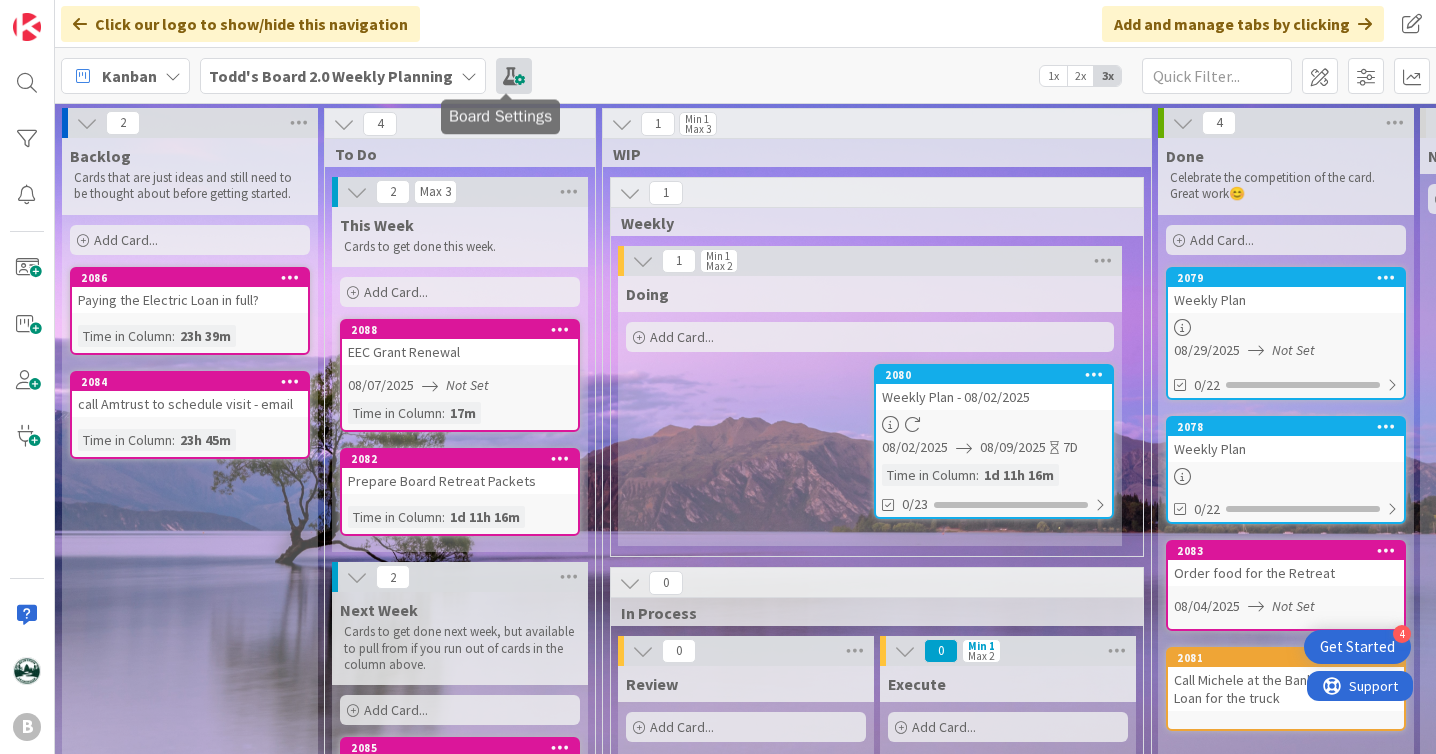 click at bounding box center [514, 76] 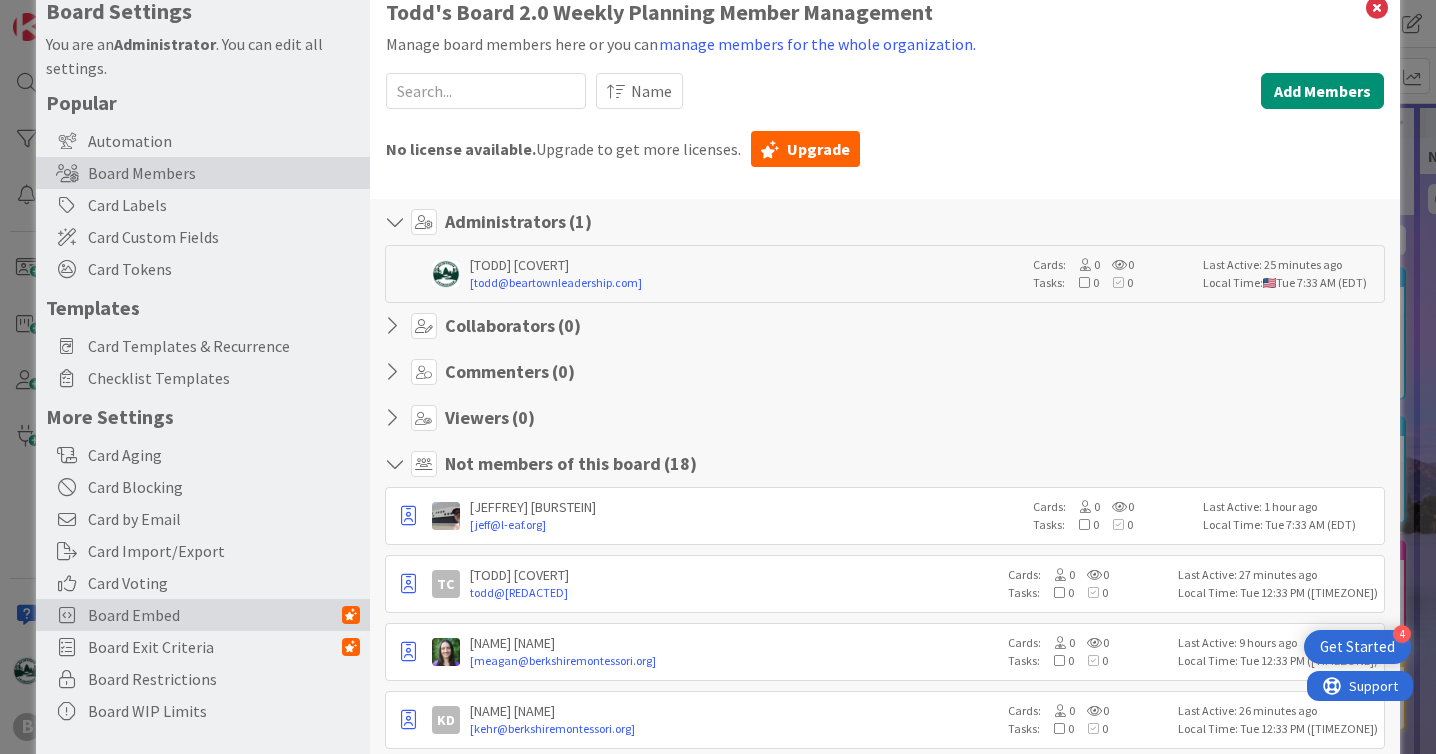 scroll, scrollTop: 0, scrollLeft: 0, axis: both 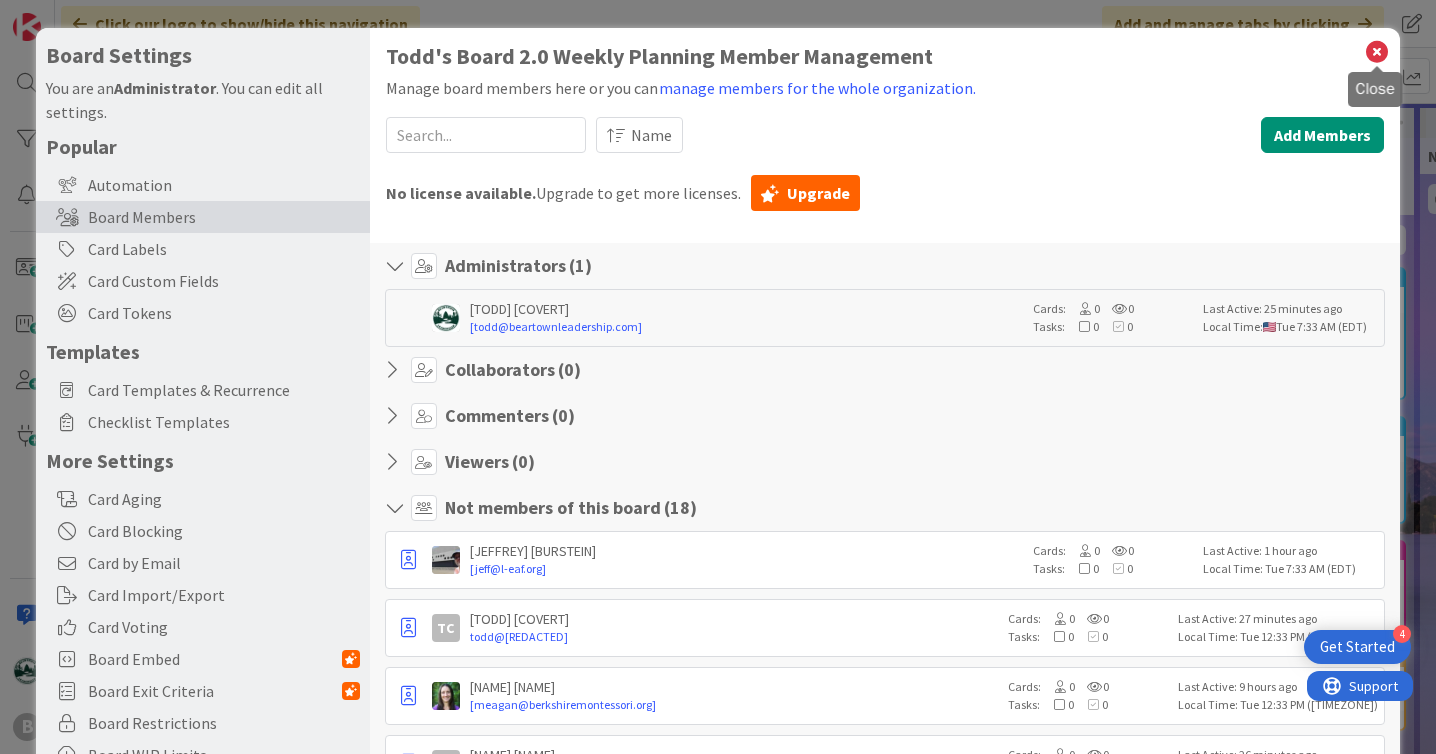 click at bounding box center [1377, 52] 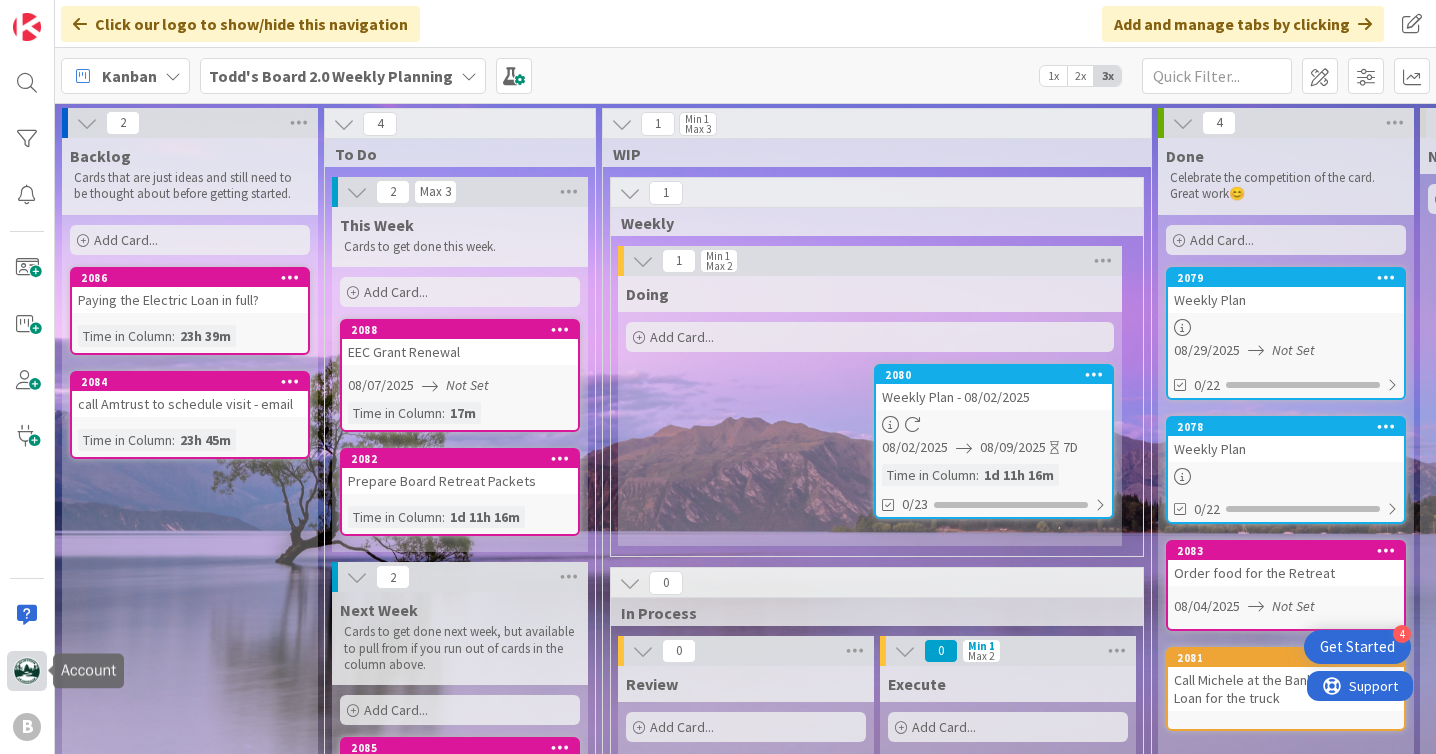 click at bounding box center (27, 671) 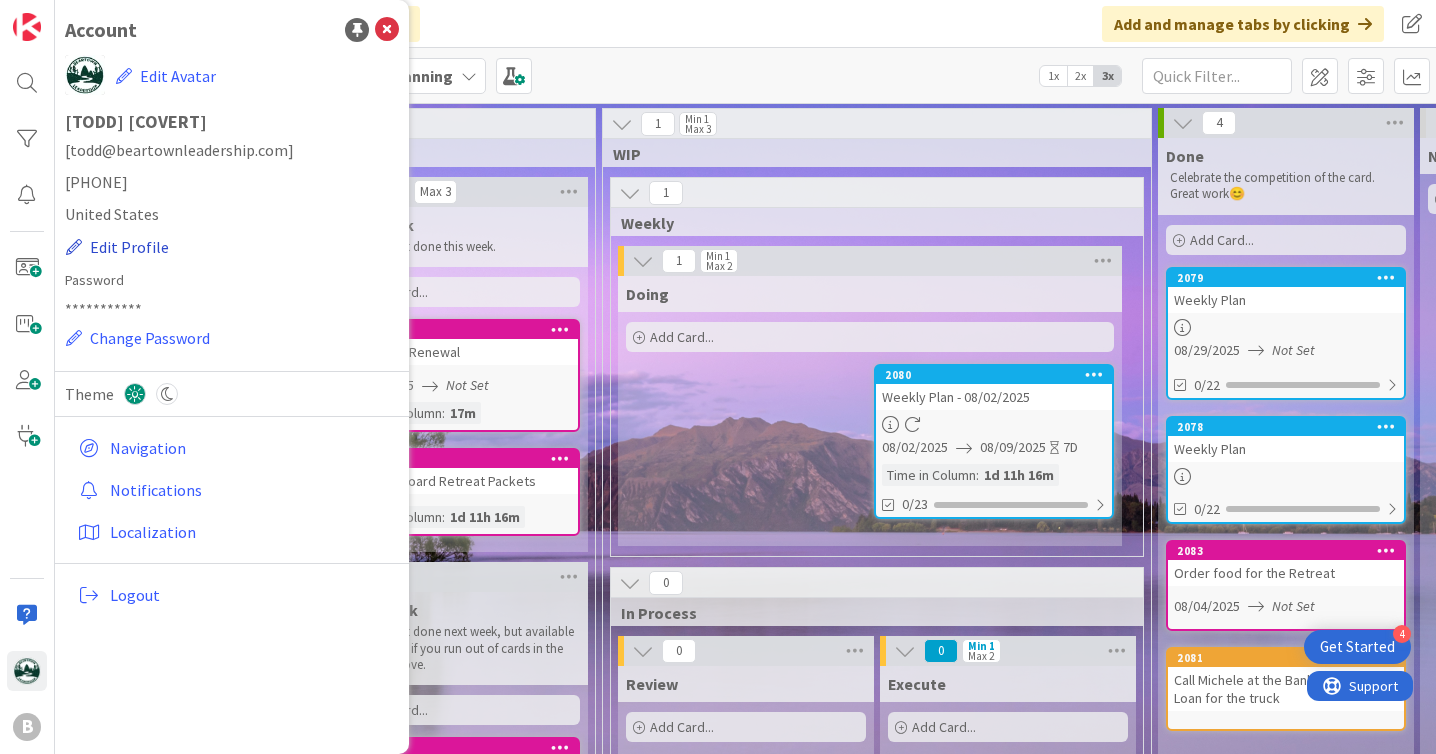 click on "Edit Profile" at bounding box center [117, 247] 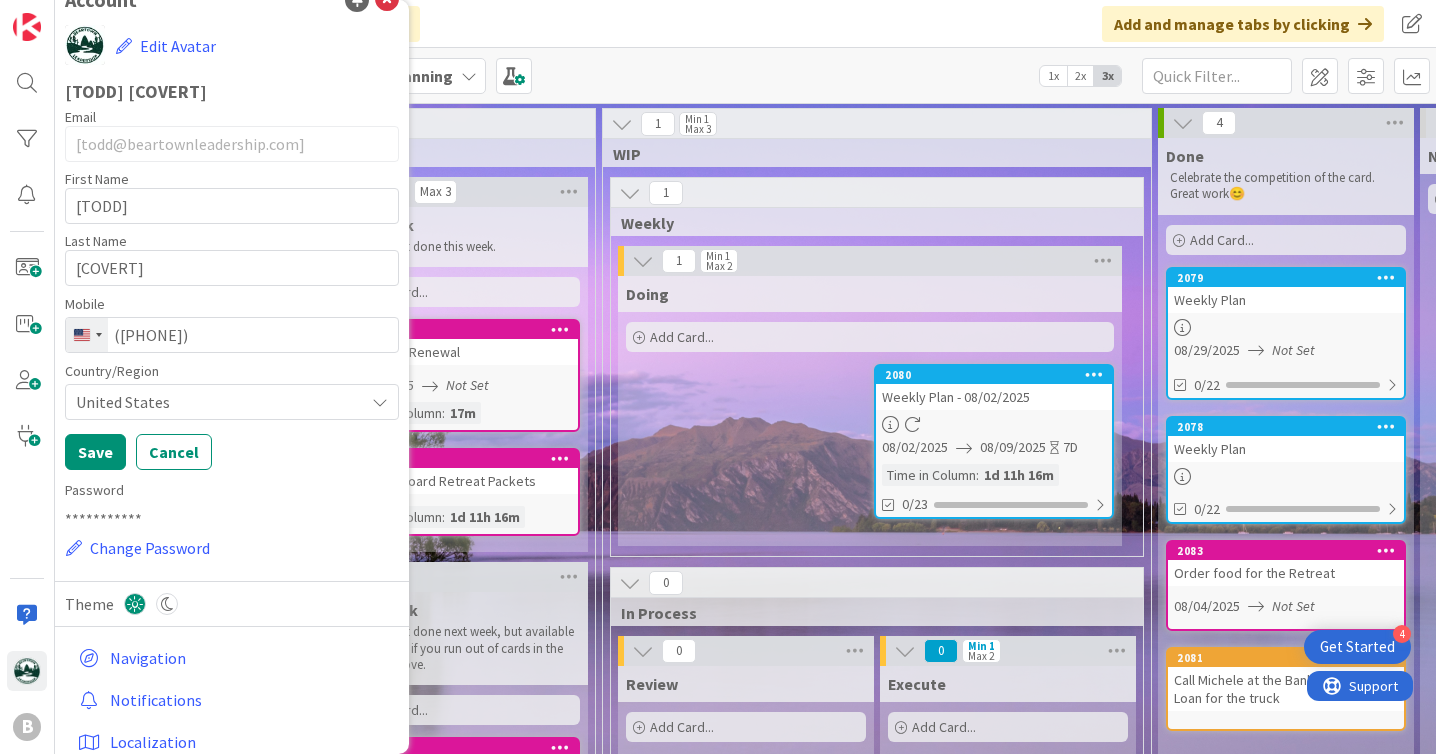 scroll, scrollTop: 0, scrollLeft: 0, axis: both 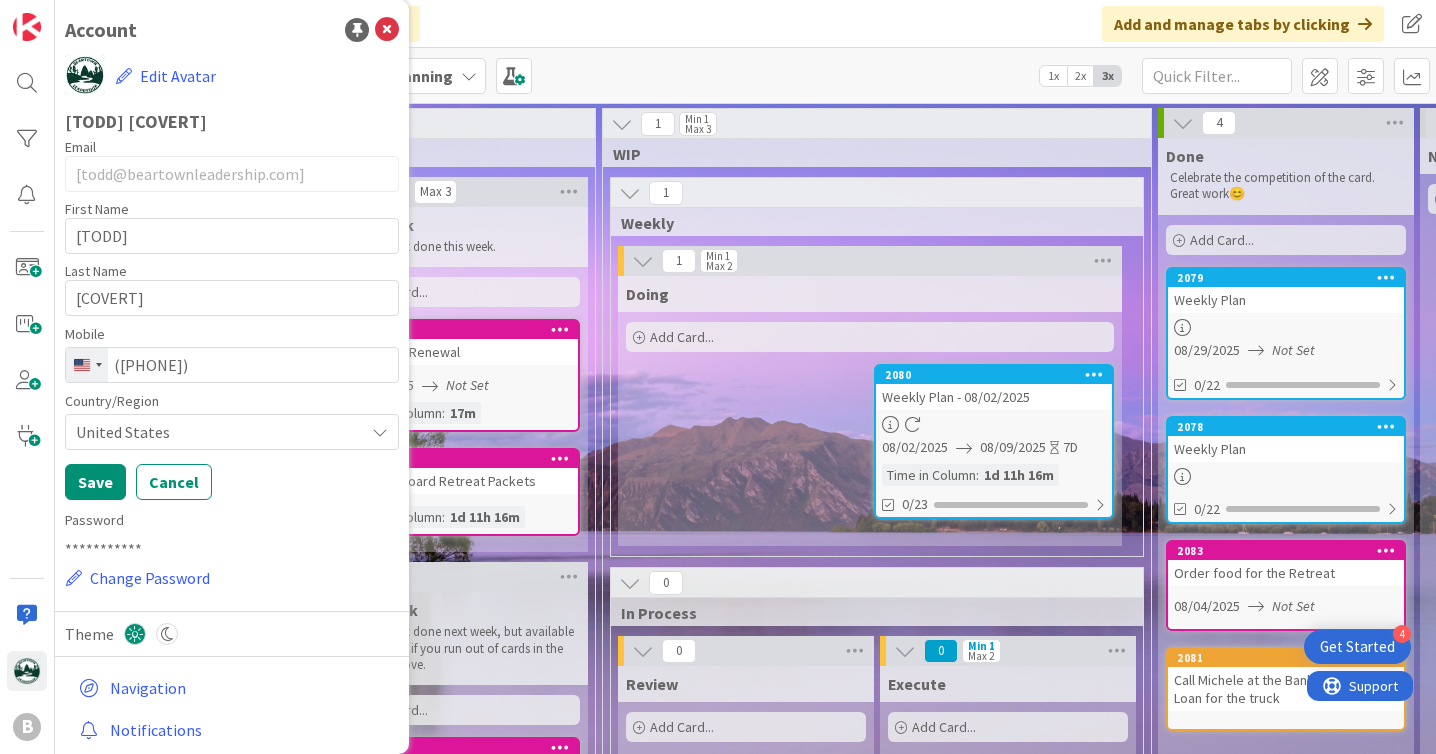 click on "2 Max 3 This Week Cards to get done this week. Add Card... 2088 EEC Grant Renewal 08/07/2025 Not Set Time in Column : 17m 2082 Prepare Board Retreat Packets Time in Column : 1d 11h 16m" at bounding box center [460, 369] 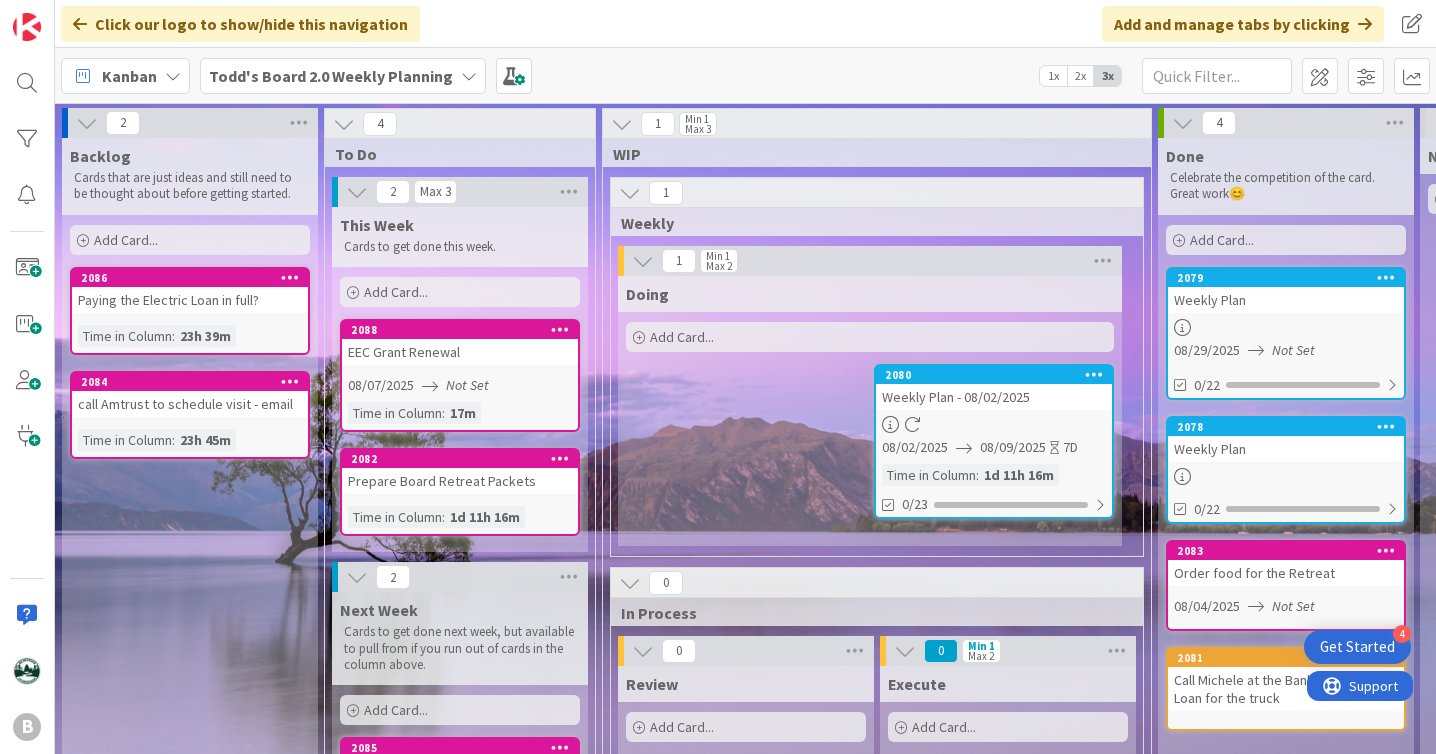 click on "Add Card..." at bounding box center [190, 240] 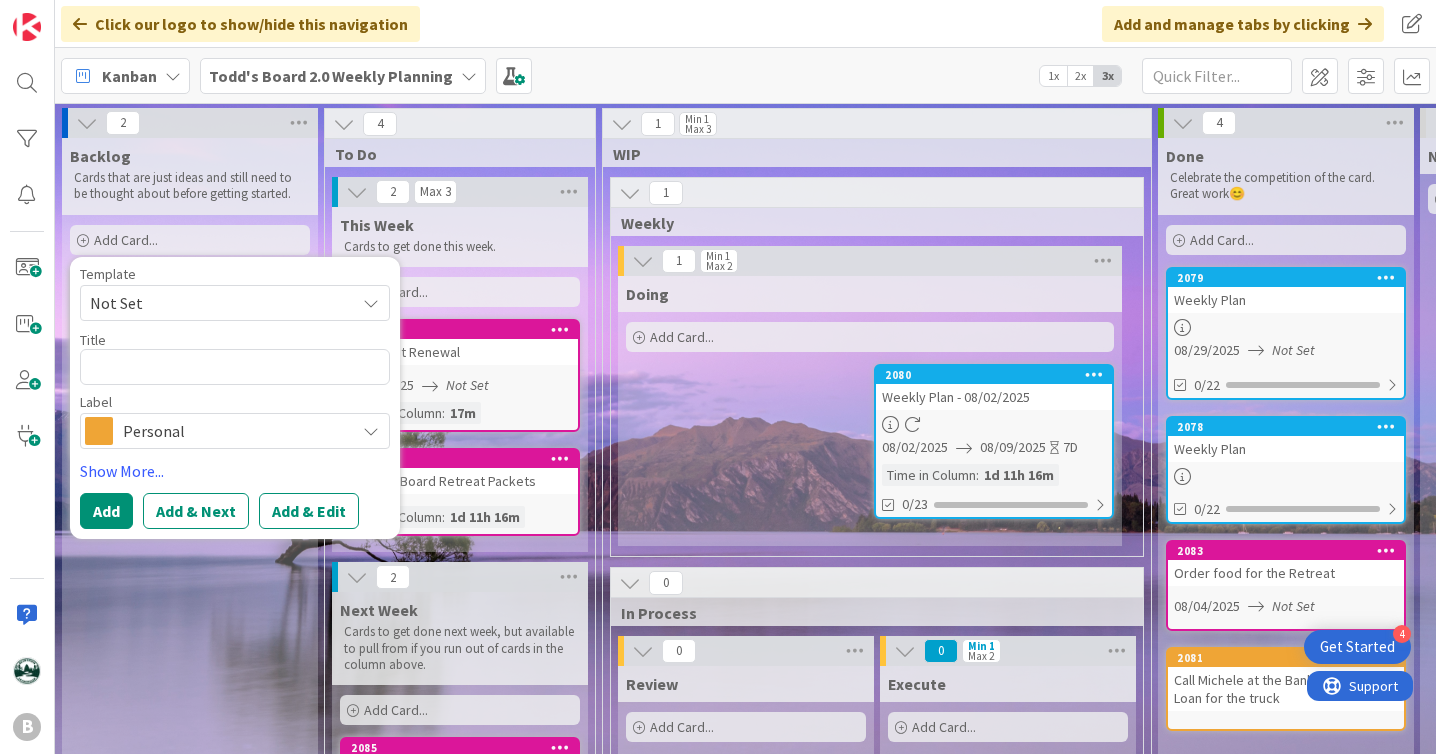 type on "x" 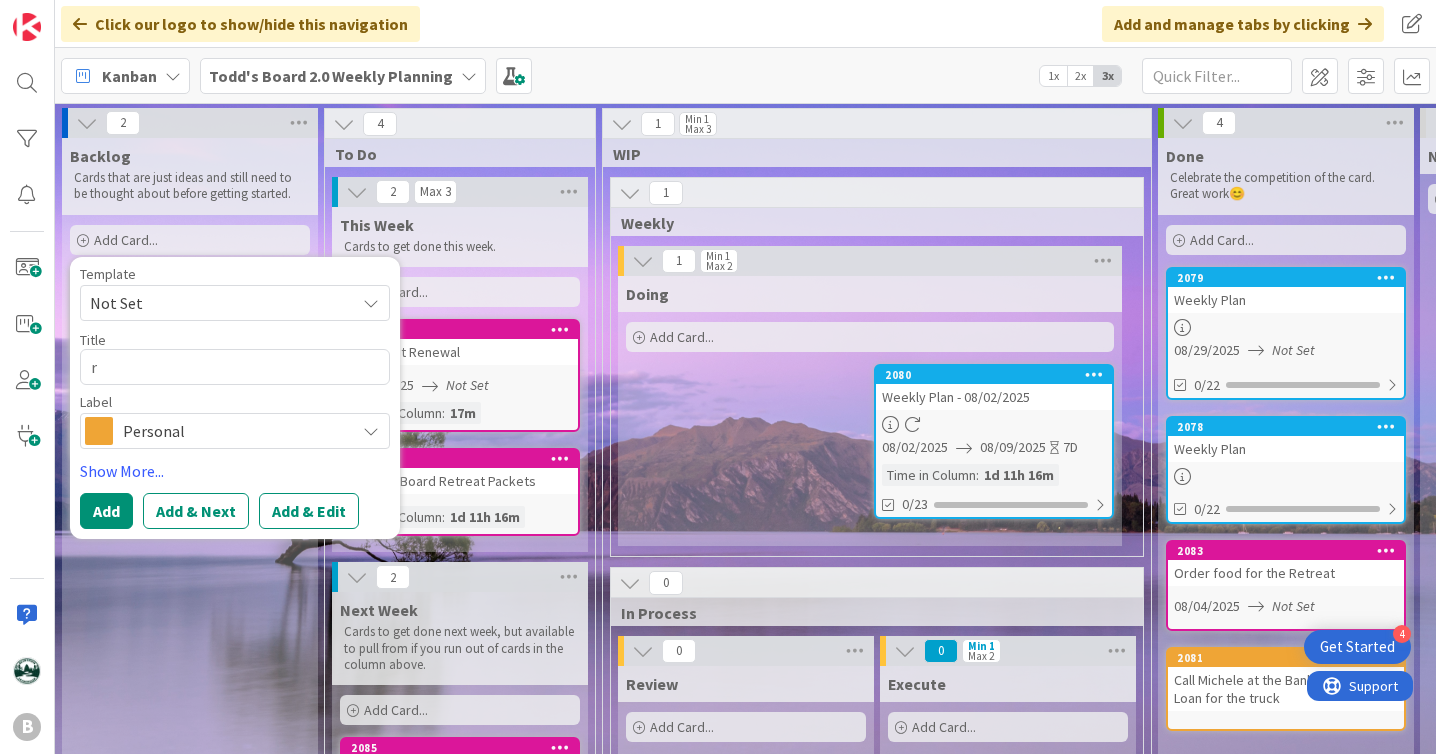 type on "x" 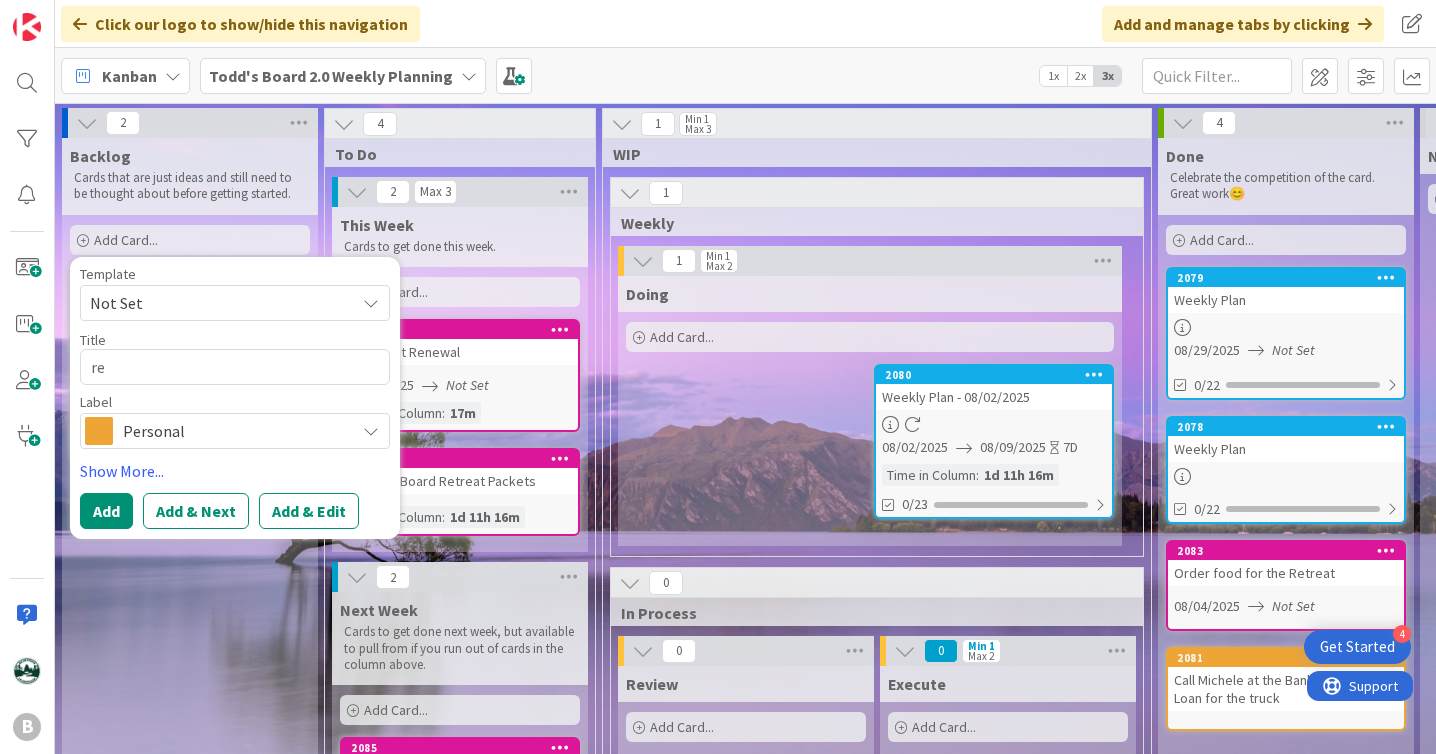 type on "x" 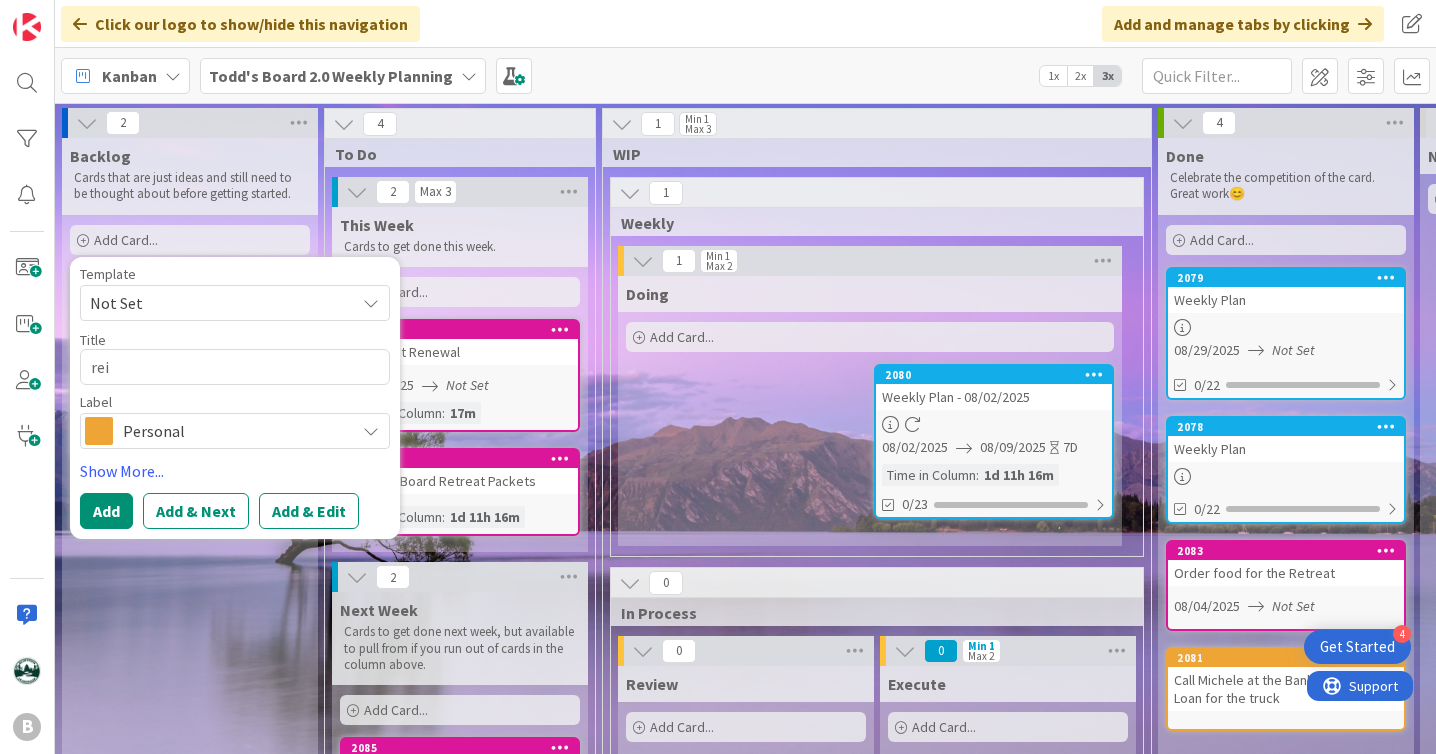 type on "x" 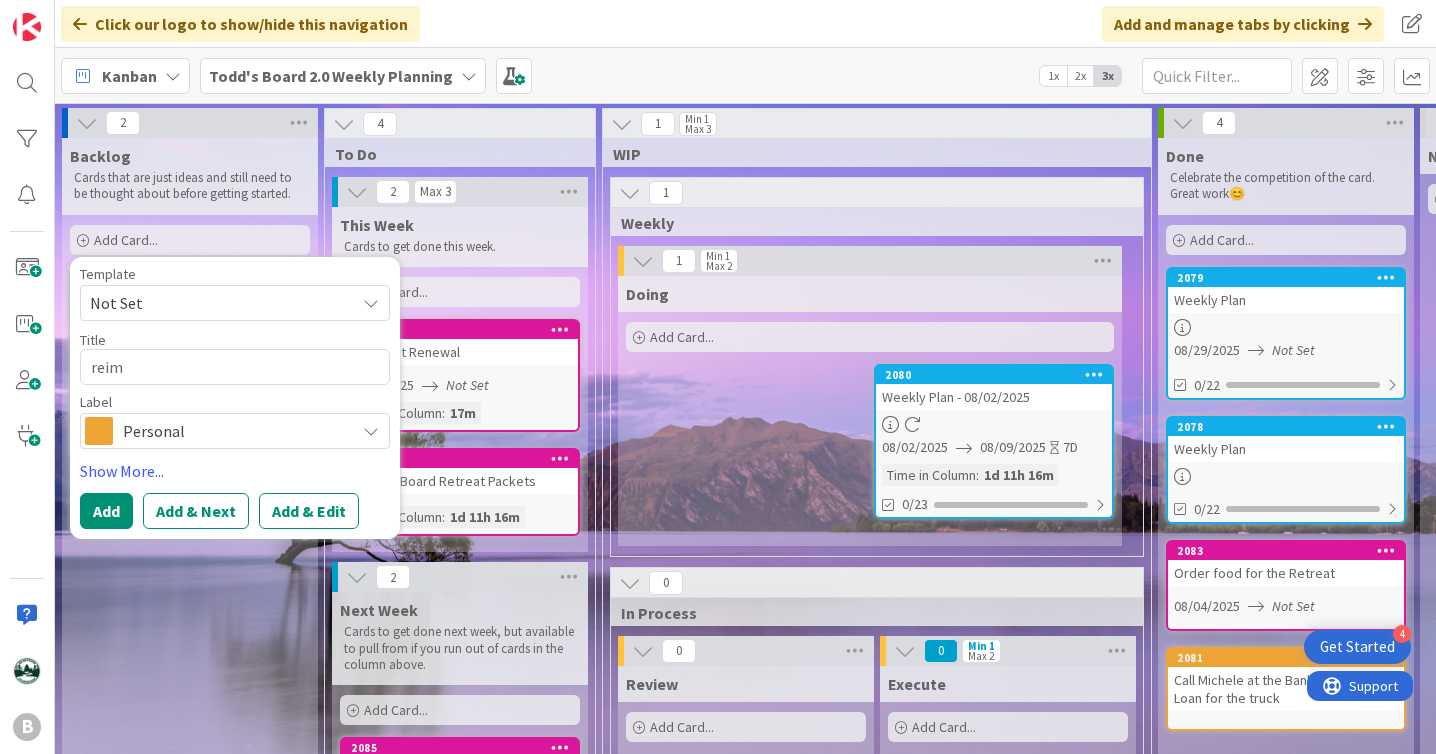type on "x" 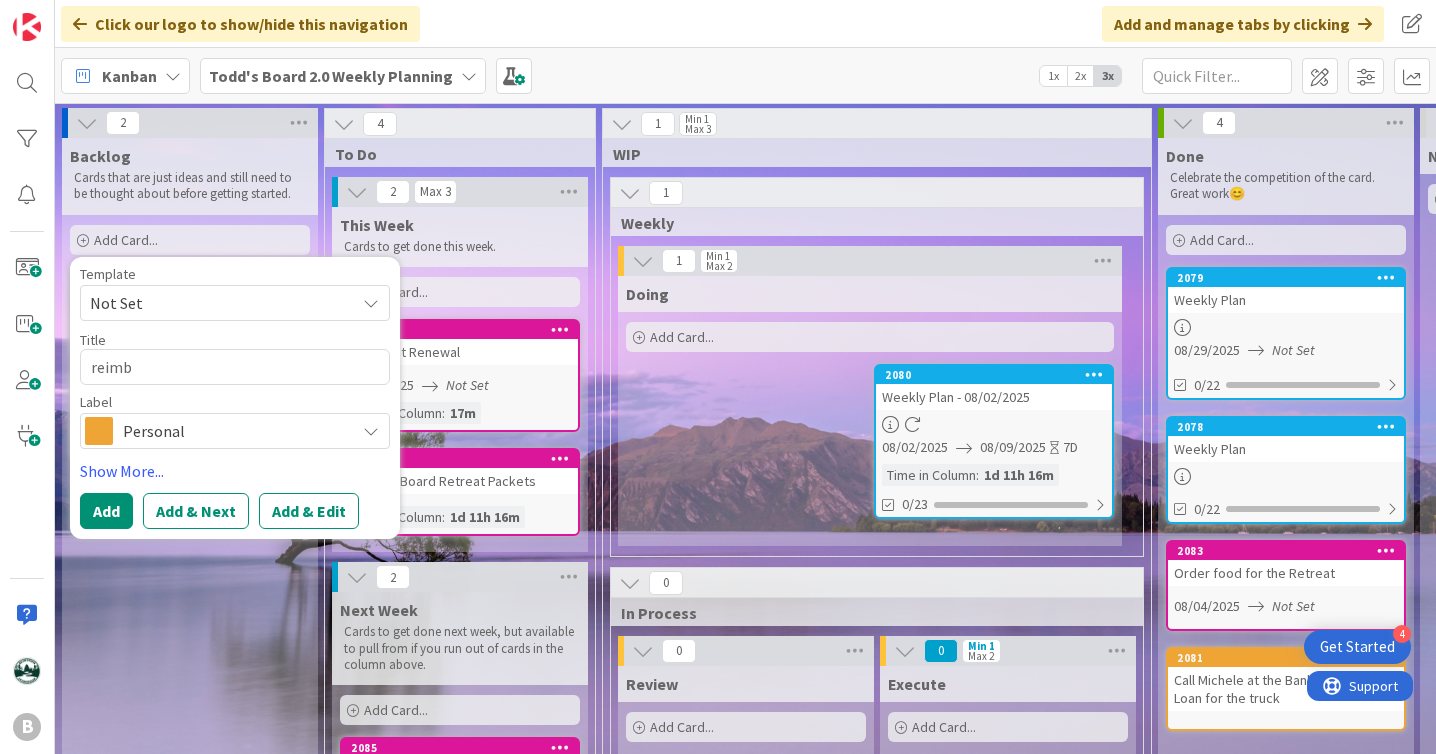 type on "x" 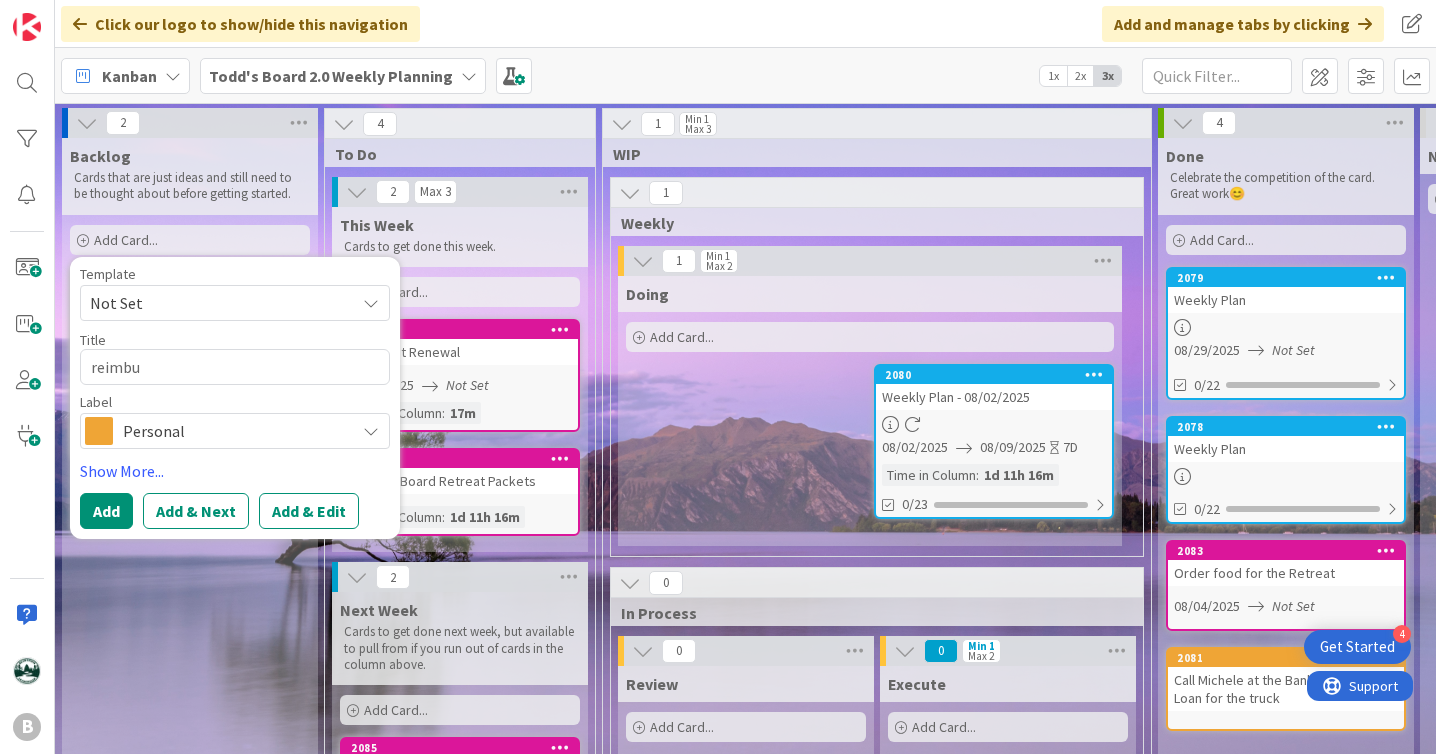 type on "x" 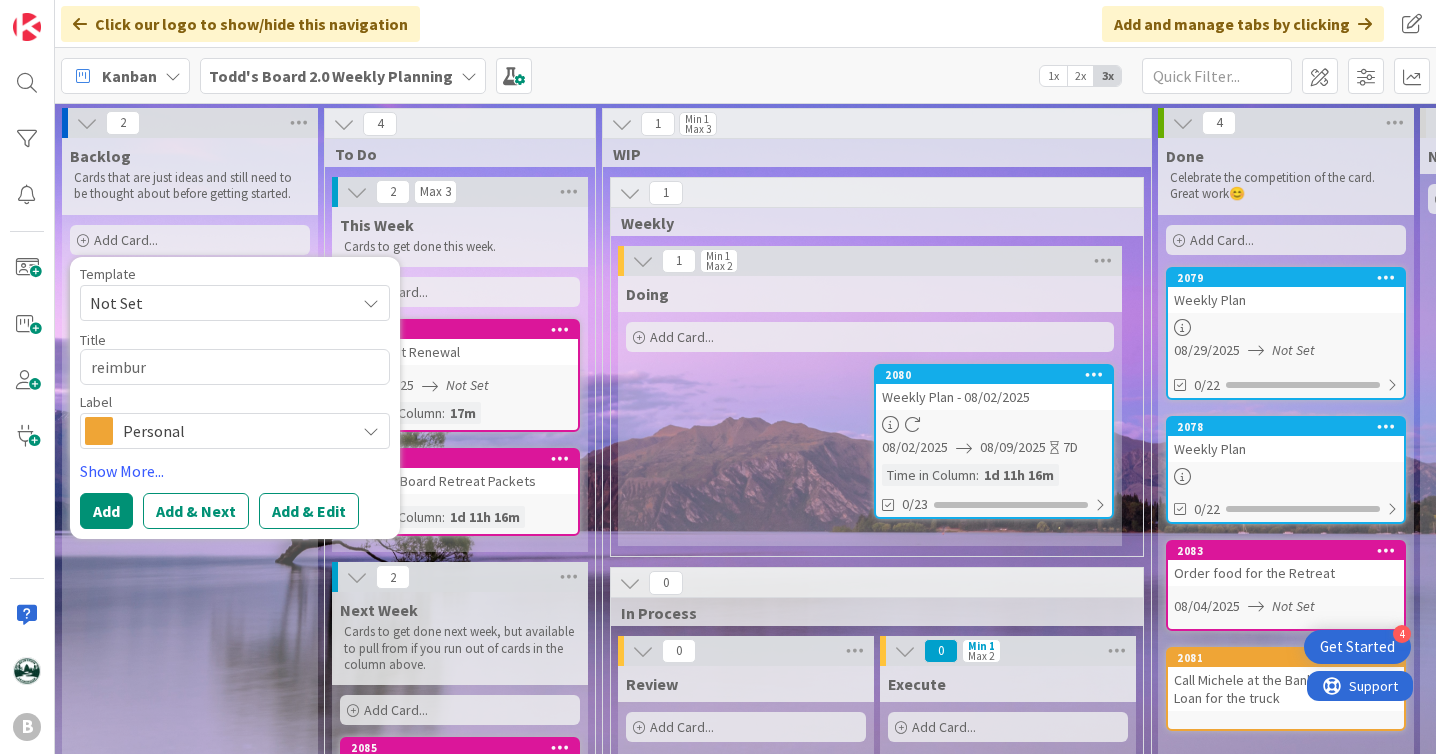 type on "x" 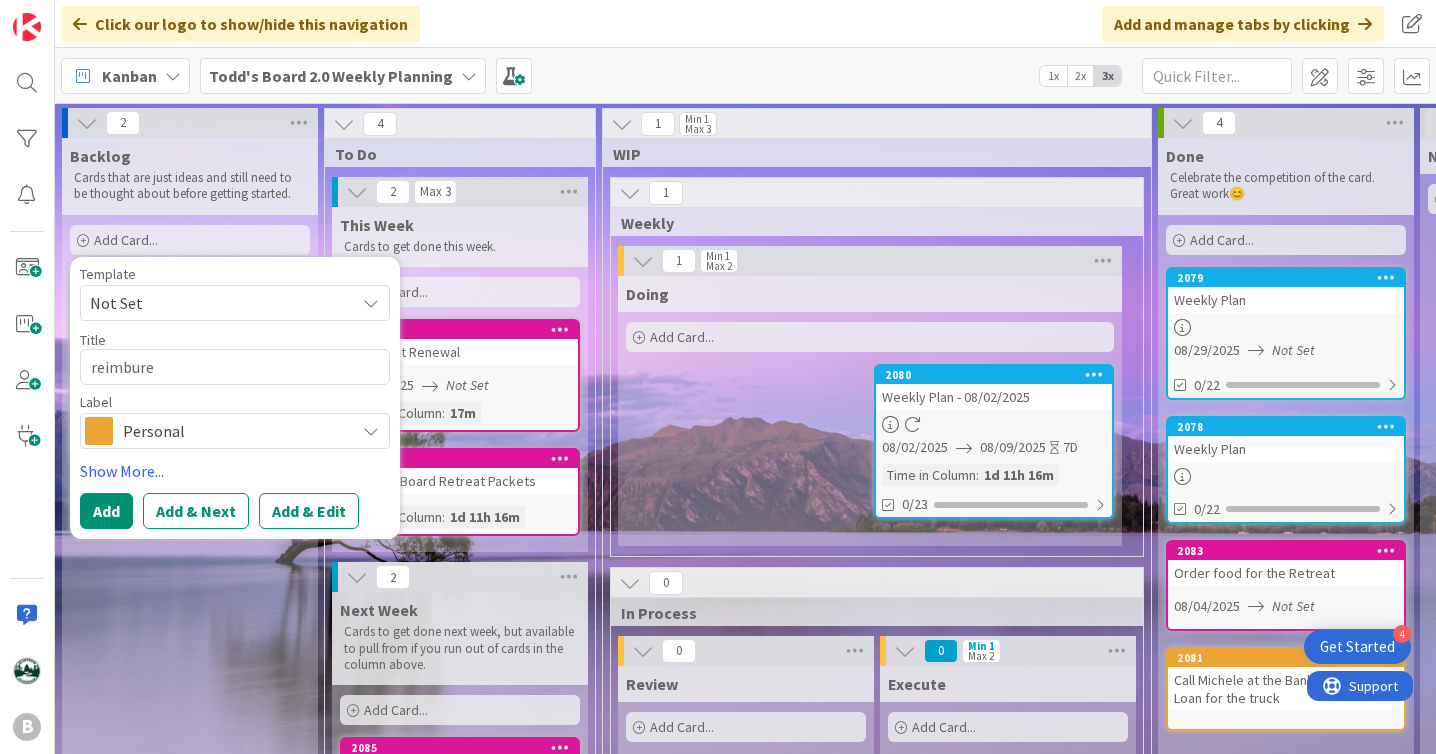 type on "x" 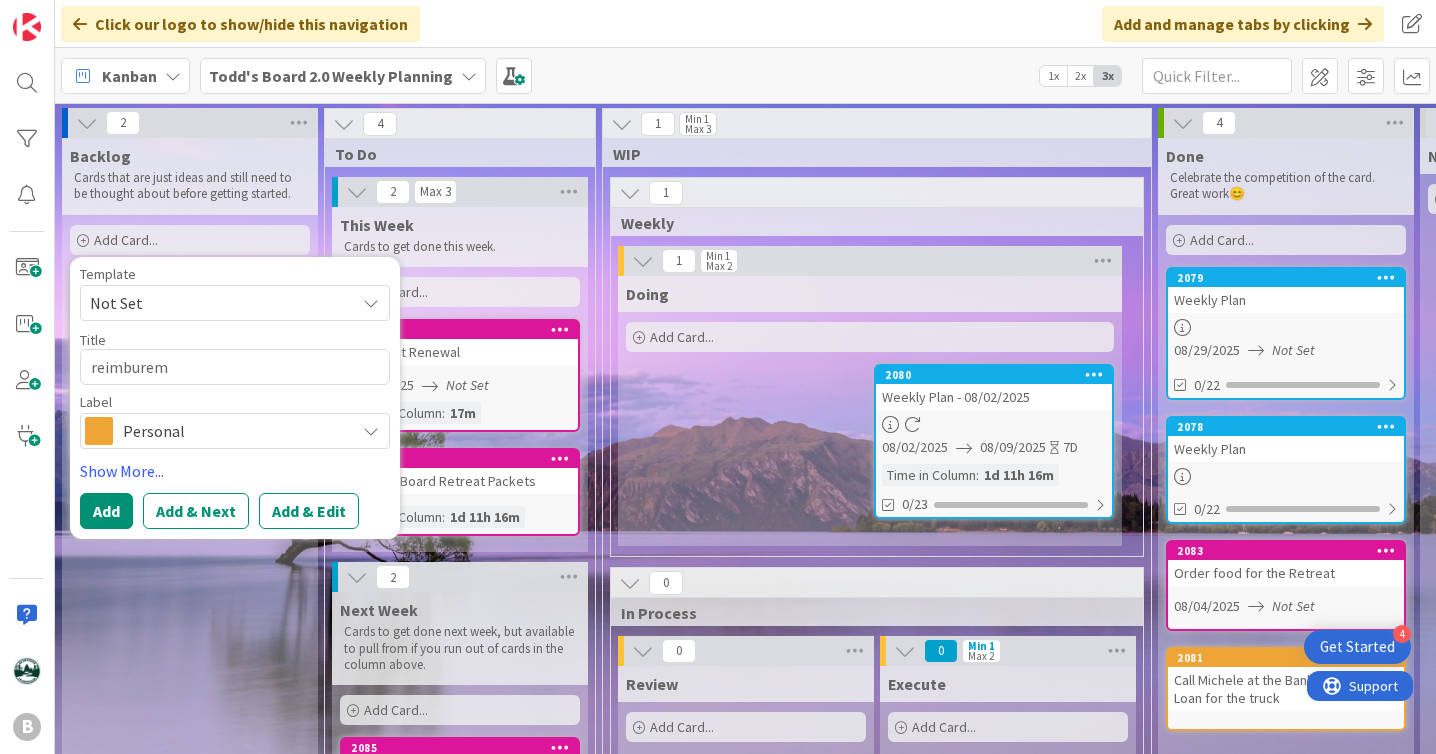 type on "x" 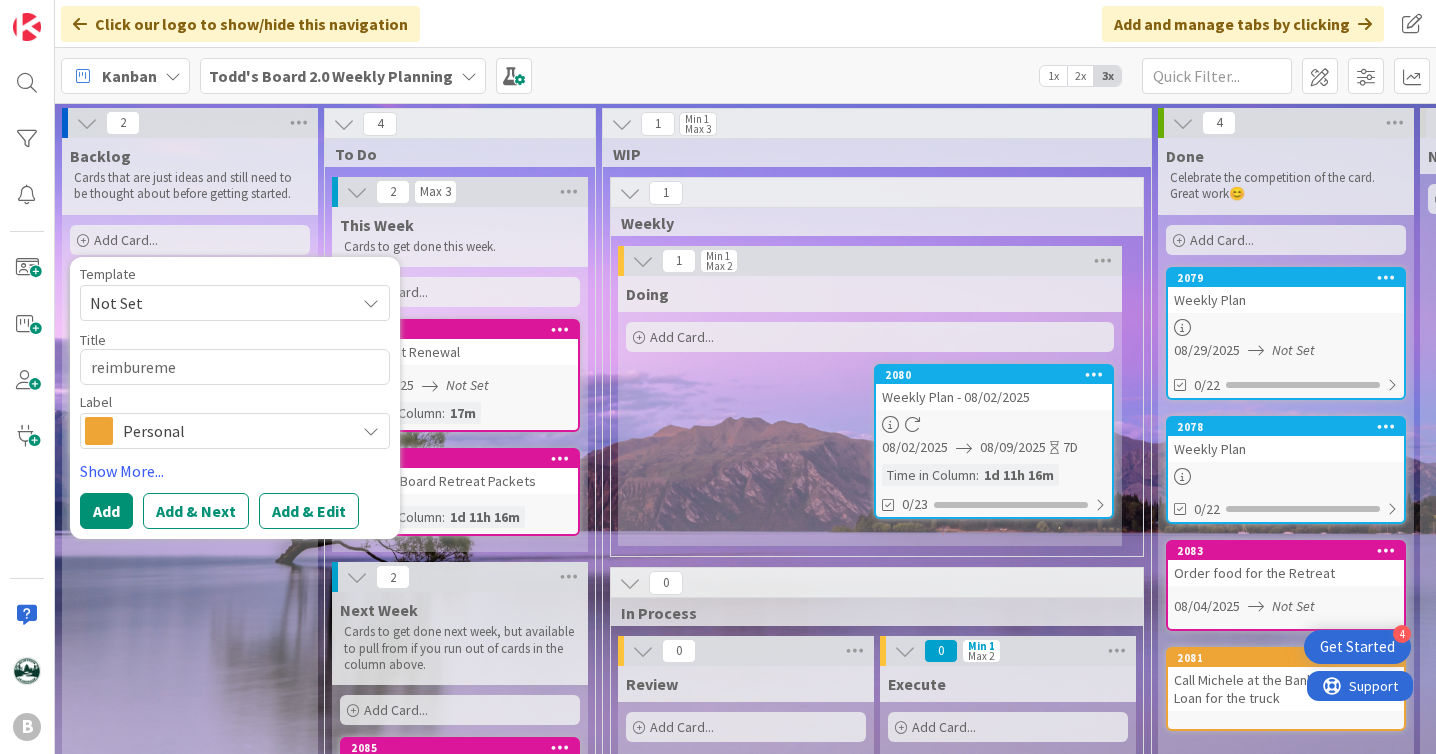 type on "reimburemen" 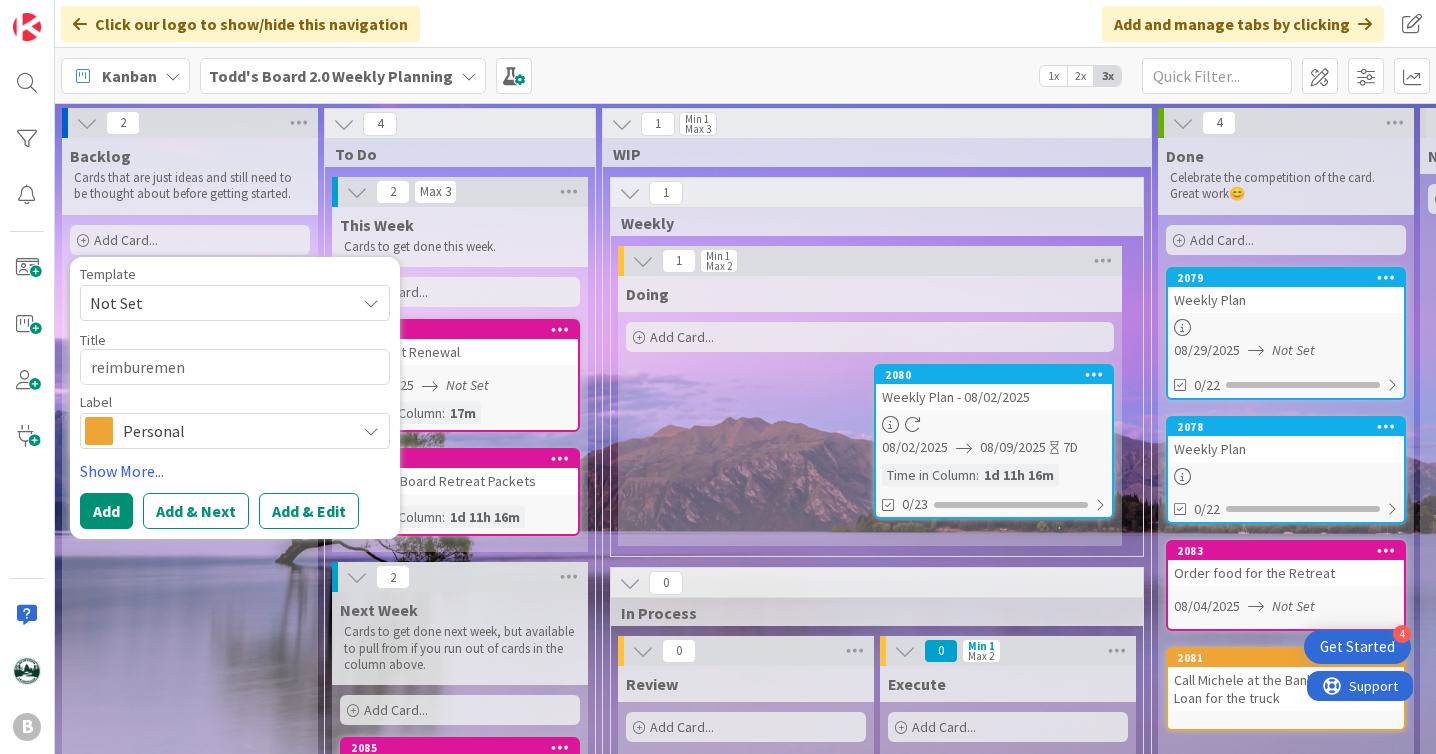 type on "x" 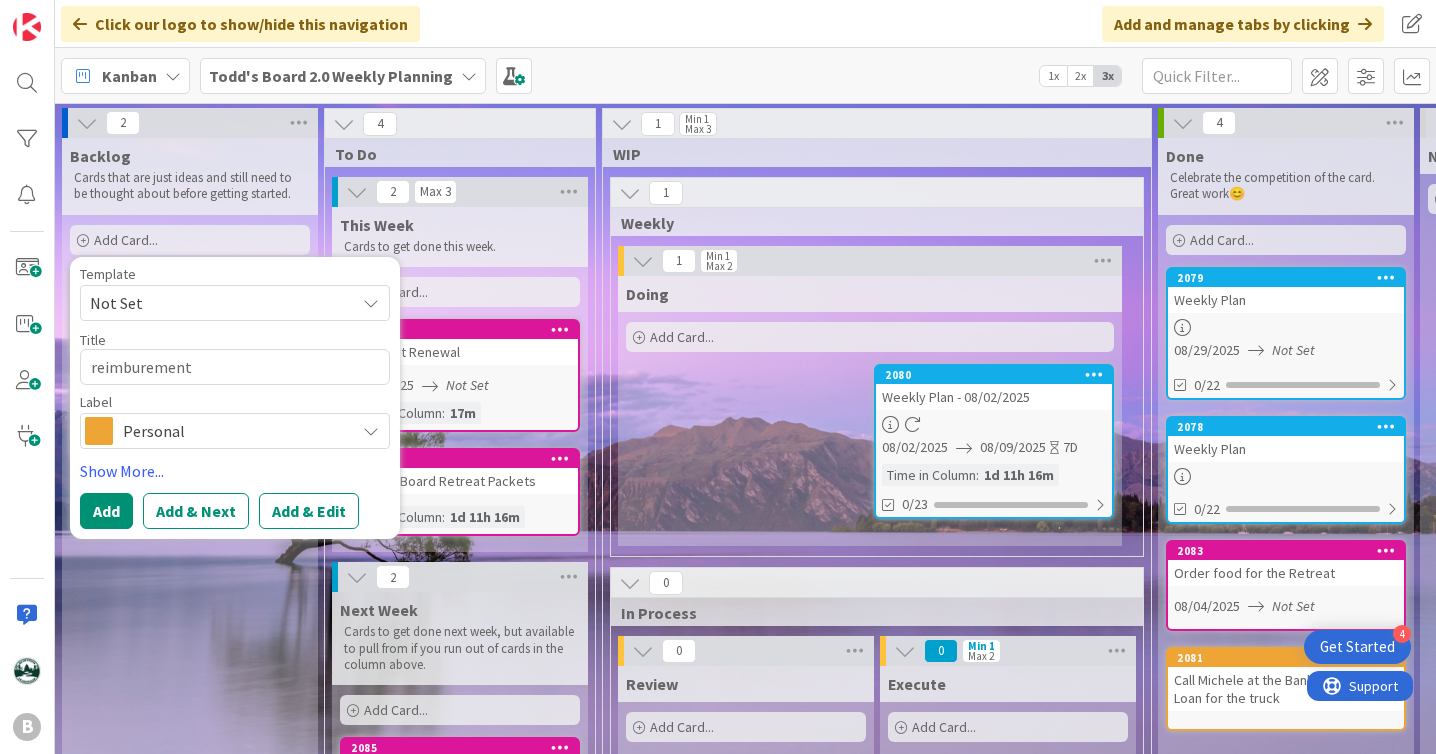 type on "x" 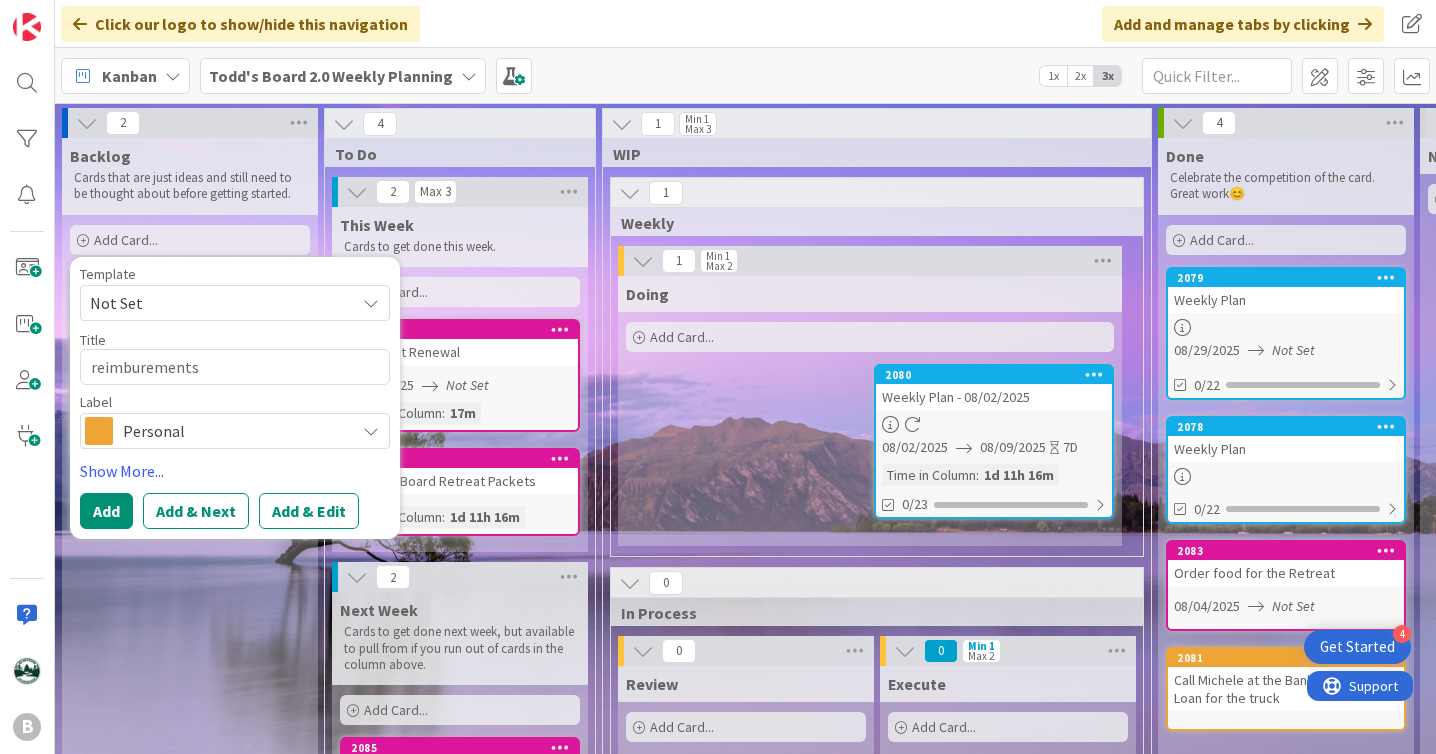type on "x" 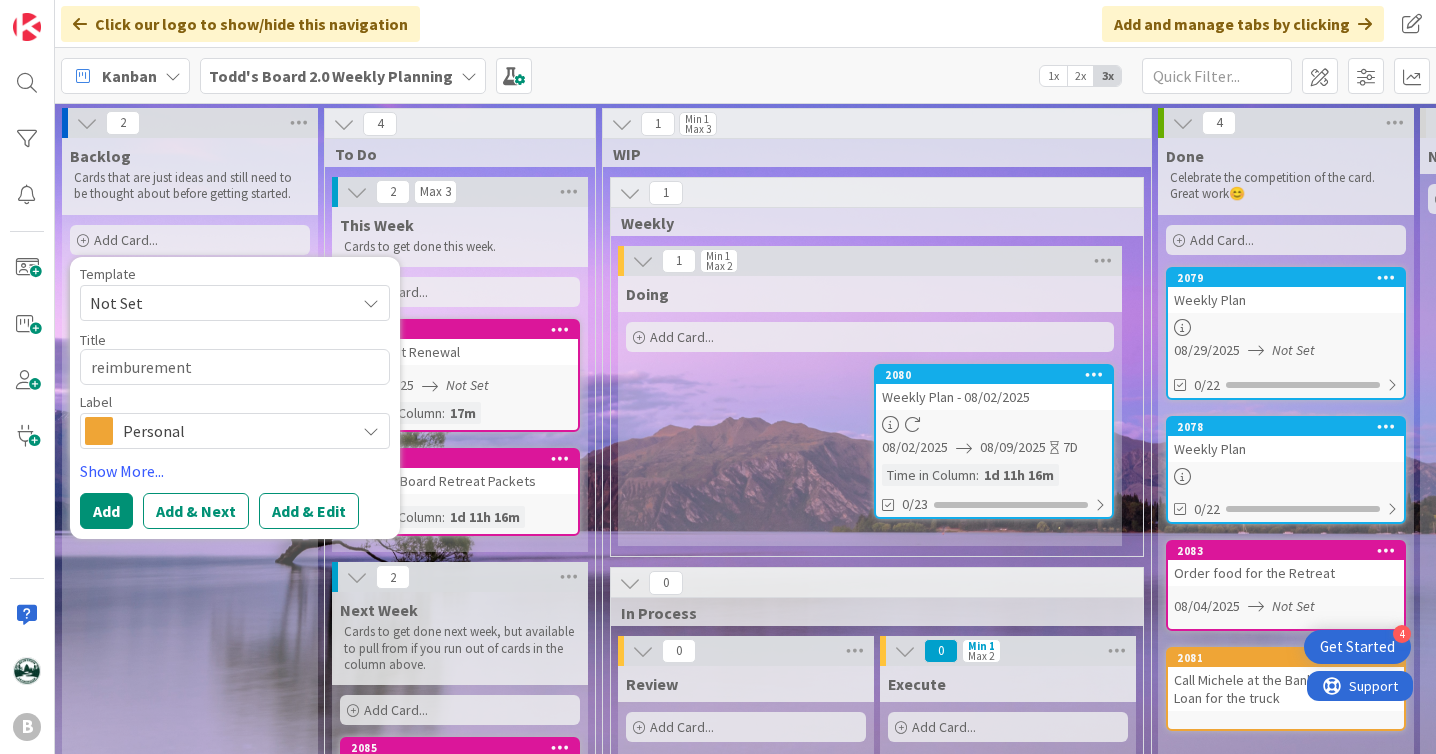type on "x" 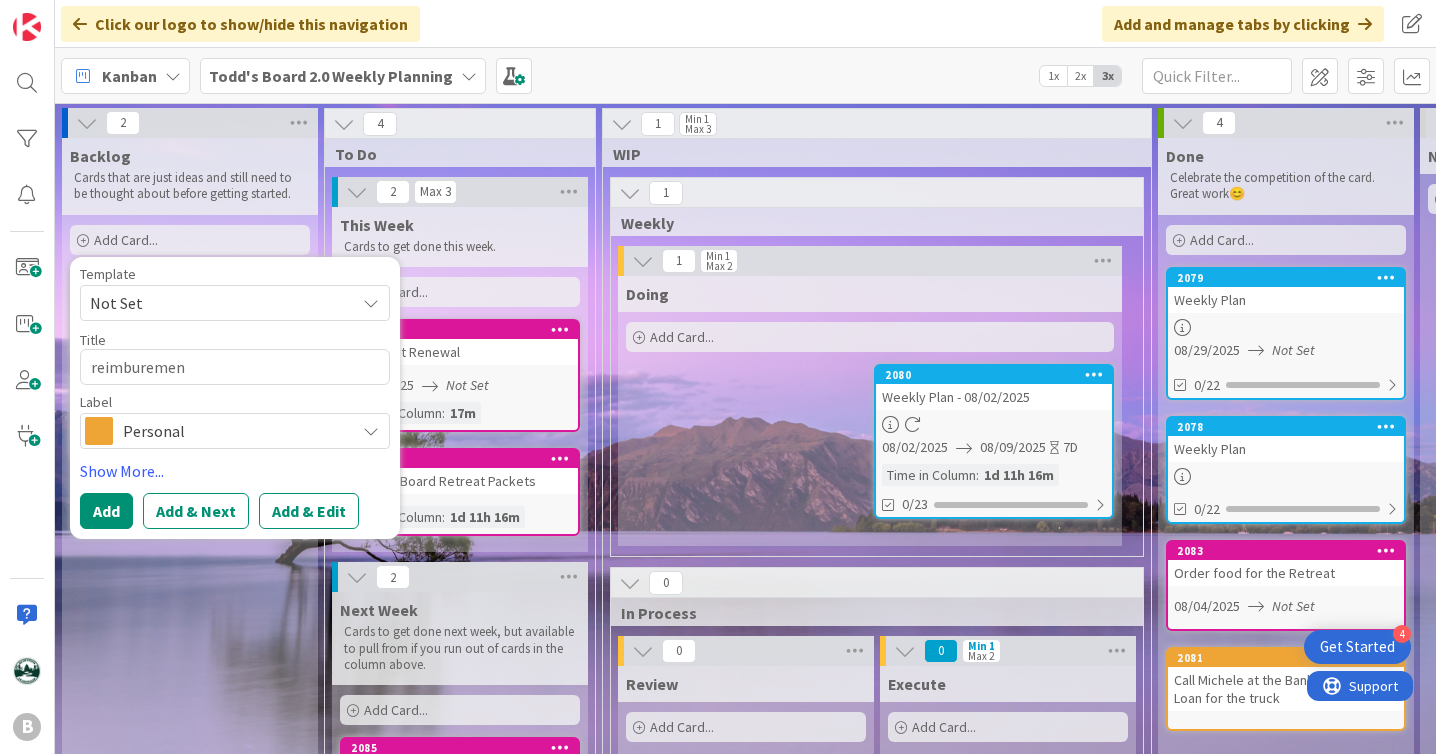 type on "x" 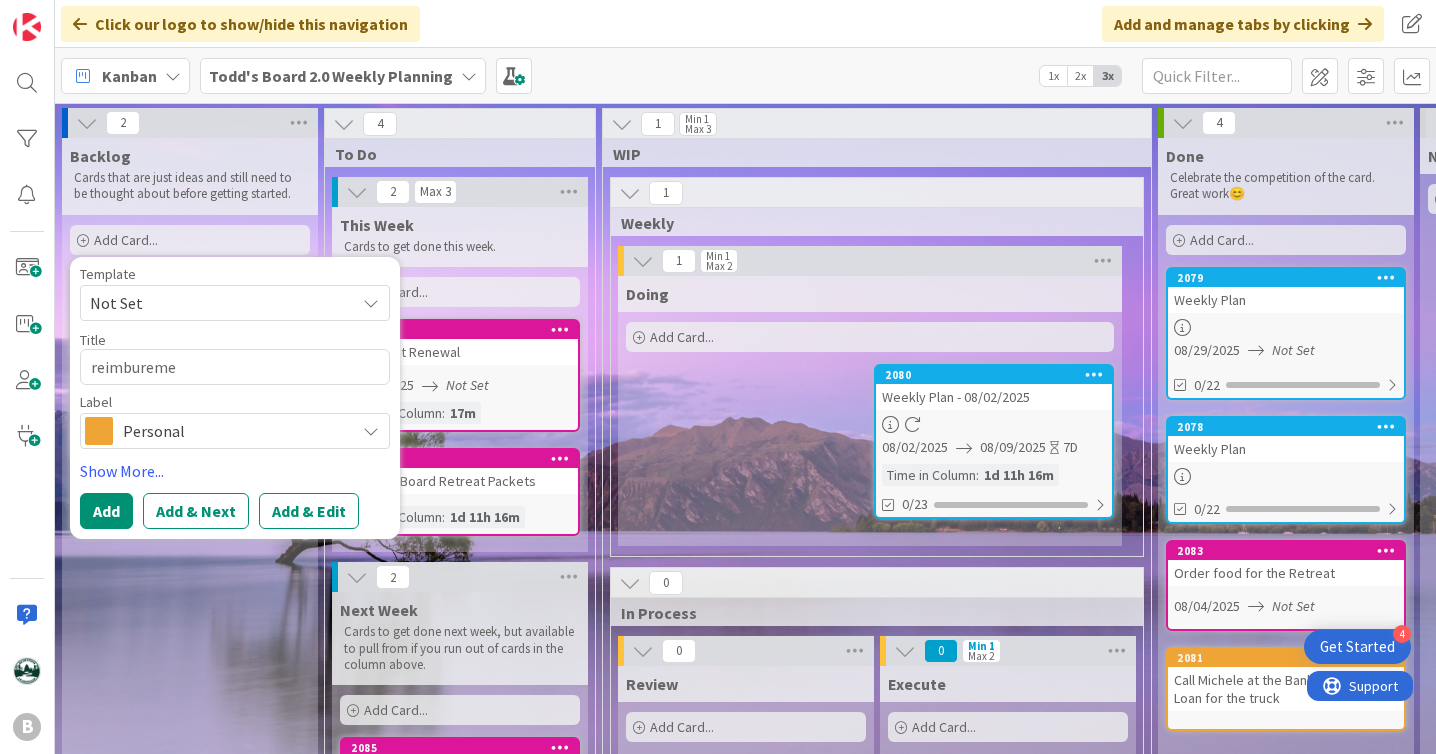 type on "x" 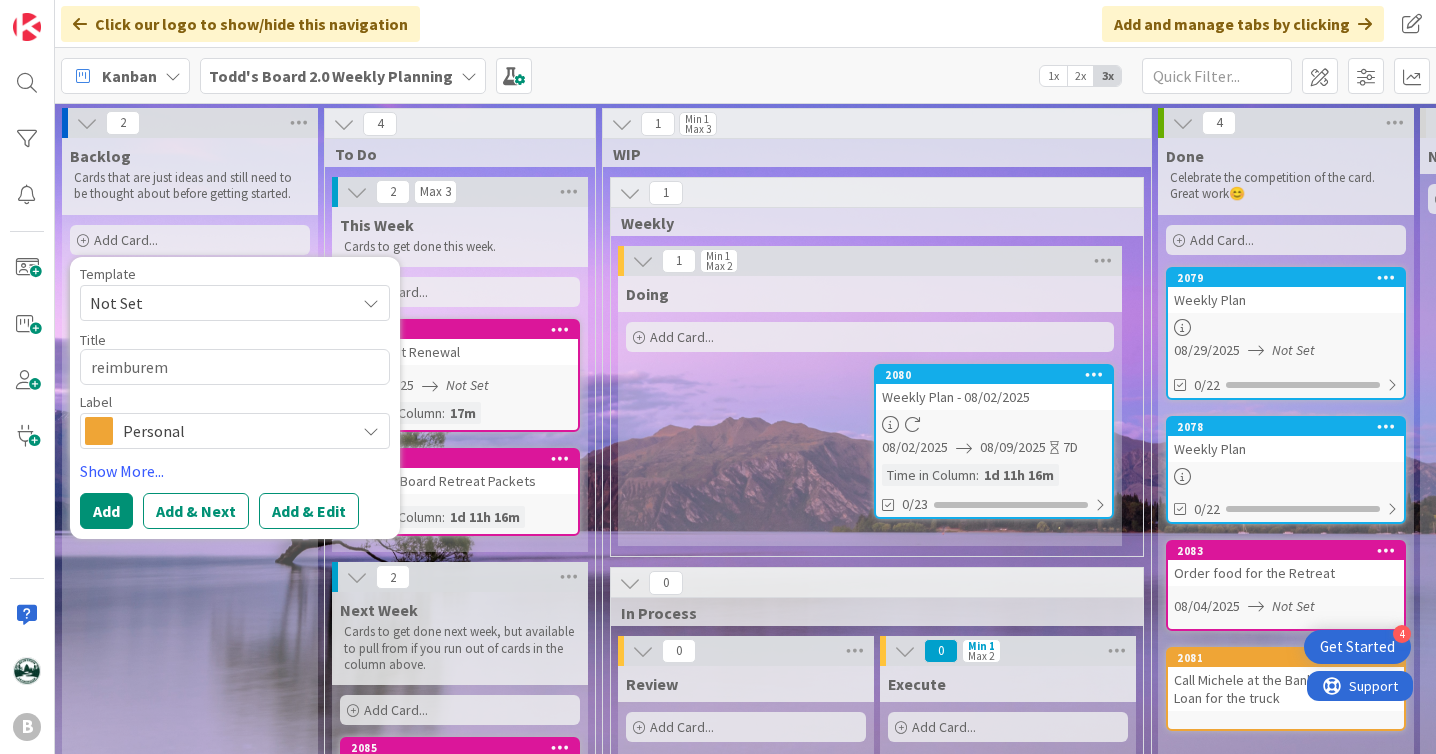 type on "x" 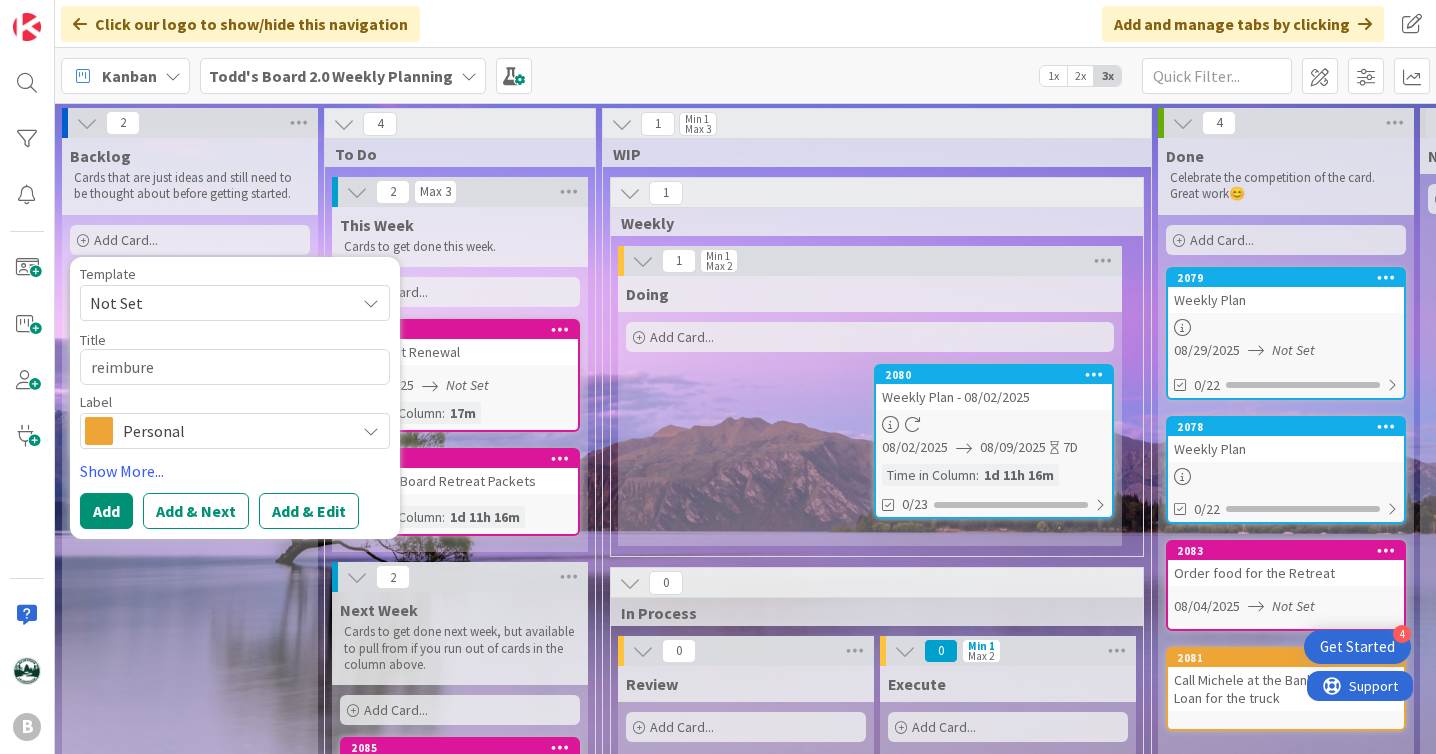 type on "x" 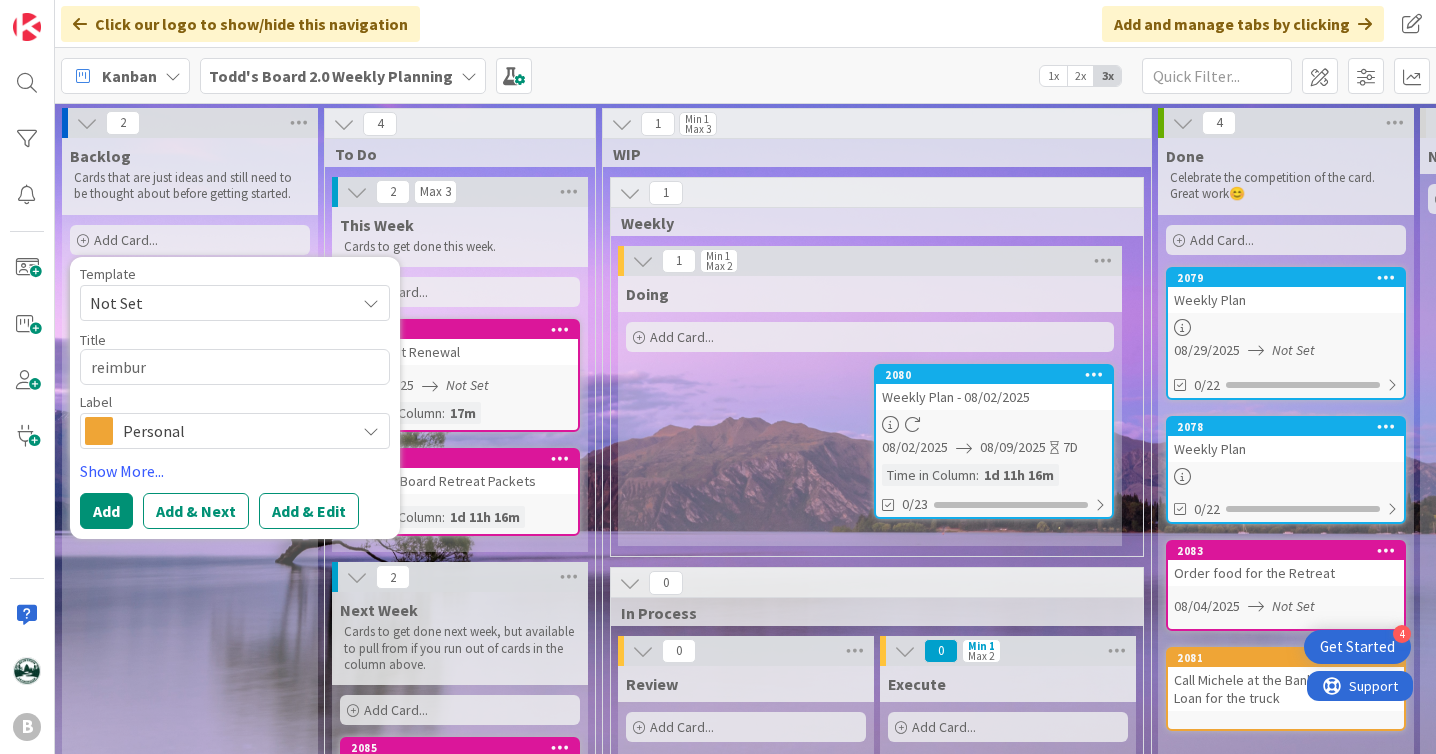 type on "x" 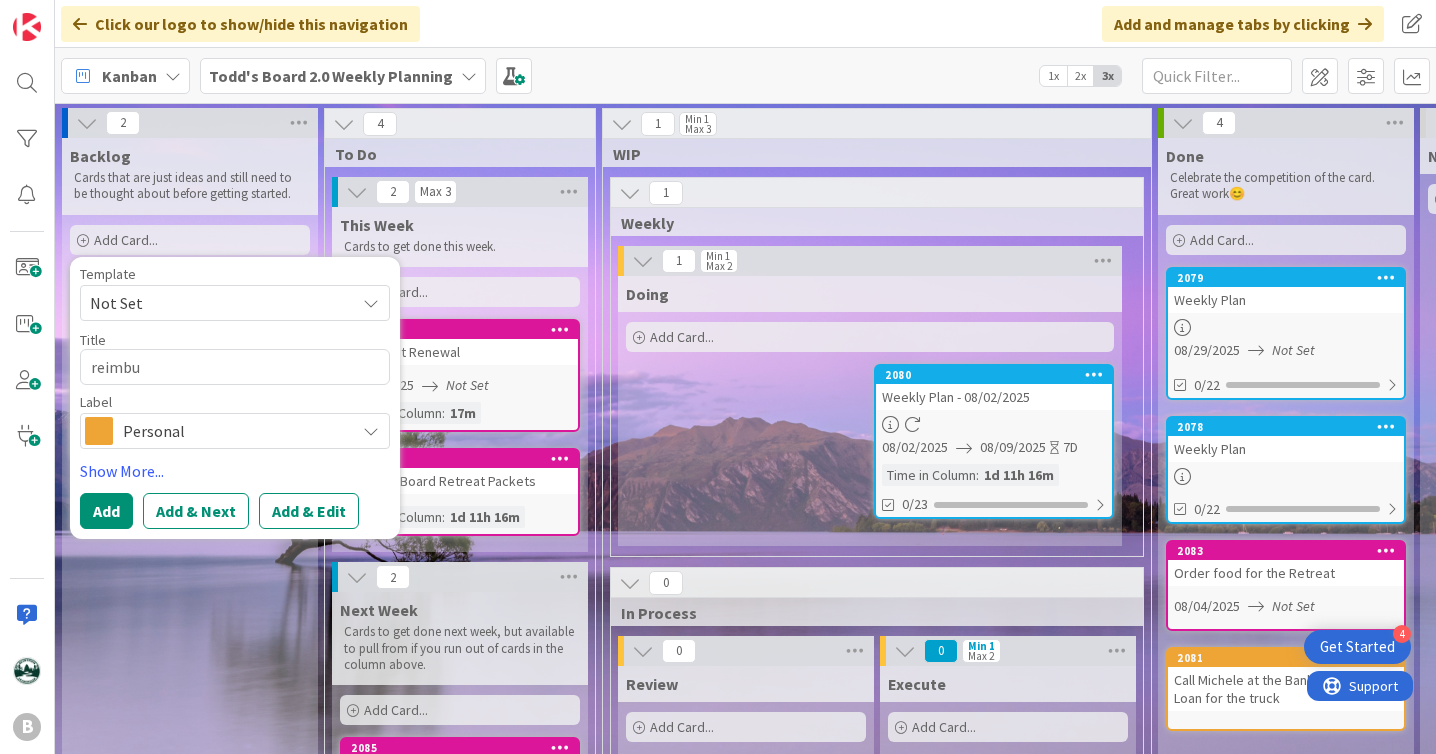 type on "x" 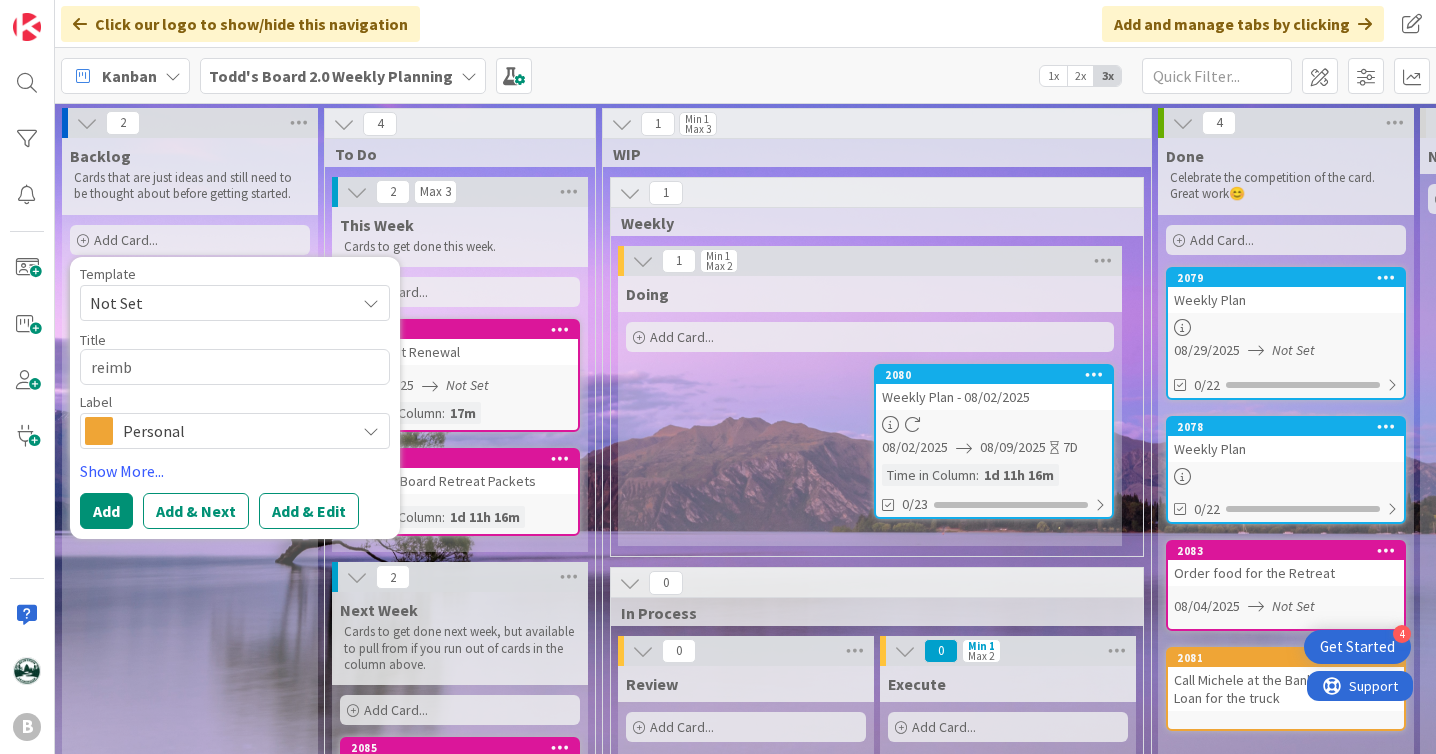 type on "x" 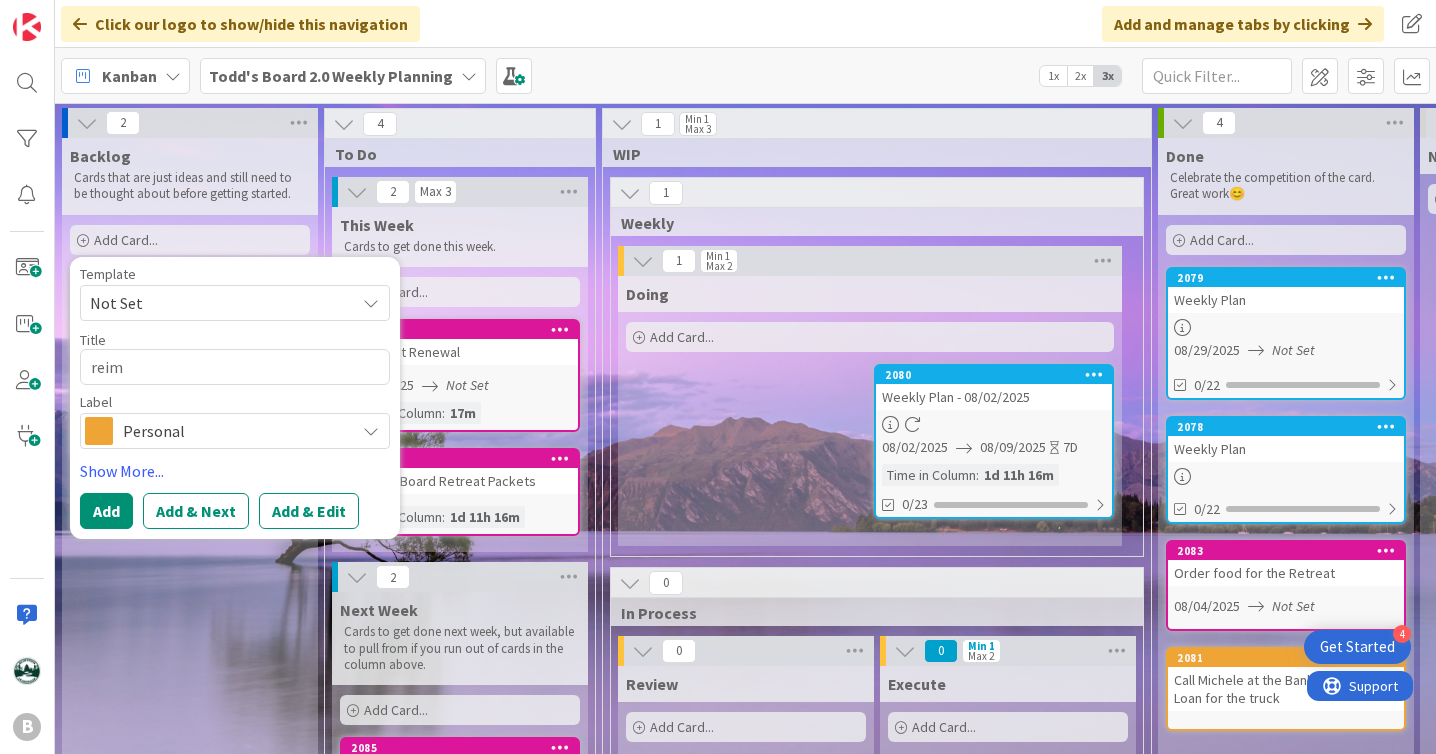 type on "x" 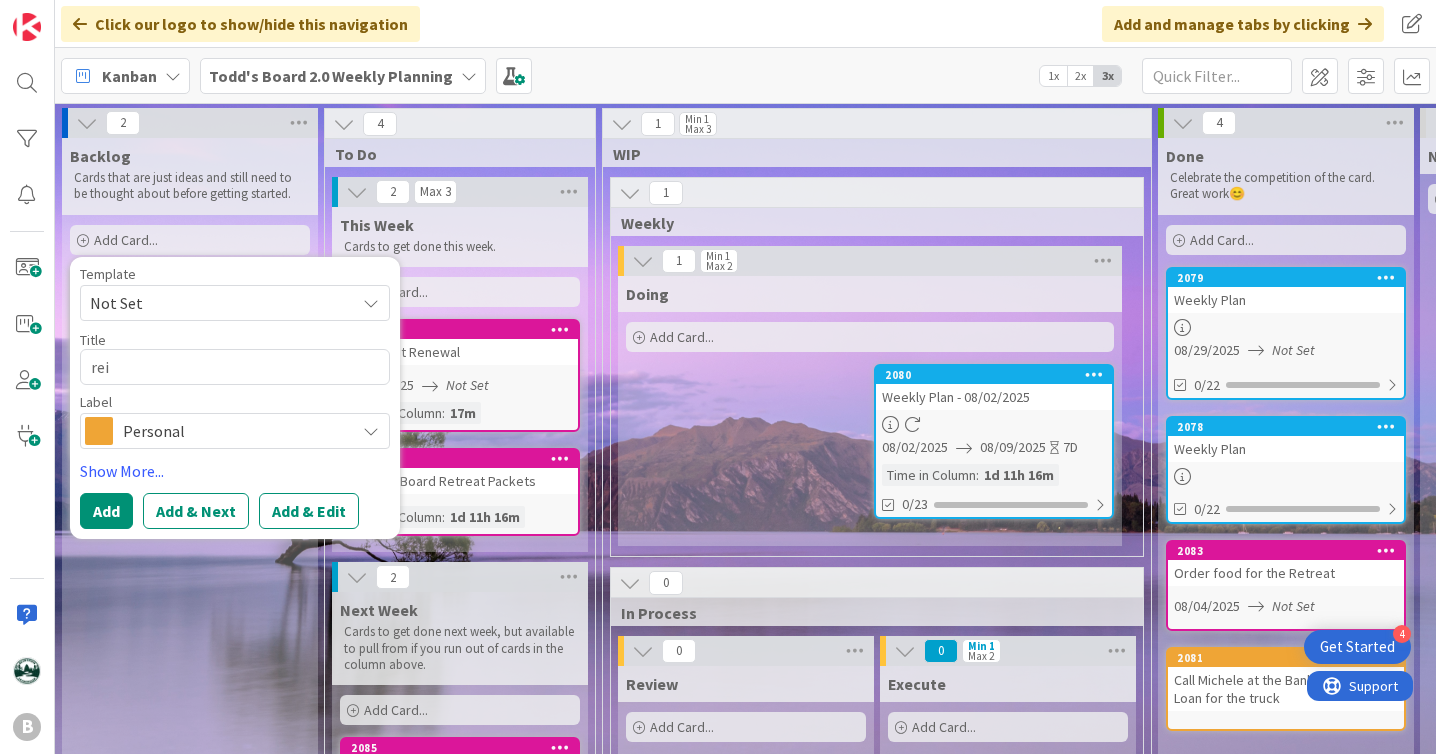 type on "x" 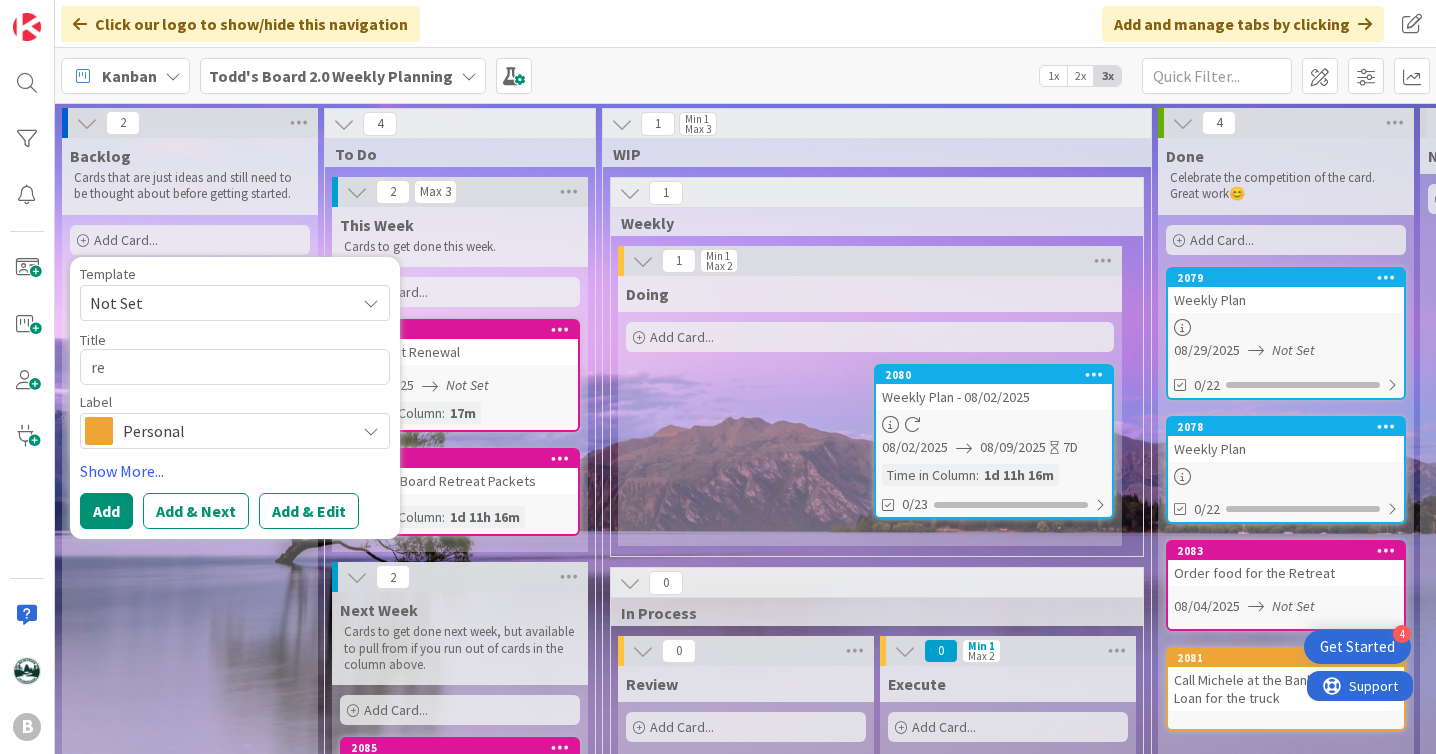 type on "x" 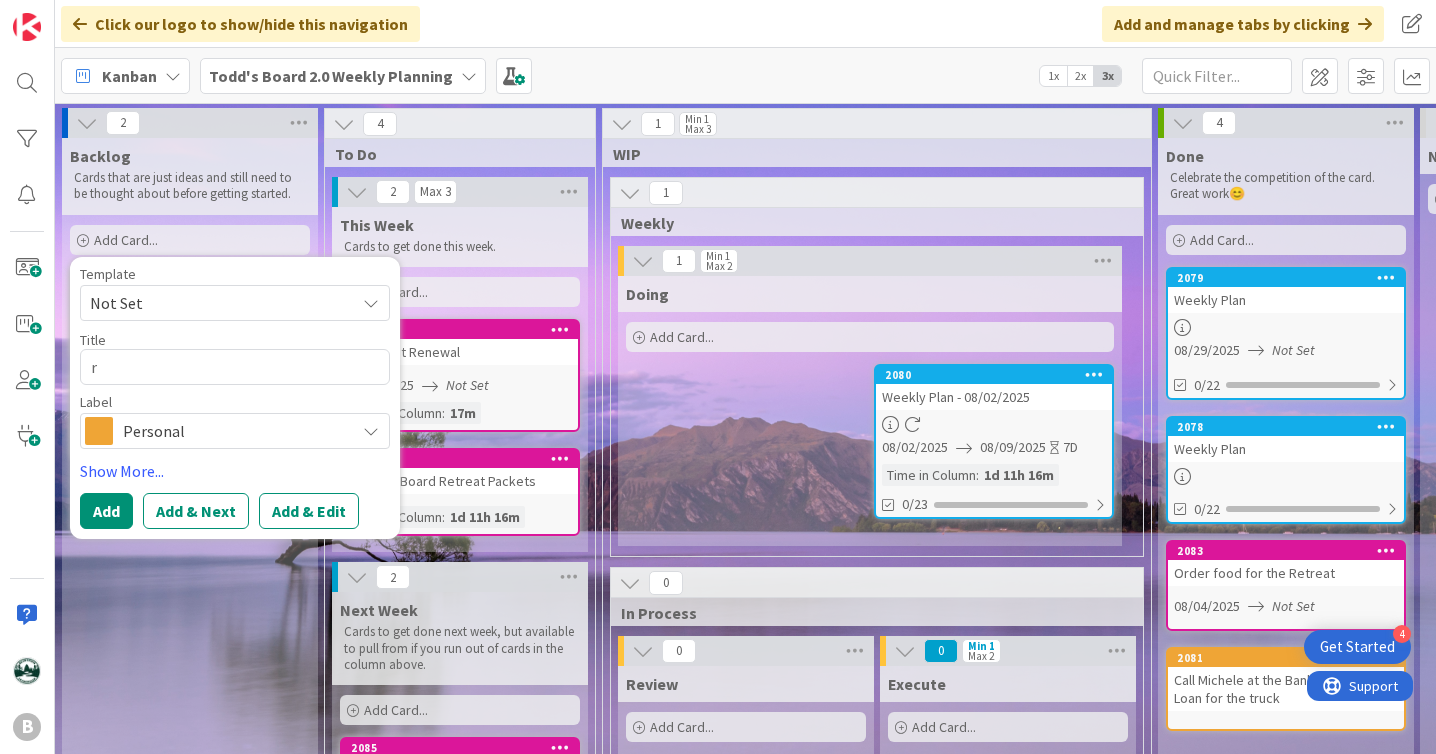 type 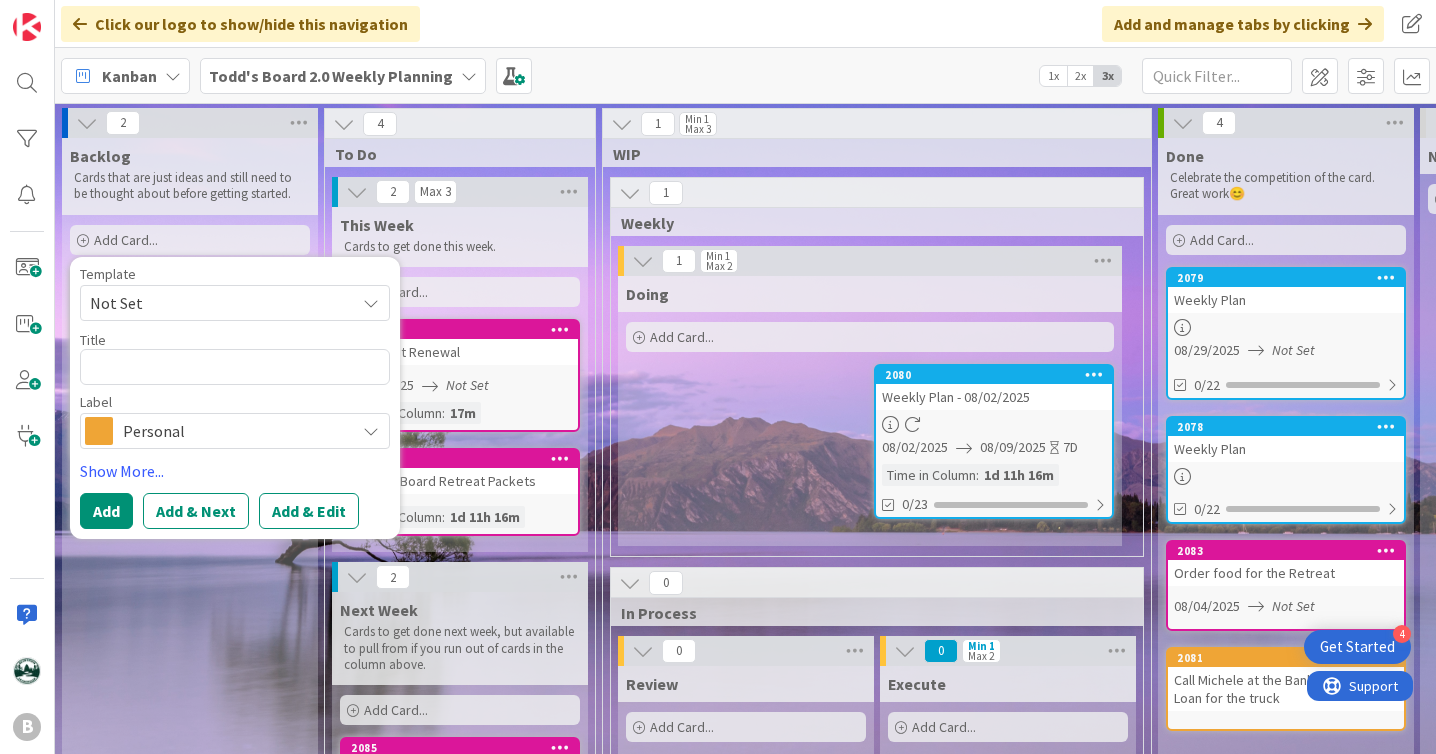 type on "x" 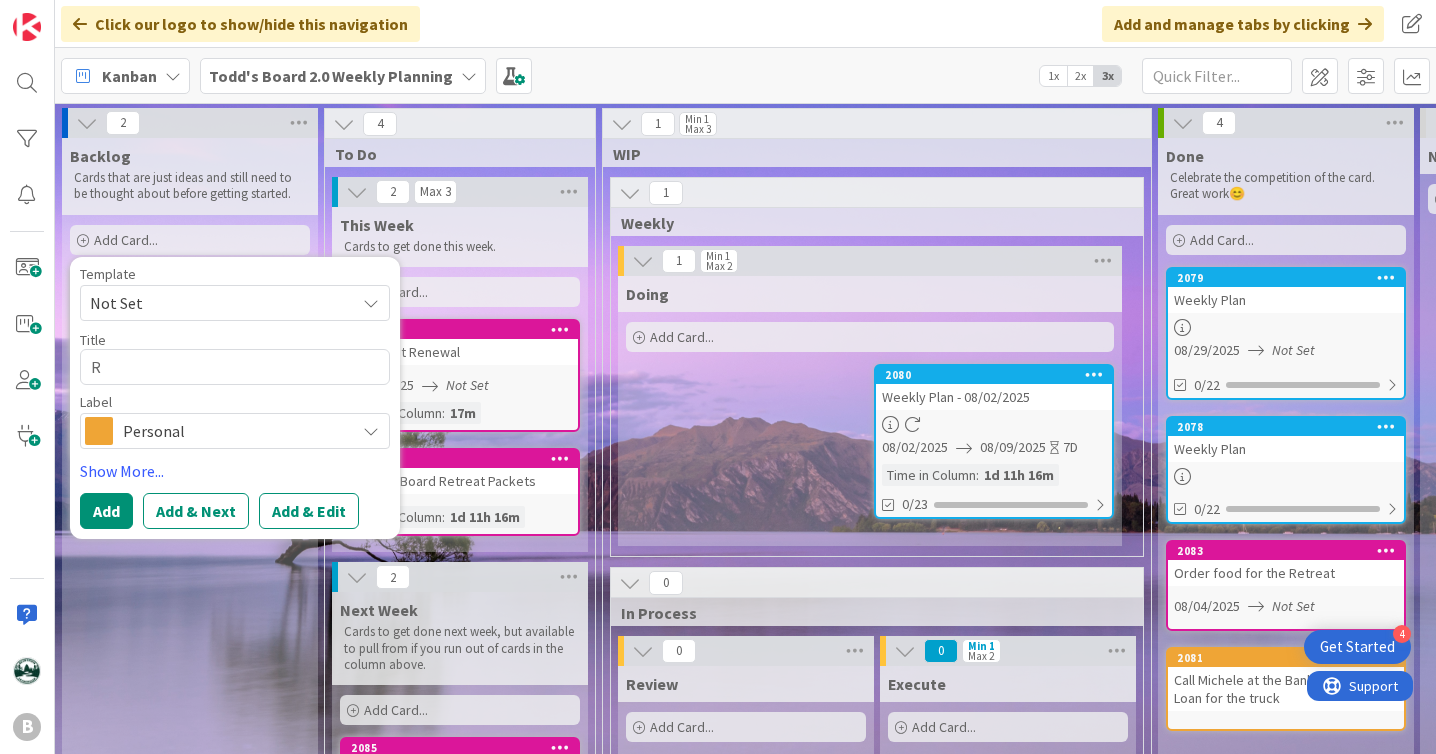 type on "x" 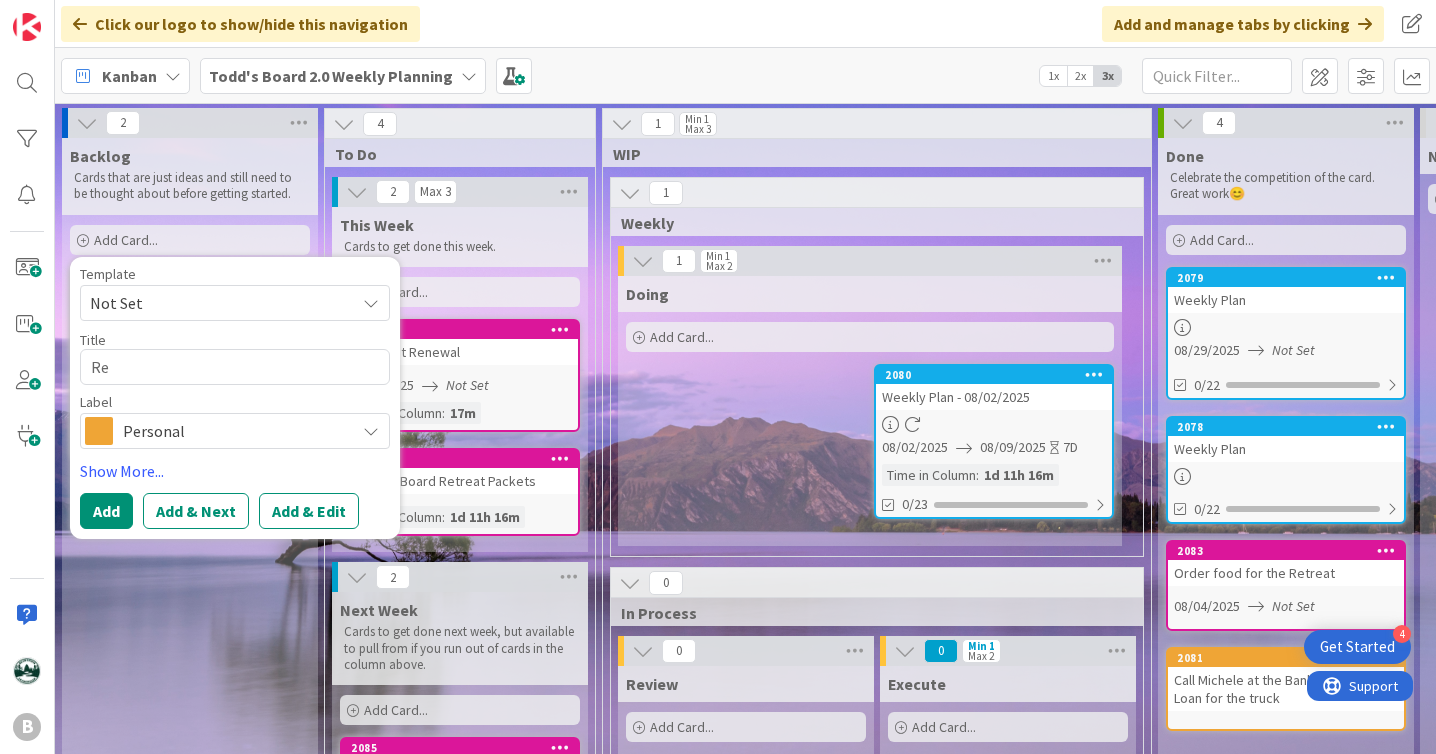 type on "x" 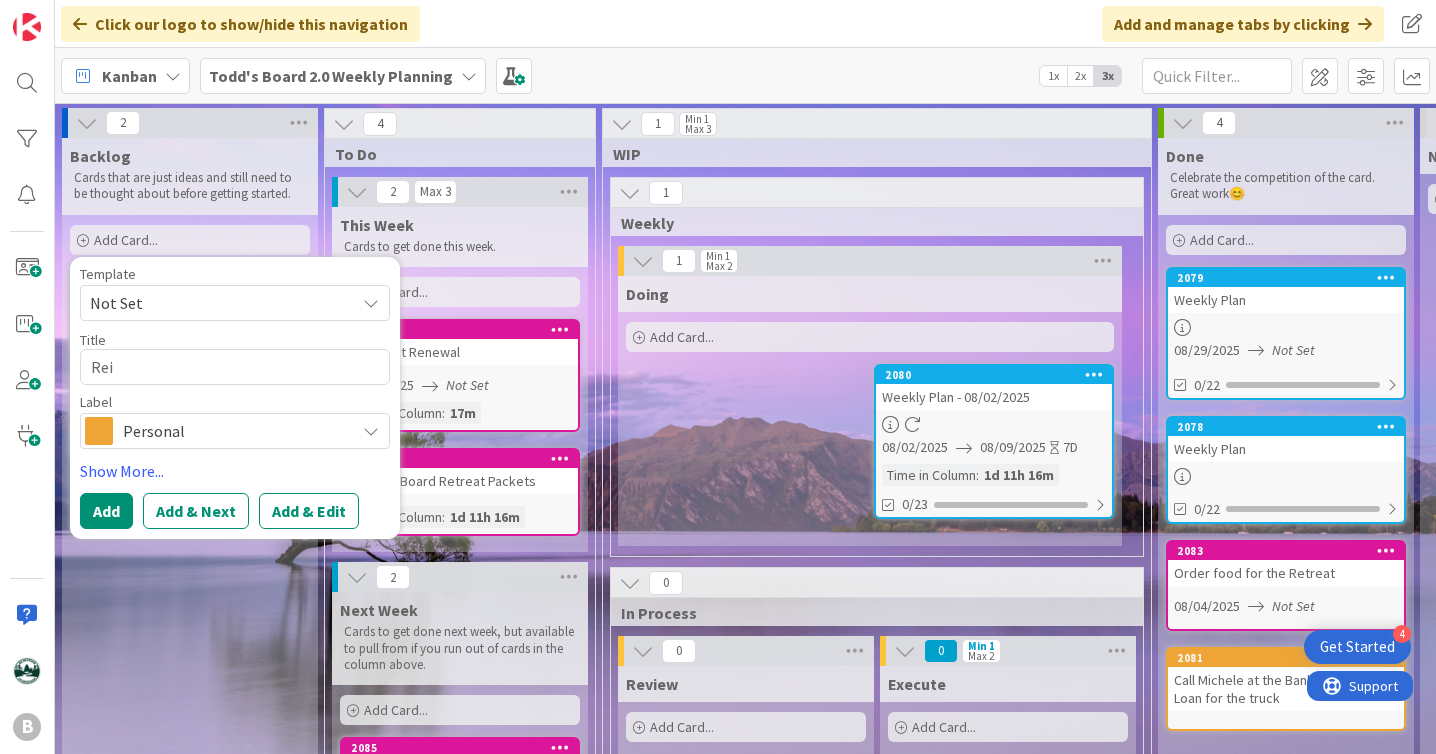 type on "x" 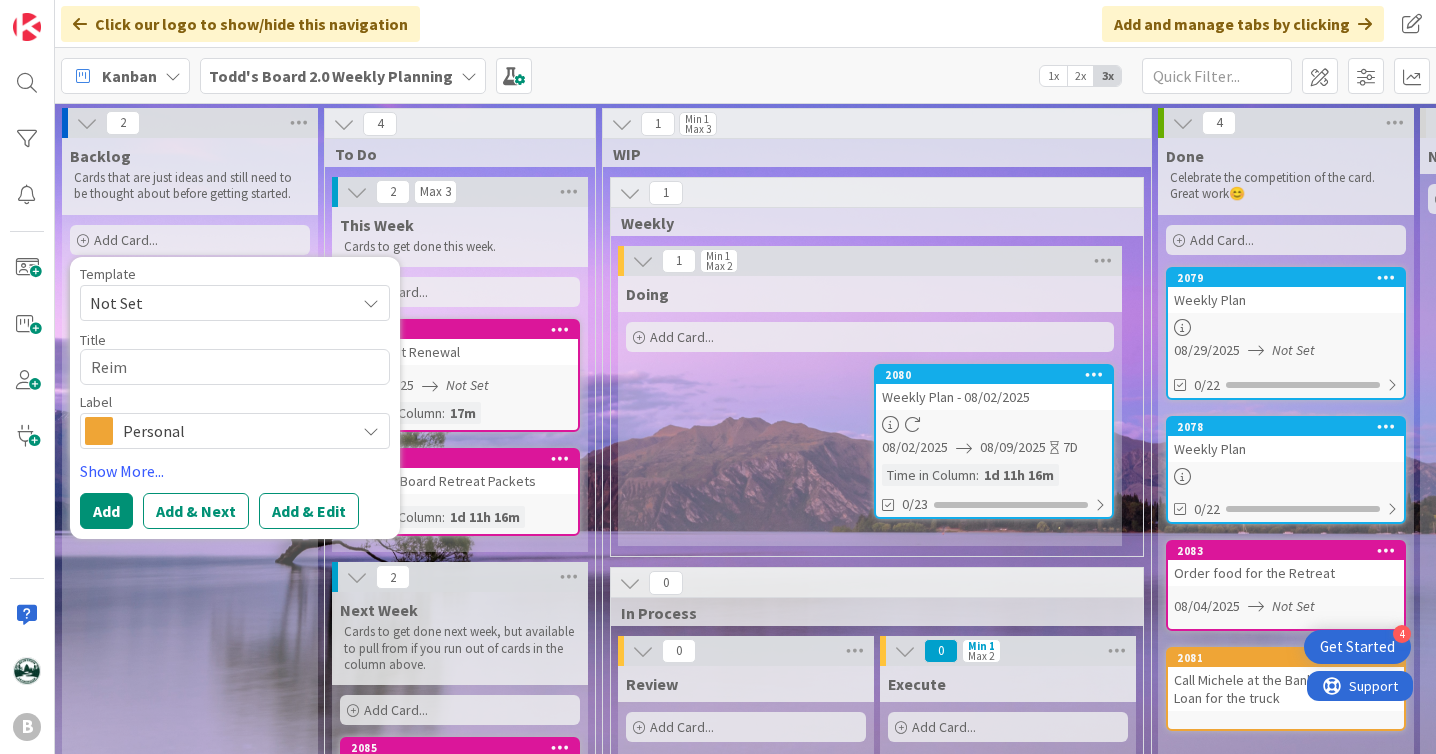 type on "x" 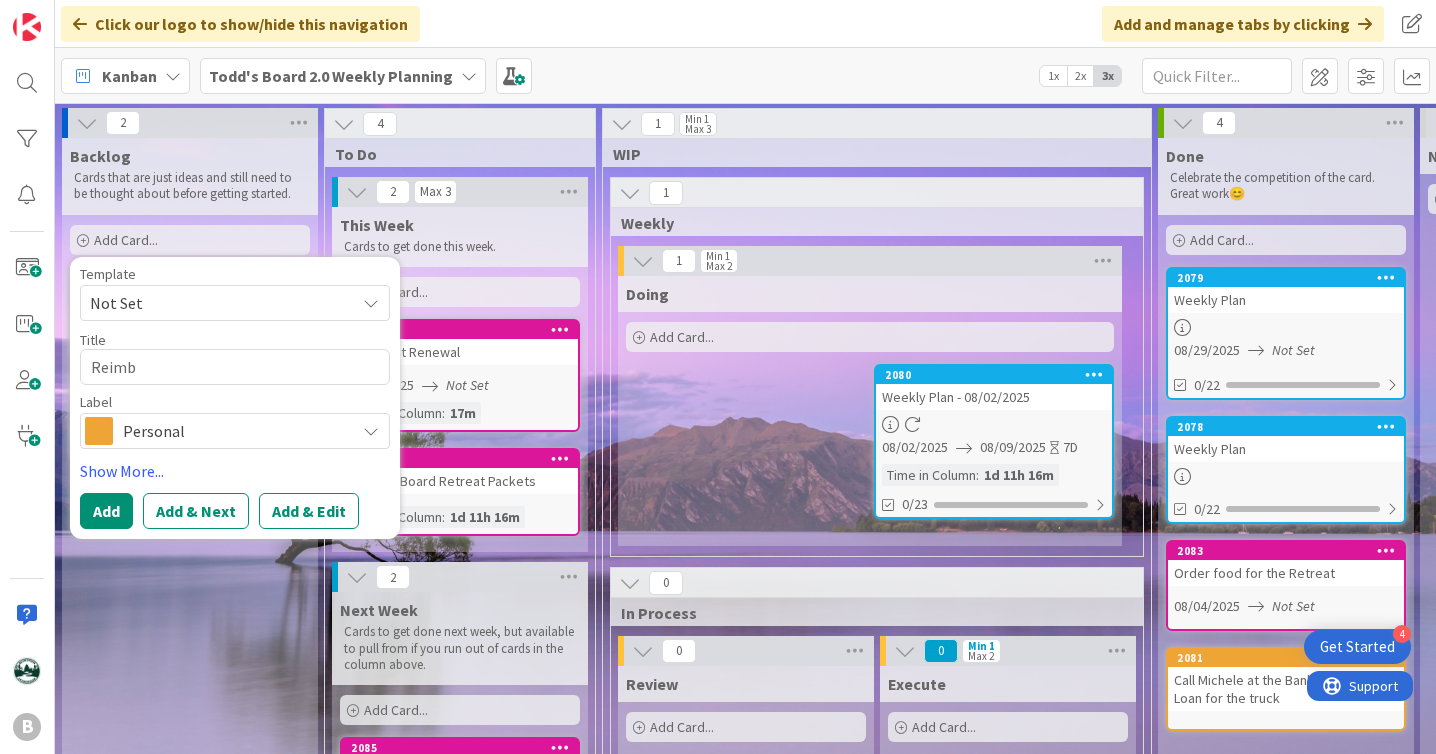 type on "x" 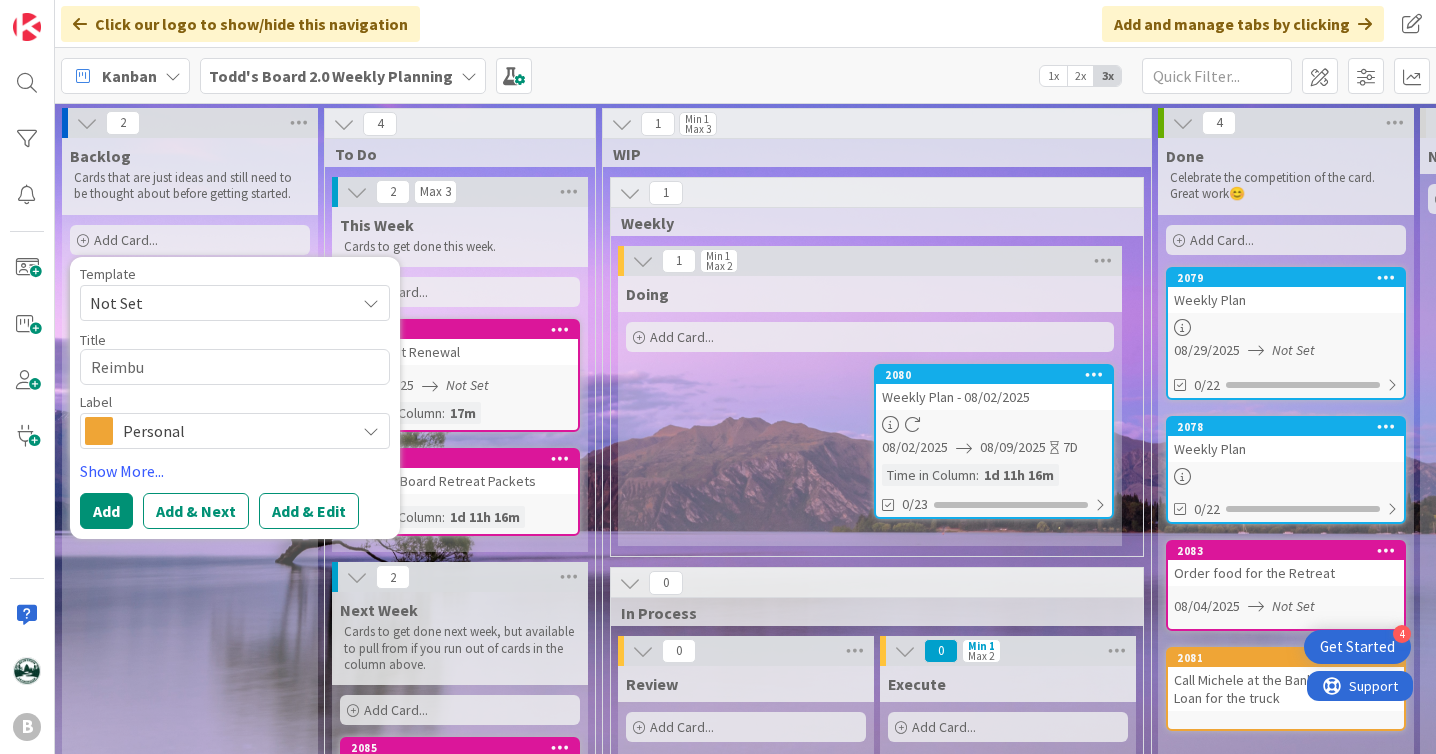 type on "x" 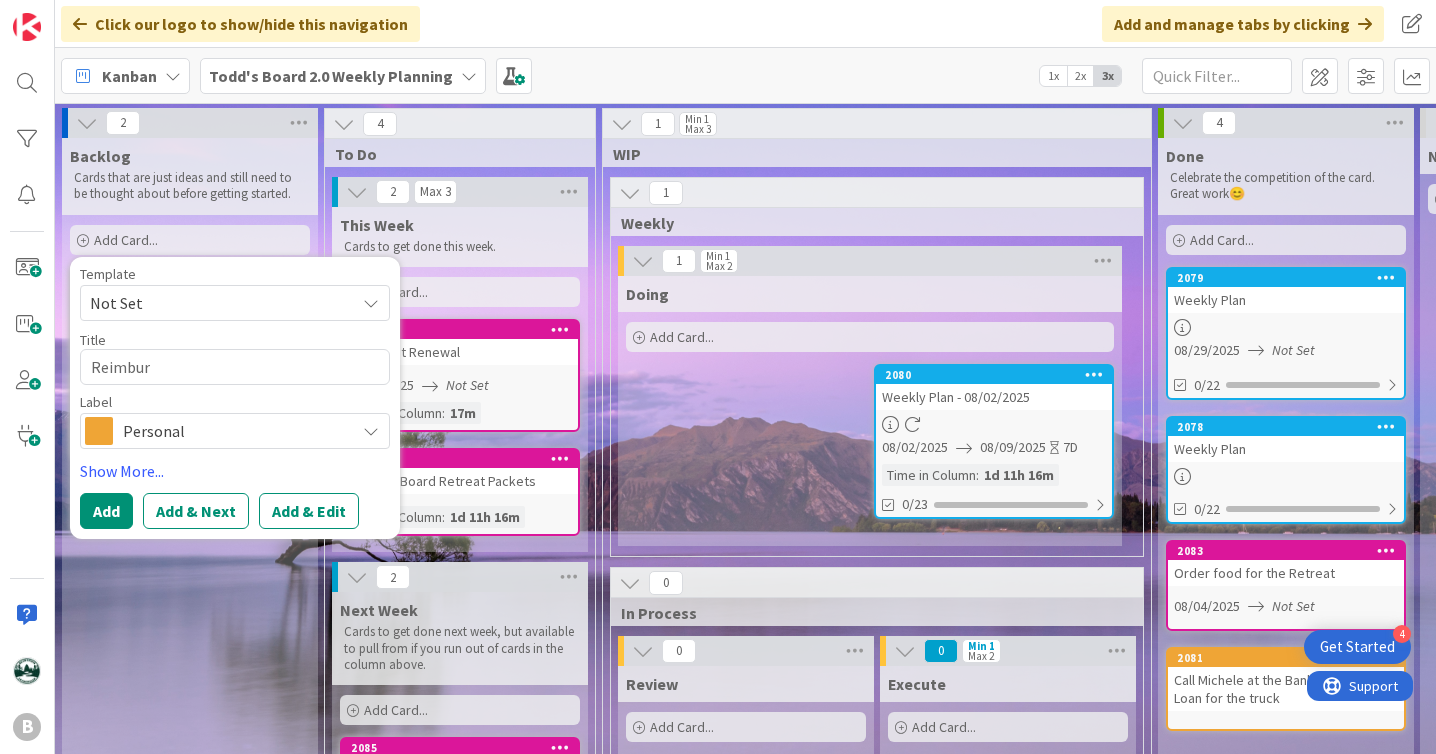 type on "x" 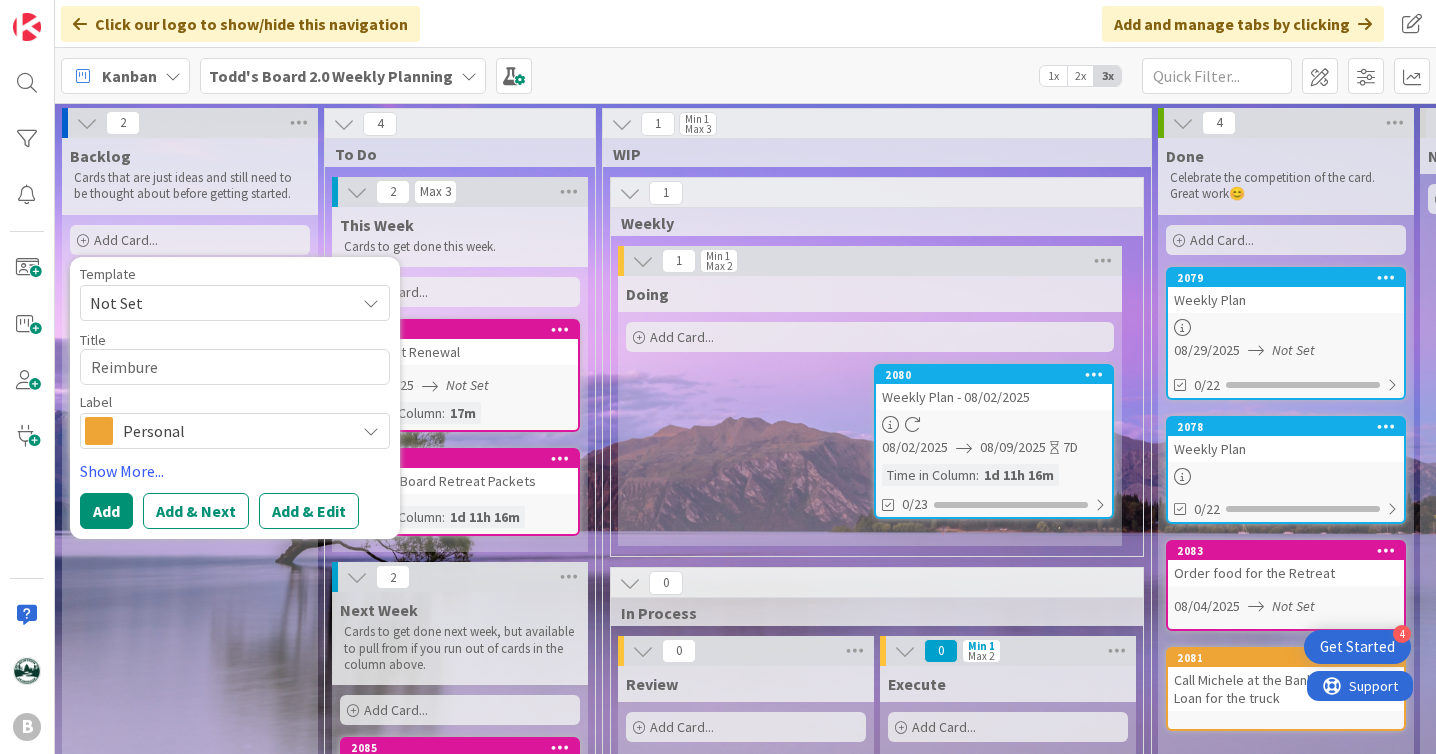 type on "x" 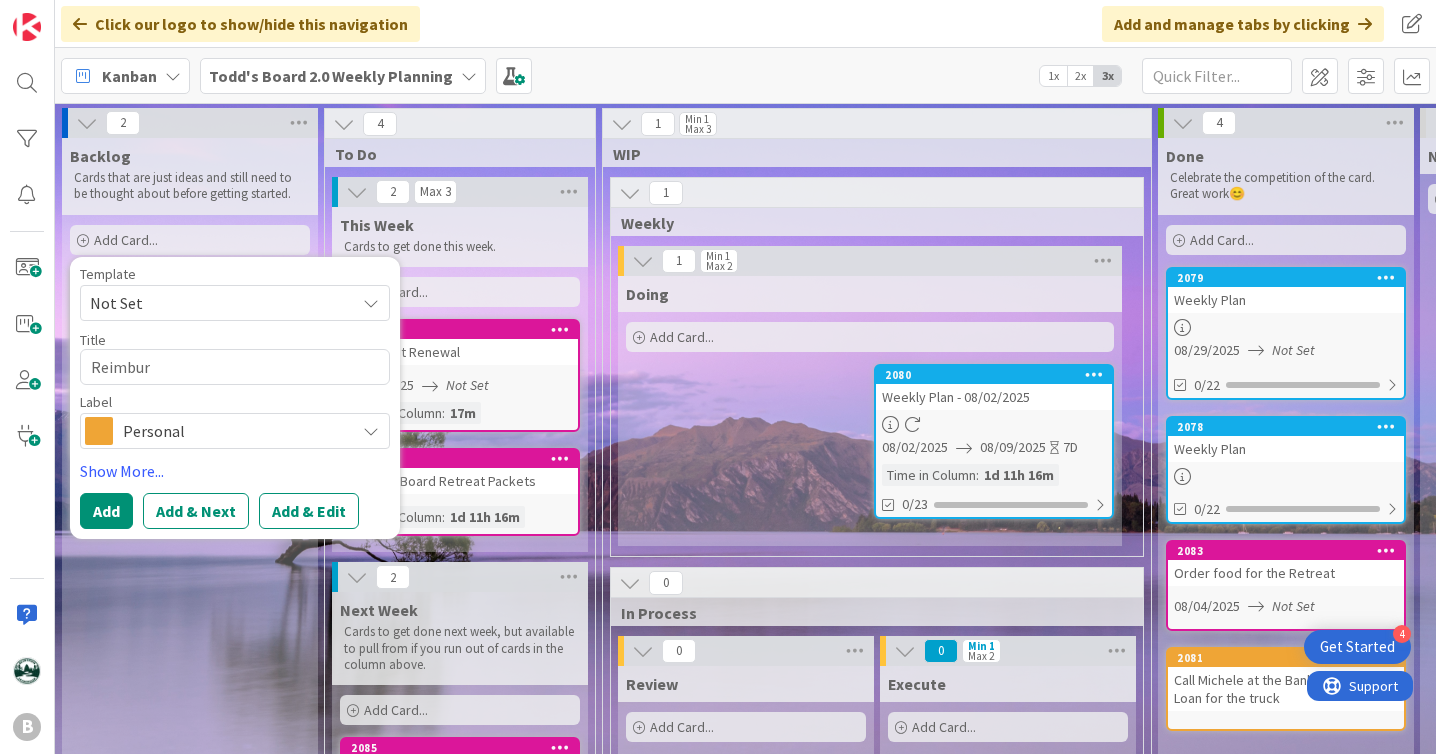 type on "x" 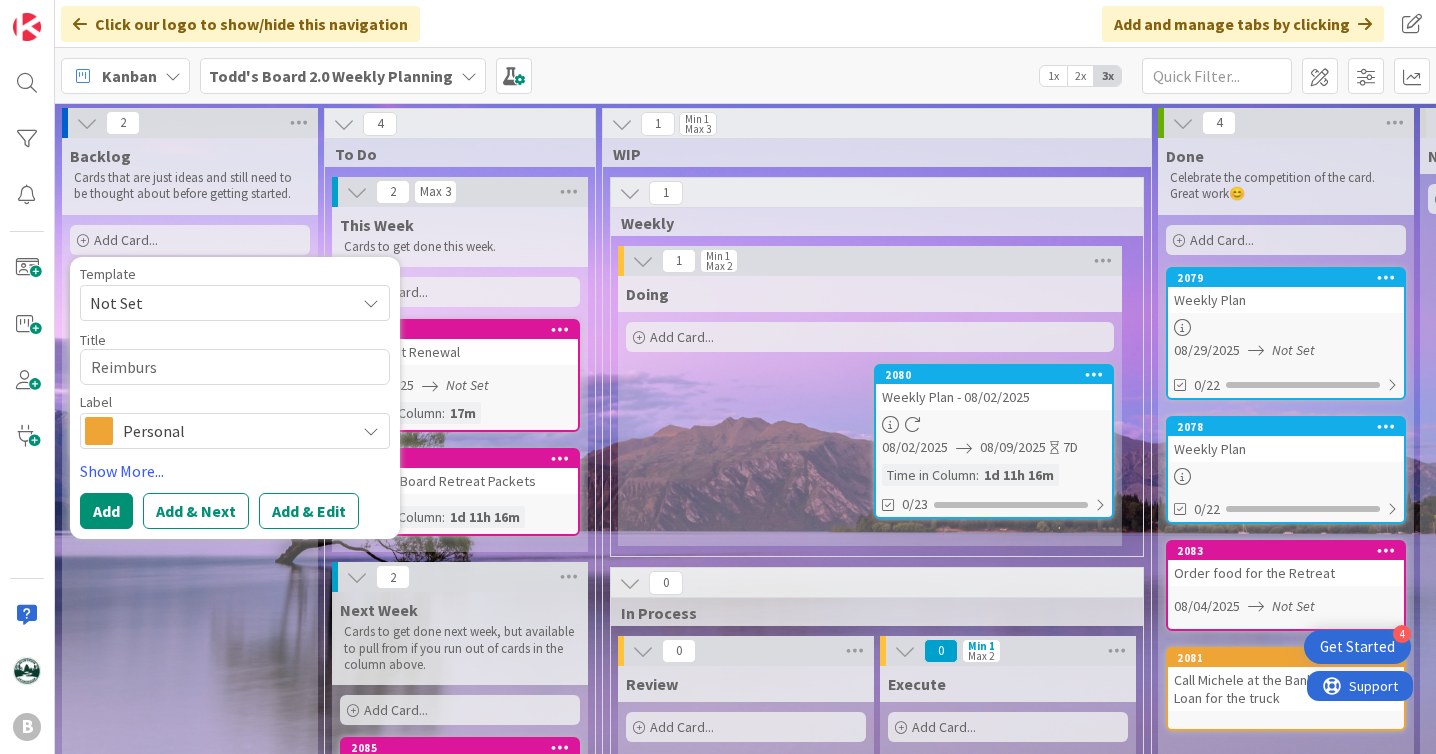 type on "x" 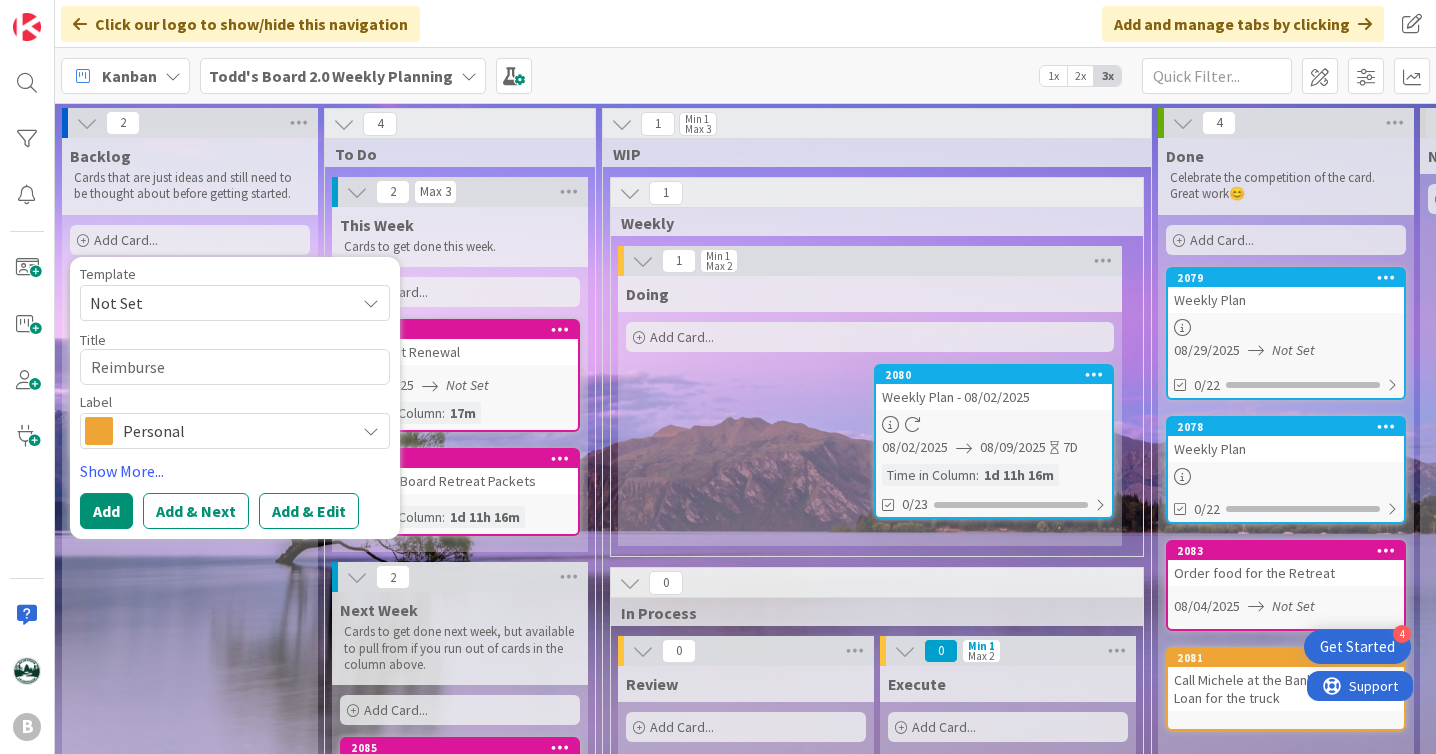 type on "x" 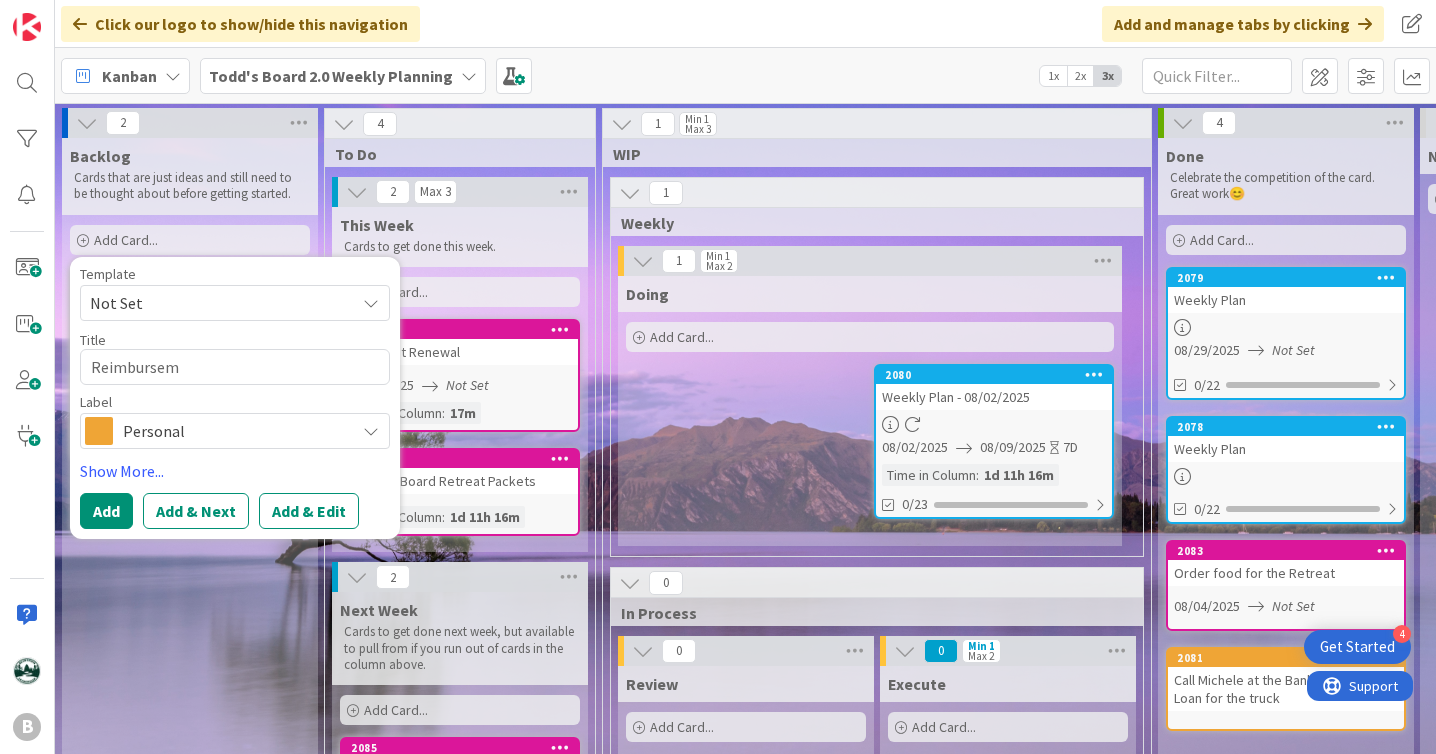 type on "x" 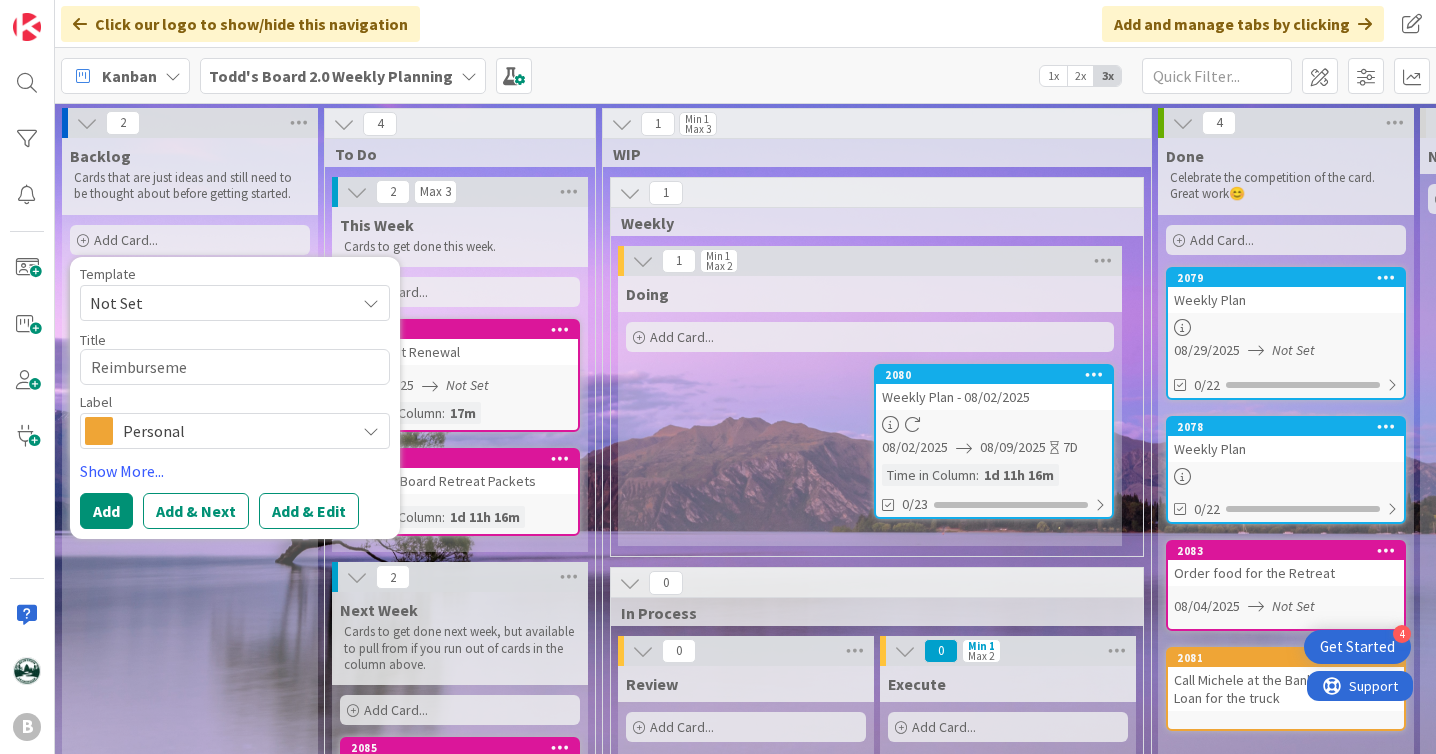 type on "x" 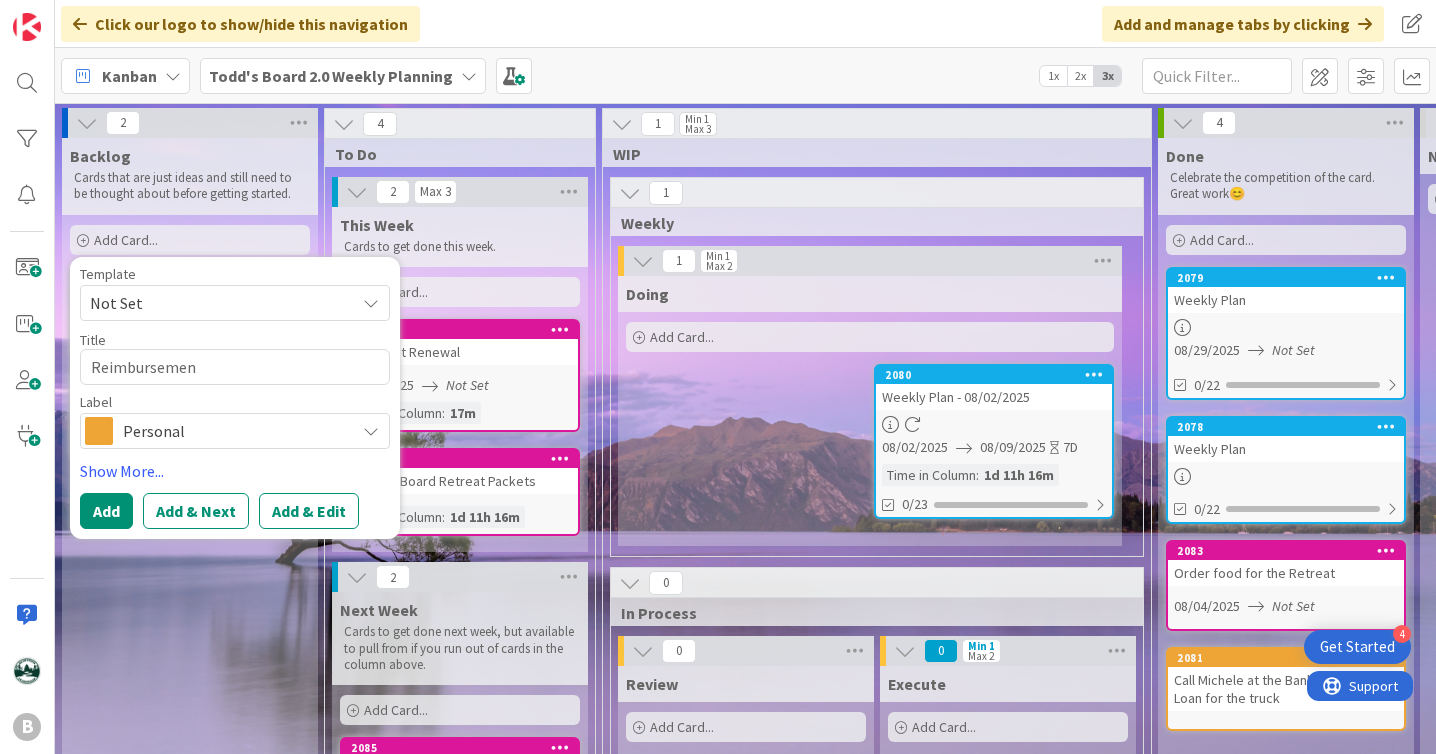 type on "x" 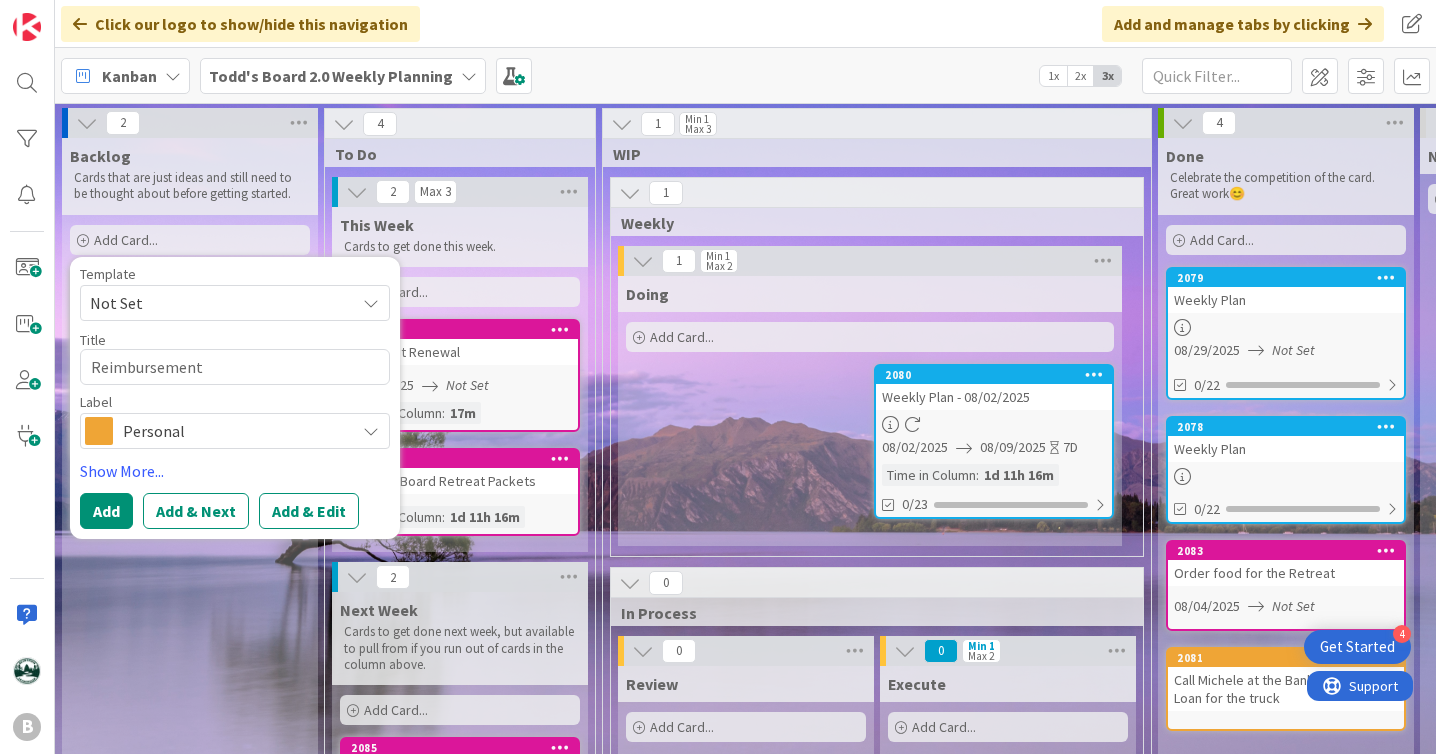 type on "x" 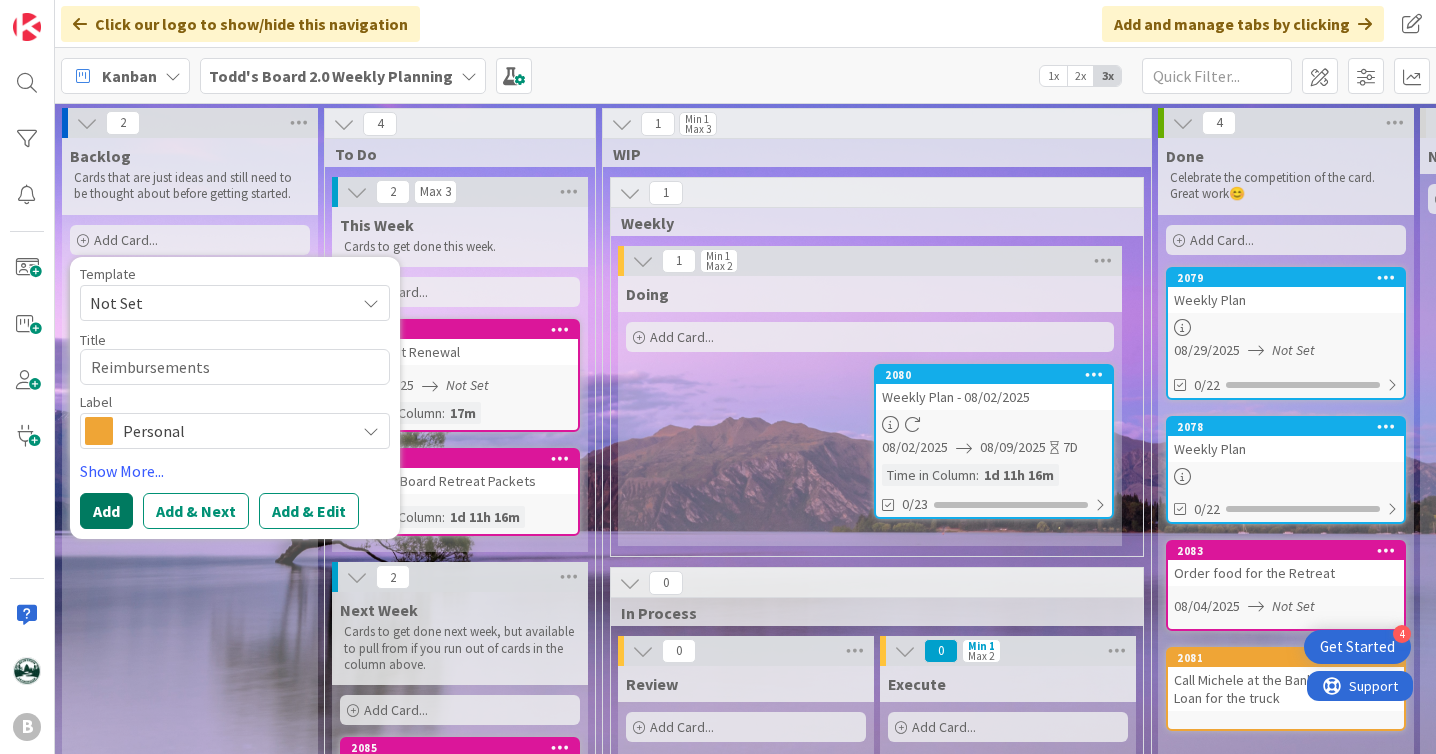 type on "Reimbursements" 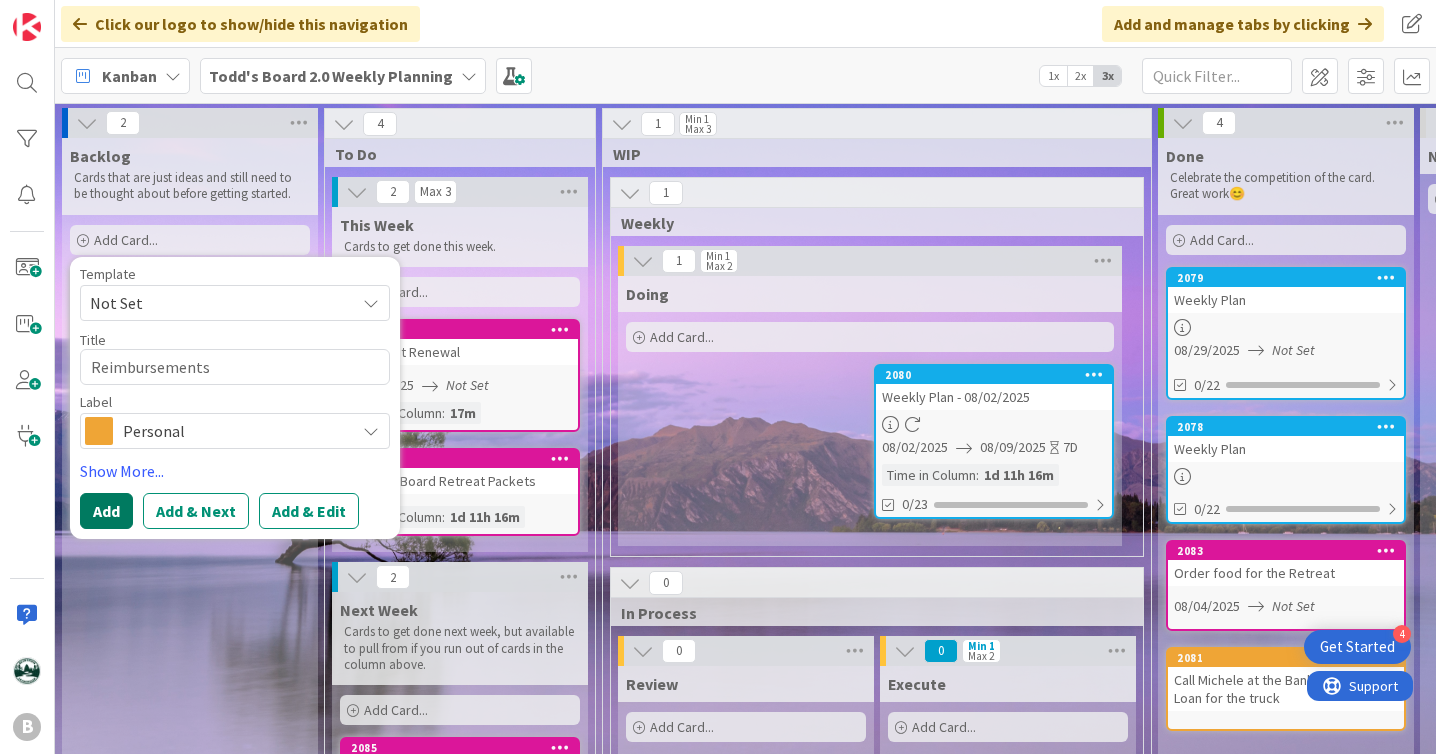 click on "Add" at bounding box center [106, 511] 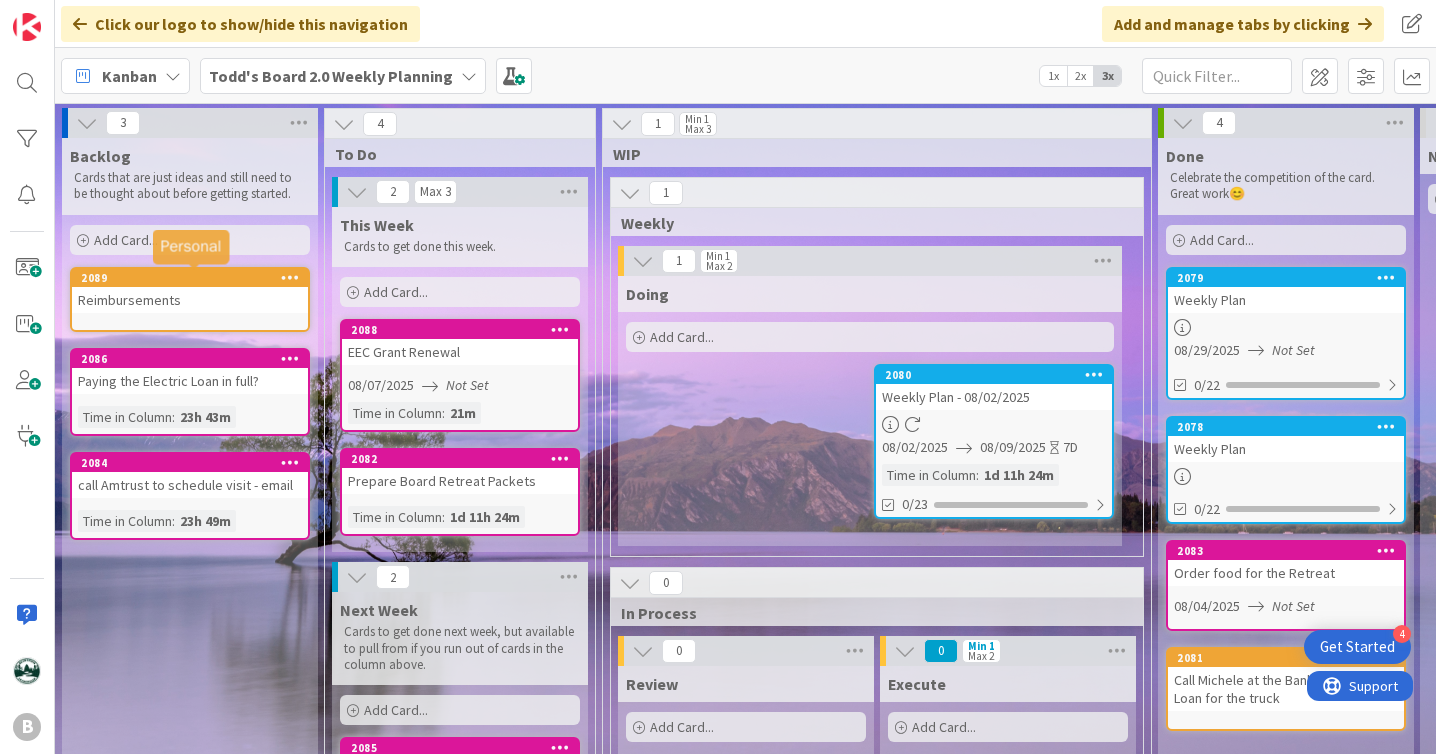 click on "2089" at bounding box center [194, 278] 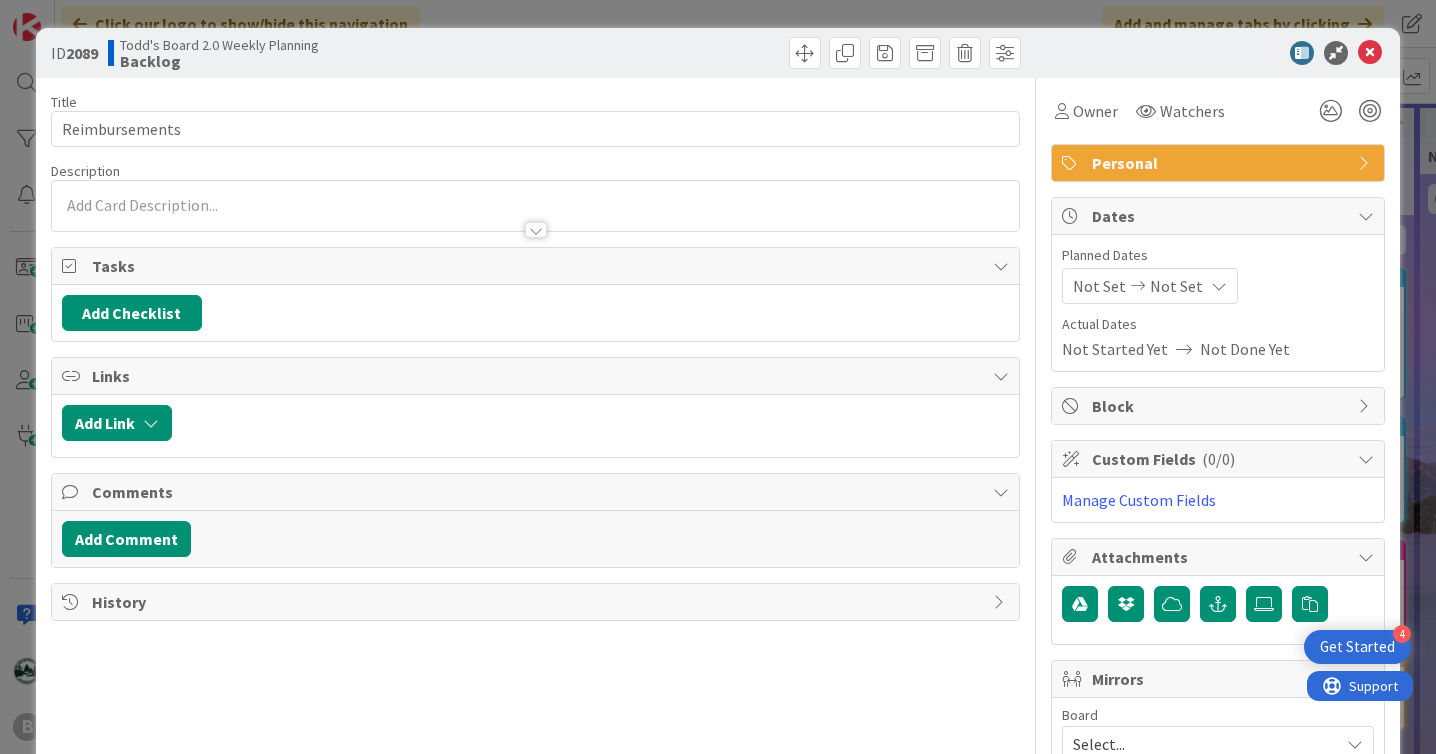 scroll, scrollTop: 0, scrollLeft: 0, axis: both 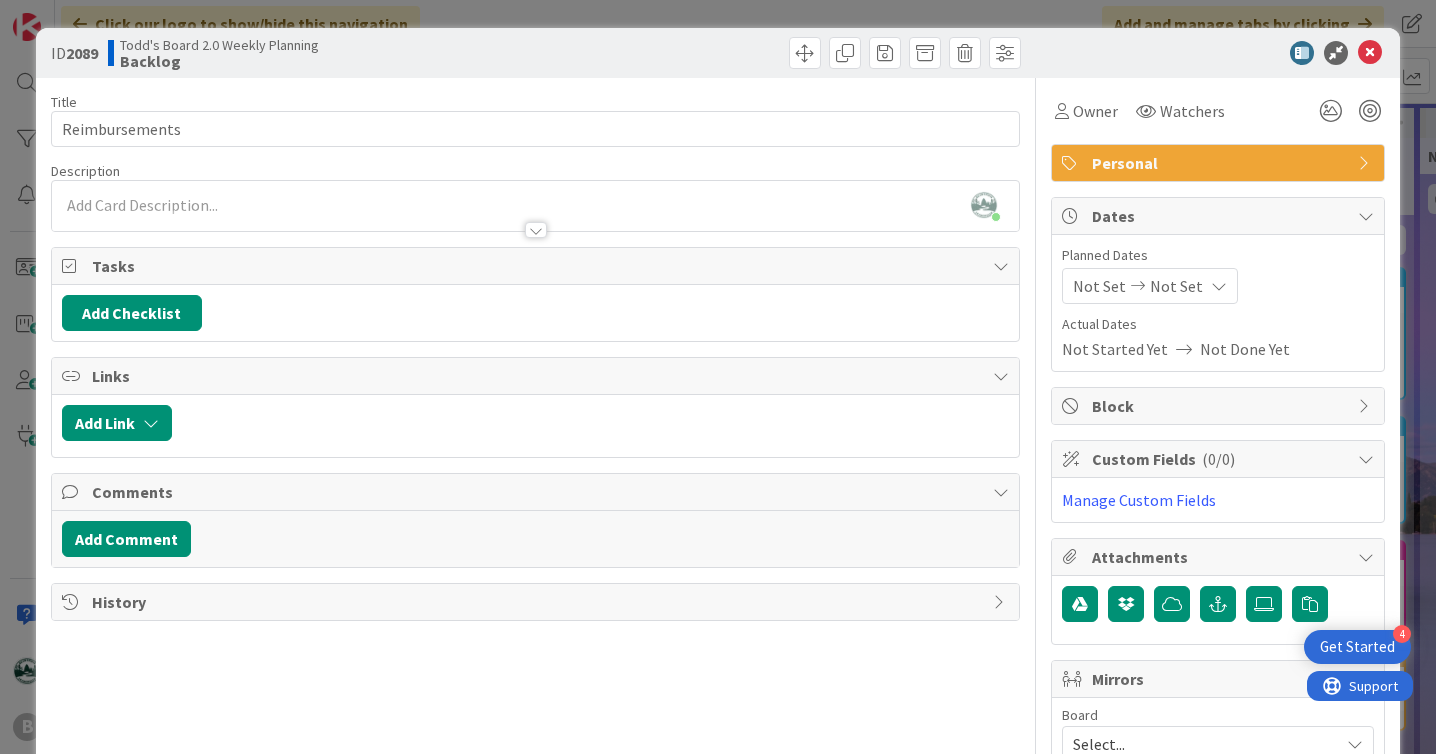 click on "Personal" at bounding box center (1220, 163) 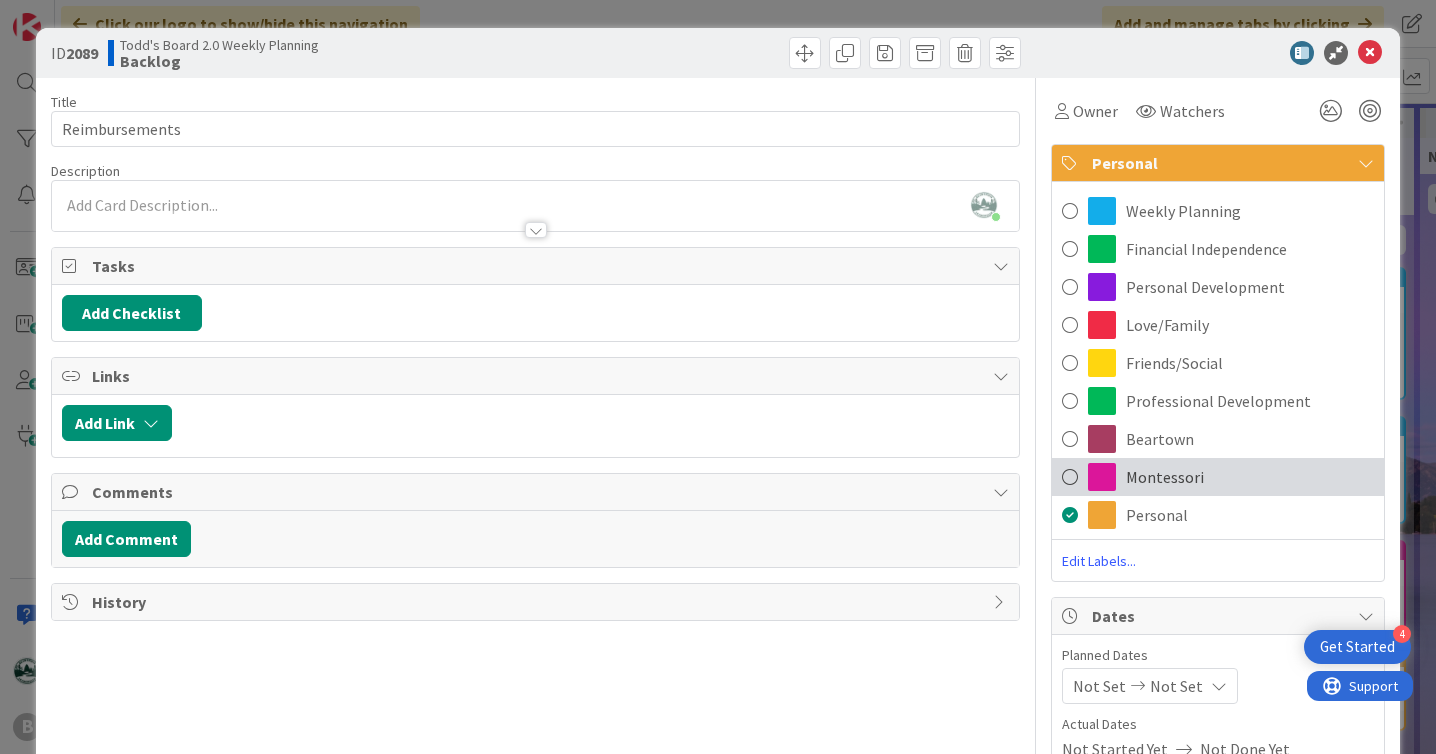 click at bounding box center (1102, 477) 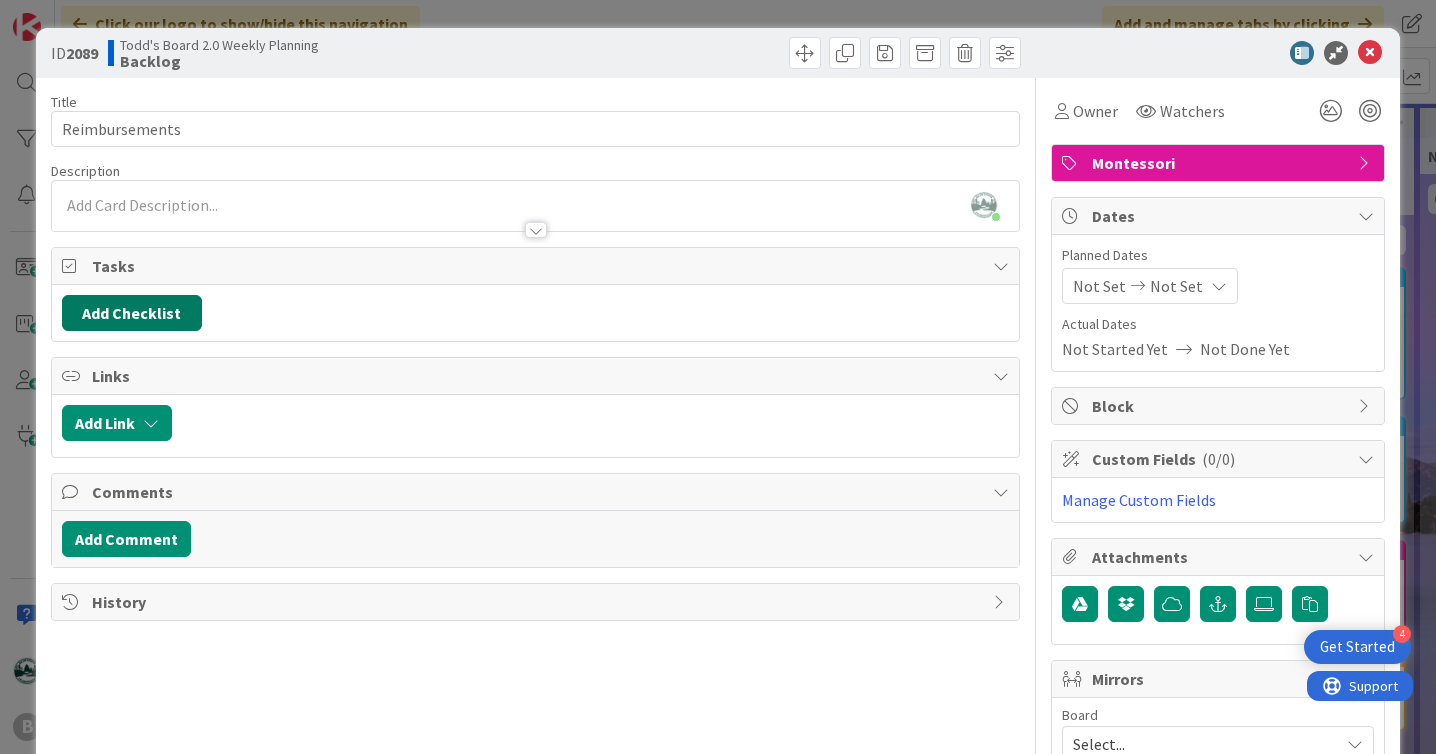 click on "Add Checklist" at bounding box center (132, 313) 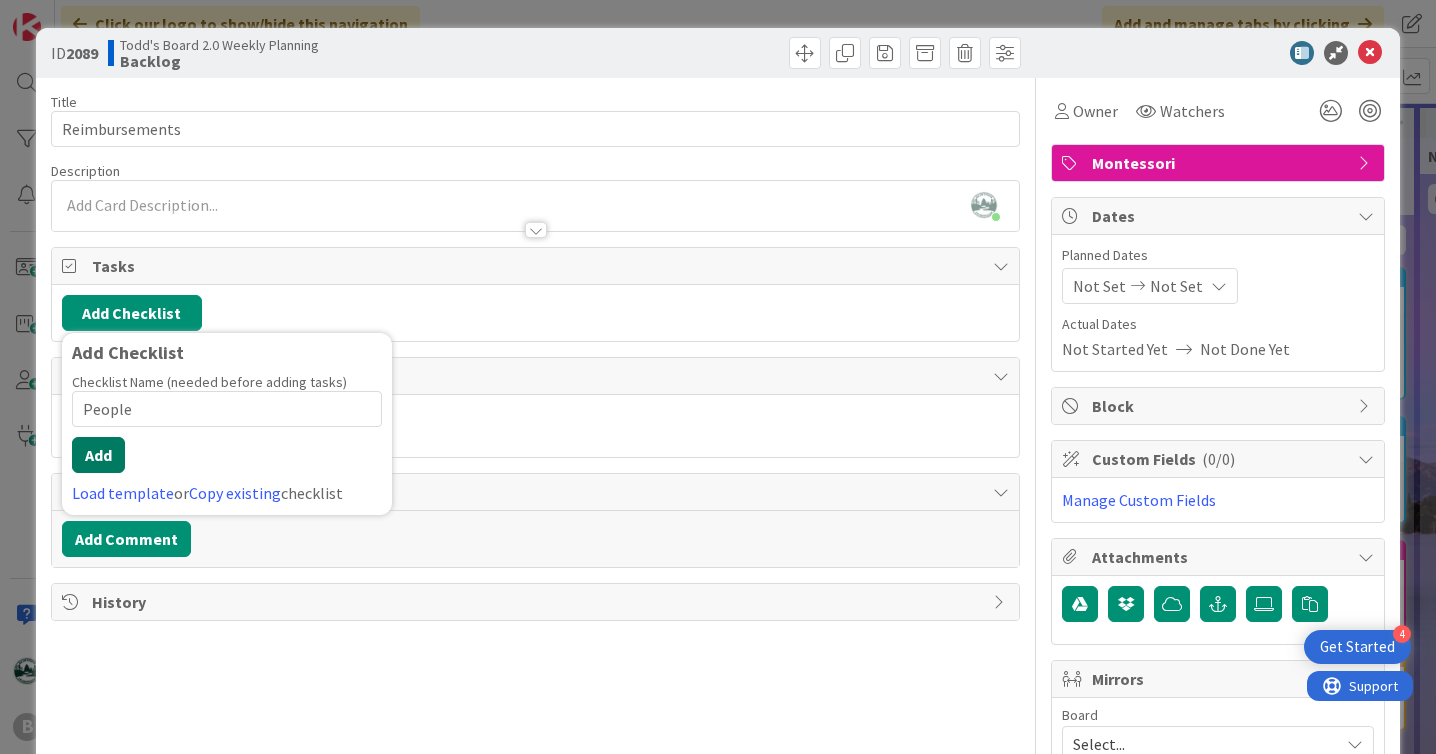 type on "People" 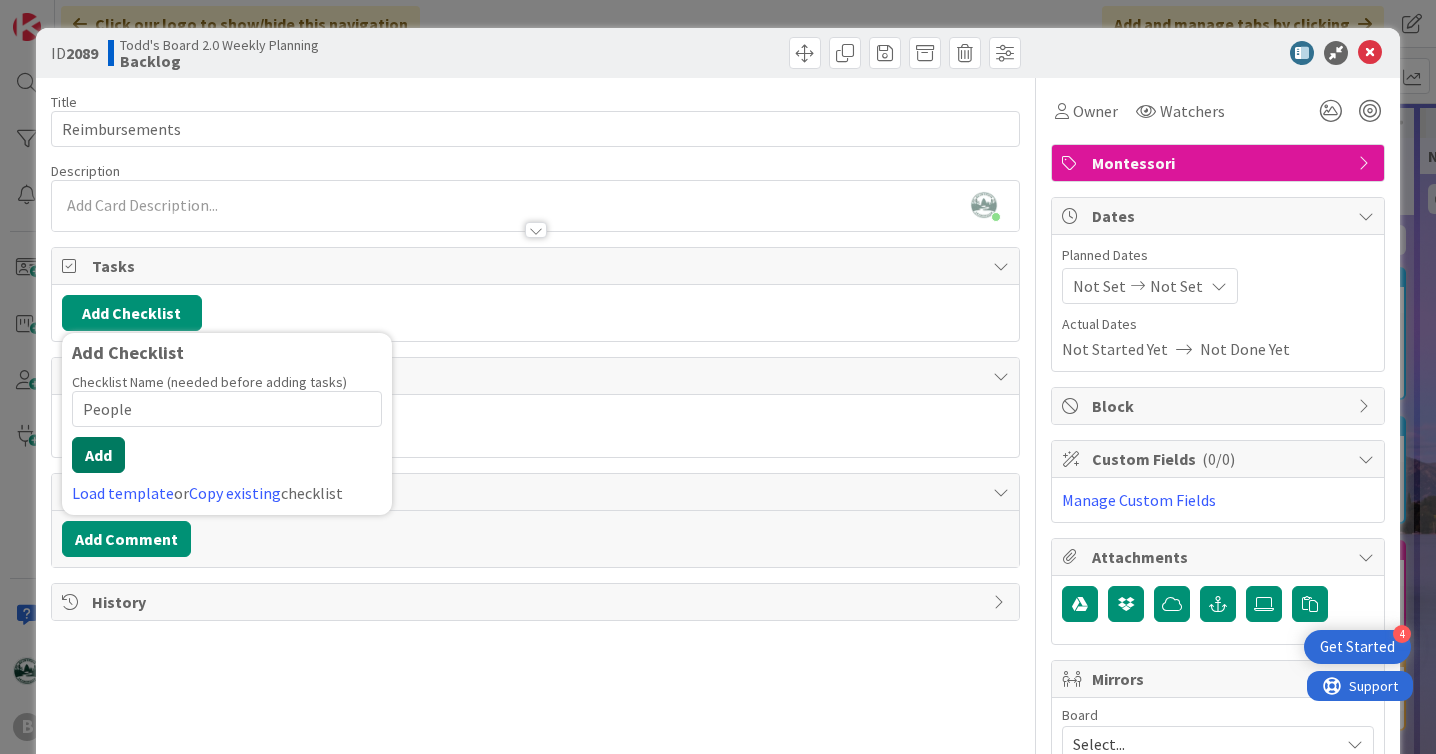 click on "Add" at bounding box center (98, 455) 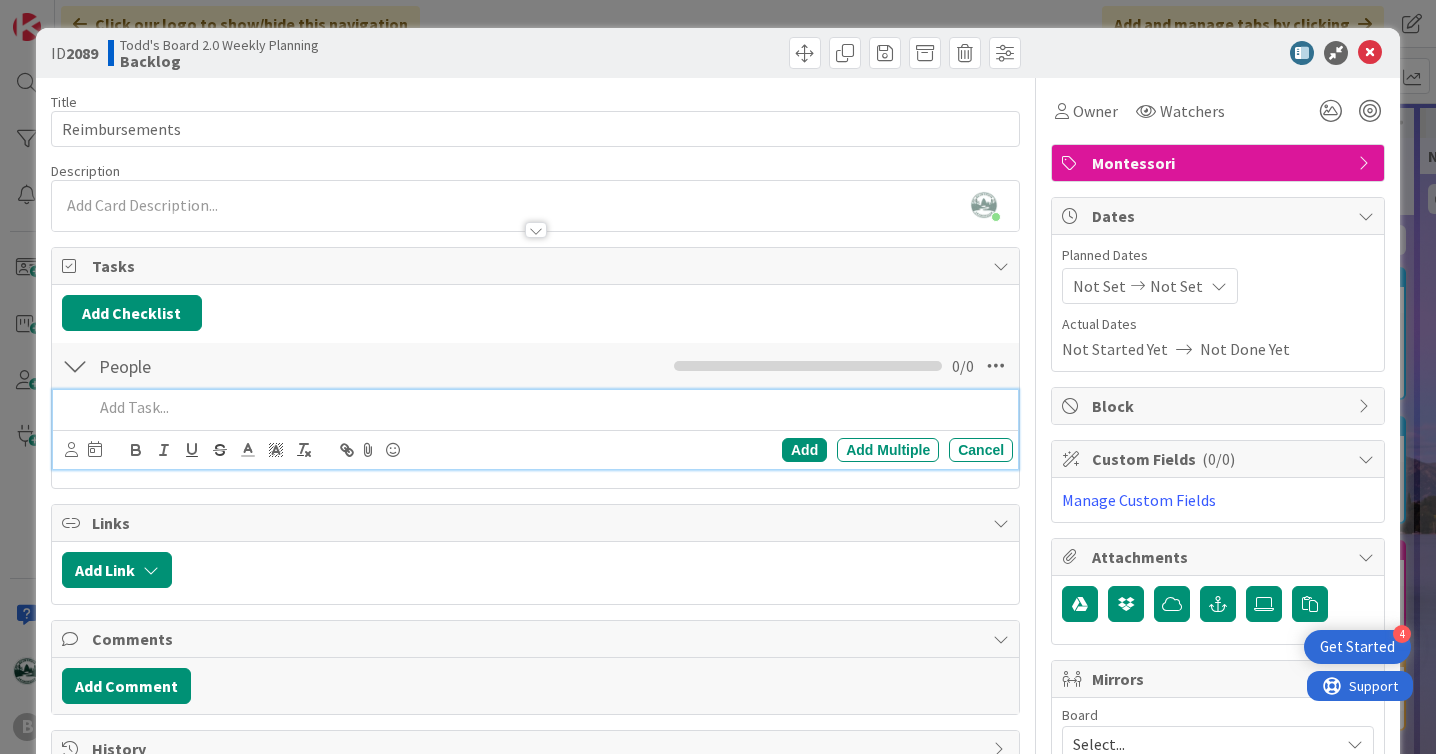 type 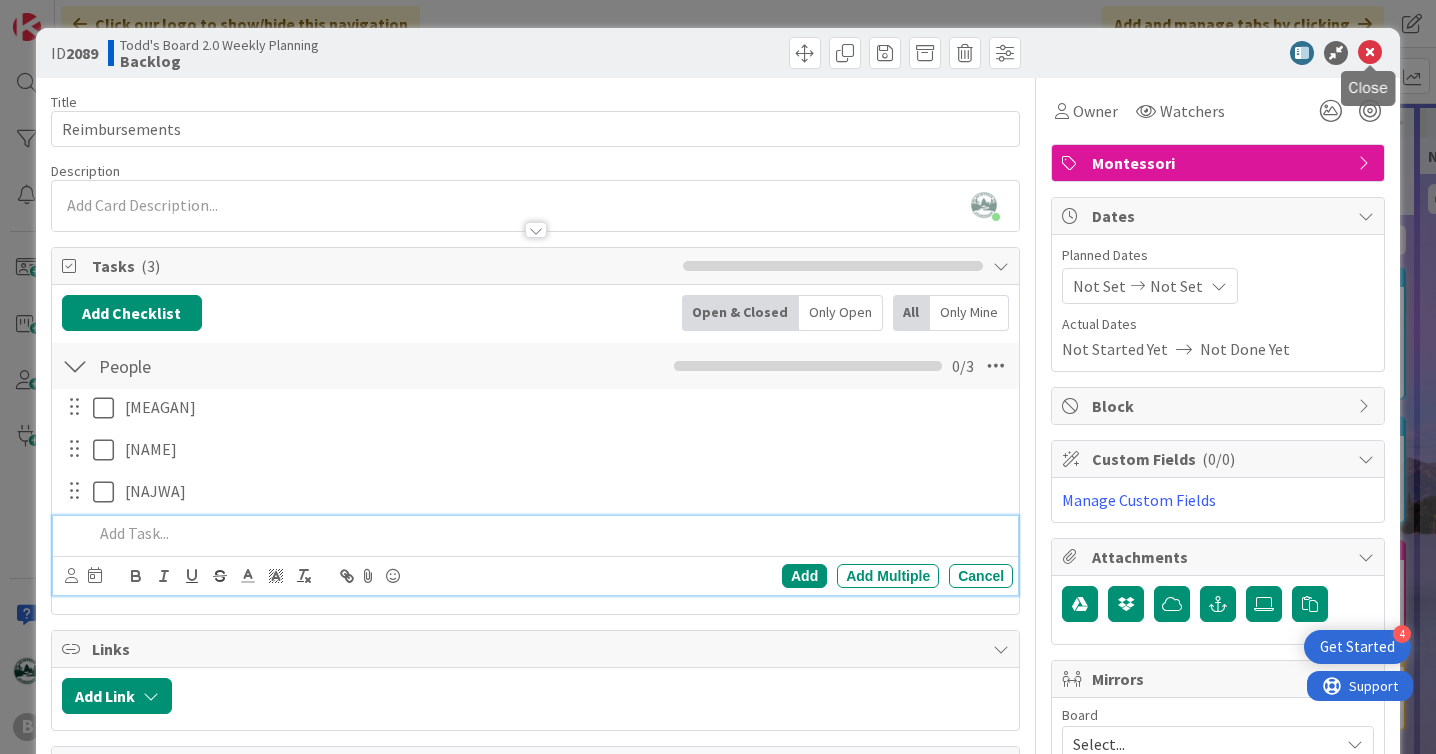 click at bounding box center (1370, 53) 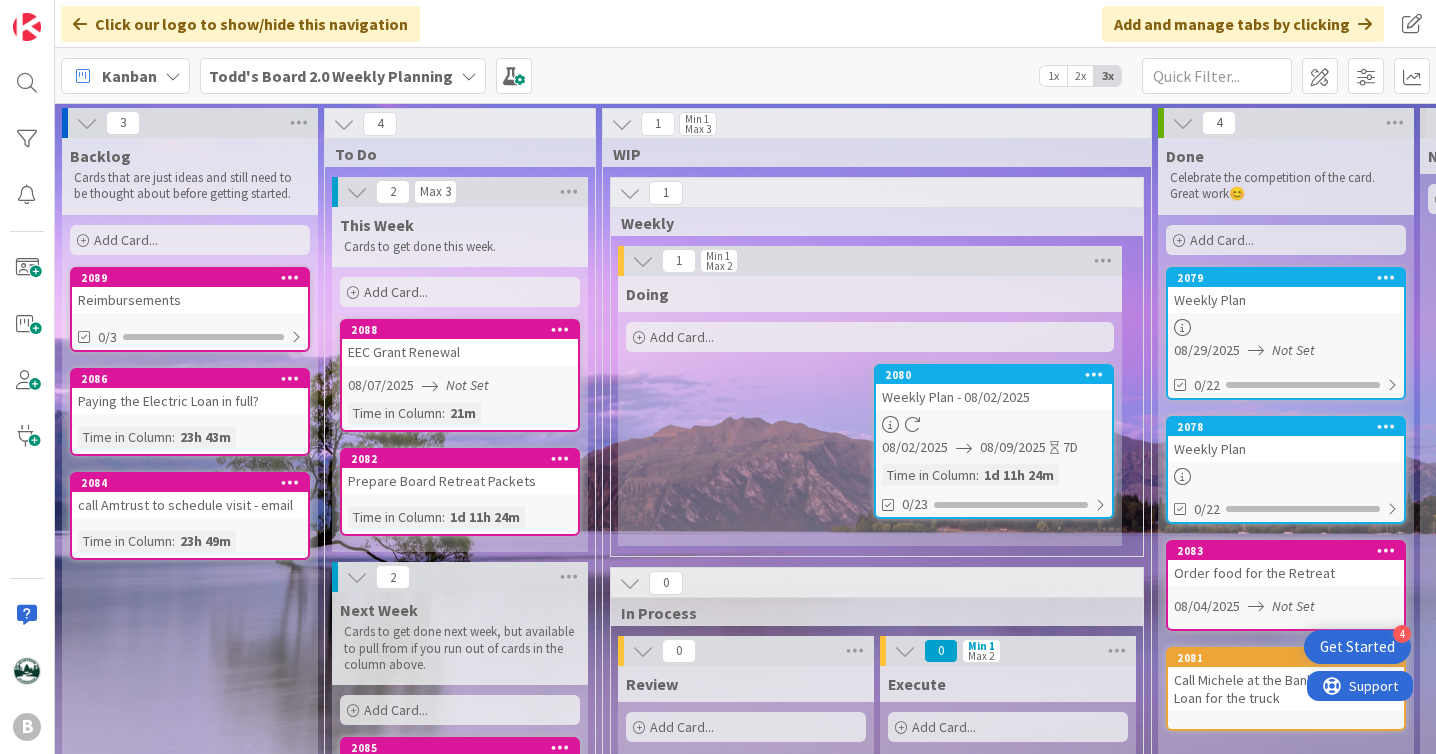 scroll, scrollTop: 0, scrollLeft: 0, axis: both 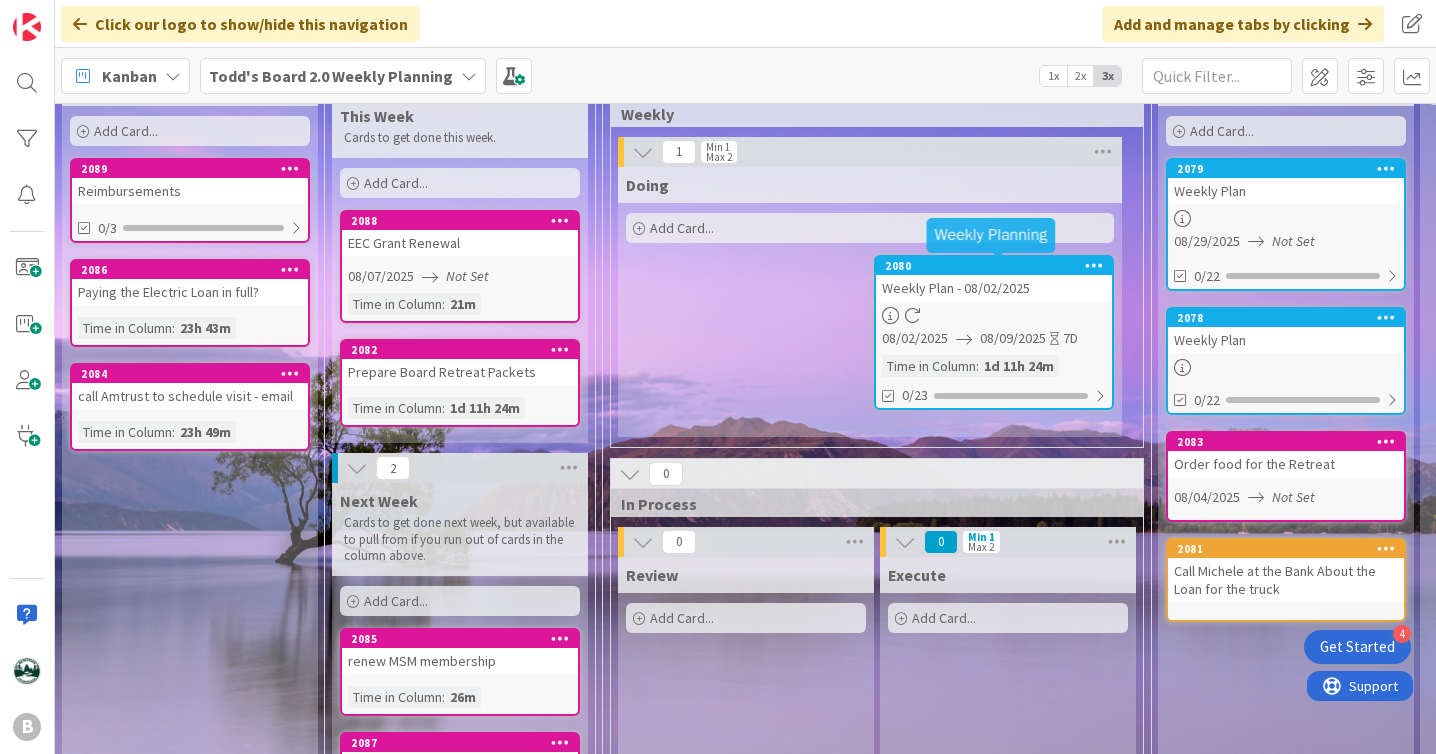 click on "2080" at bounding box center [998, 266] 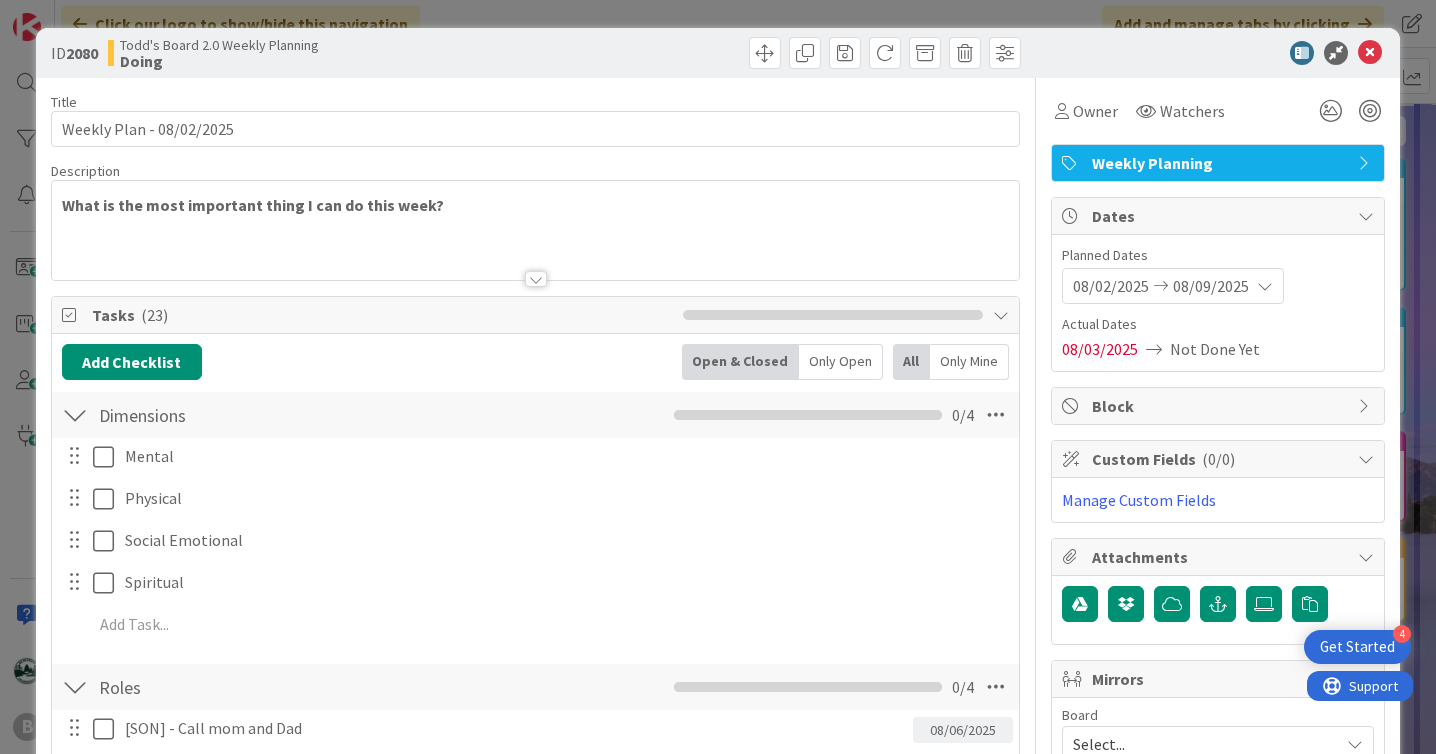 scroll, scrollTop: 0, scrollLeft: 0, axis: both 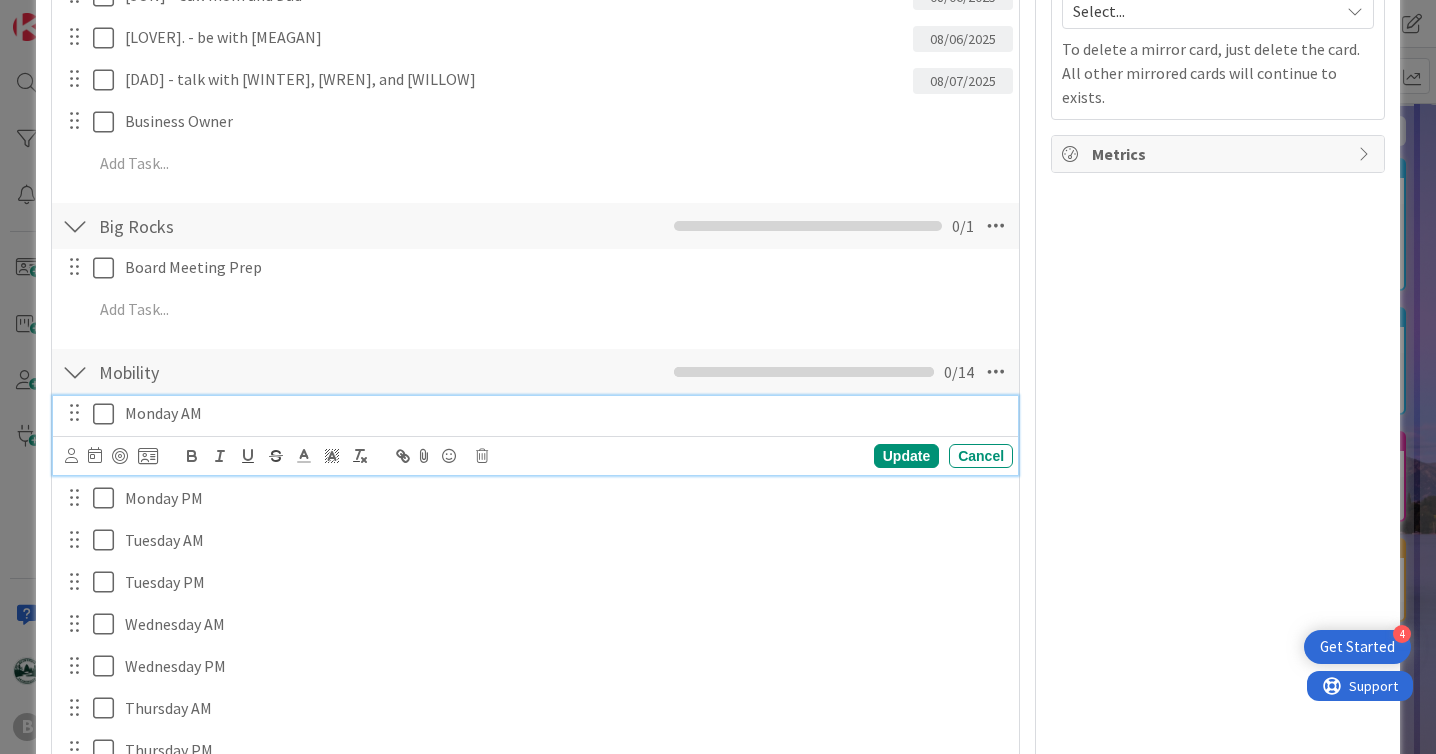 click at bounding box center (108, 414) 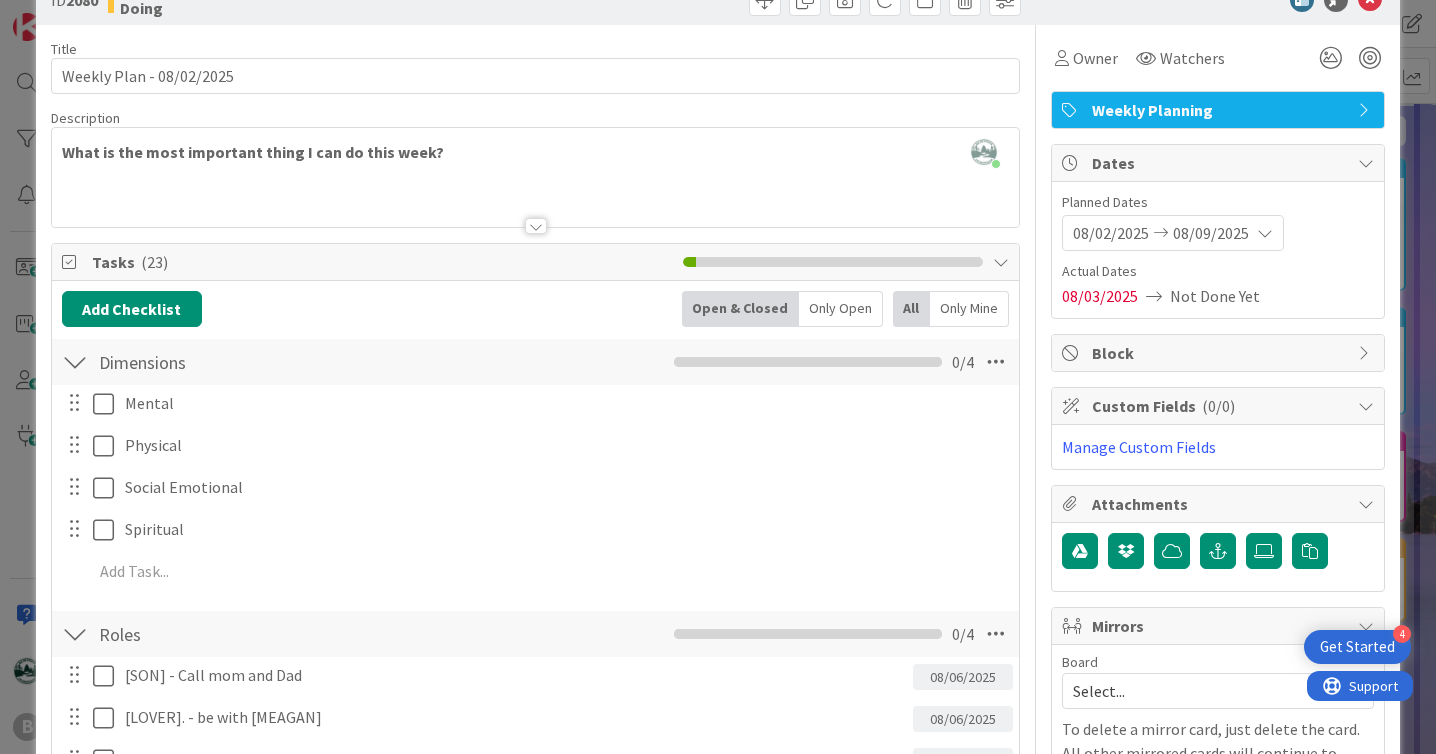 scroll, scrollTop: 0, scrollLeft: 0, axis: both 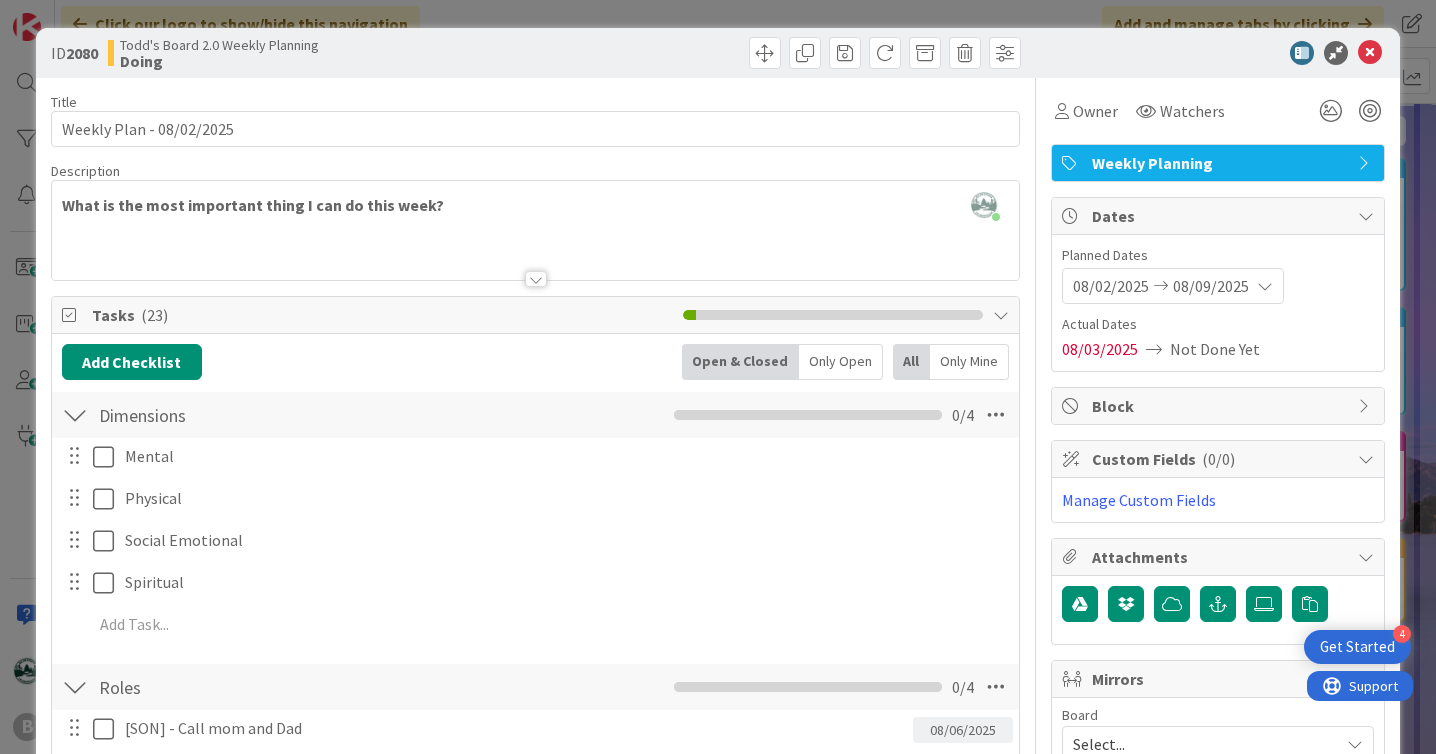 click at bounding box center [535, 254] 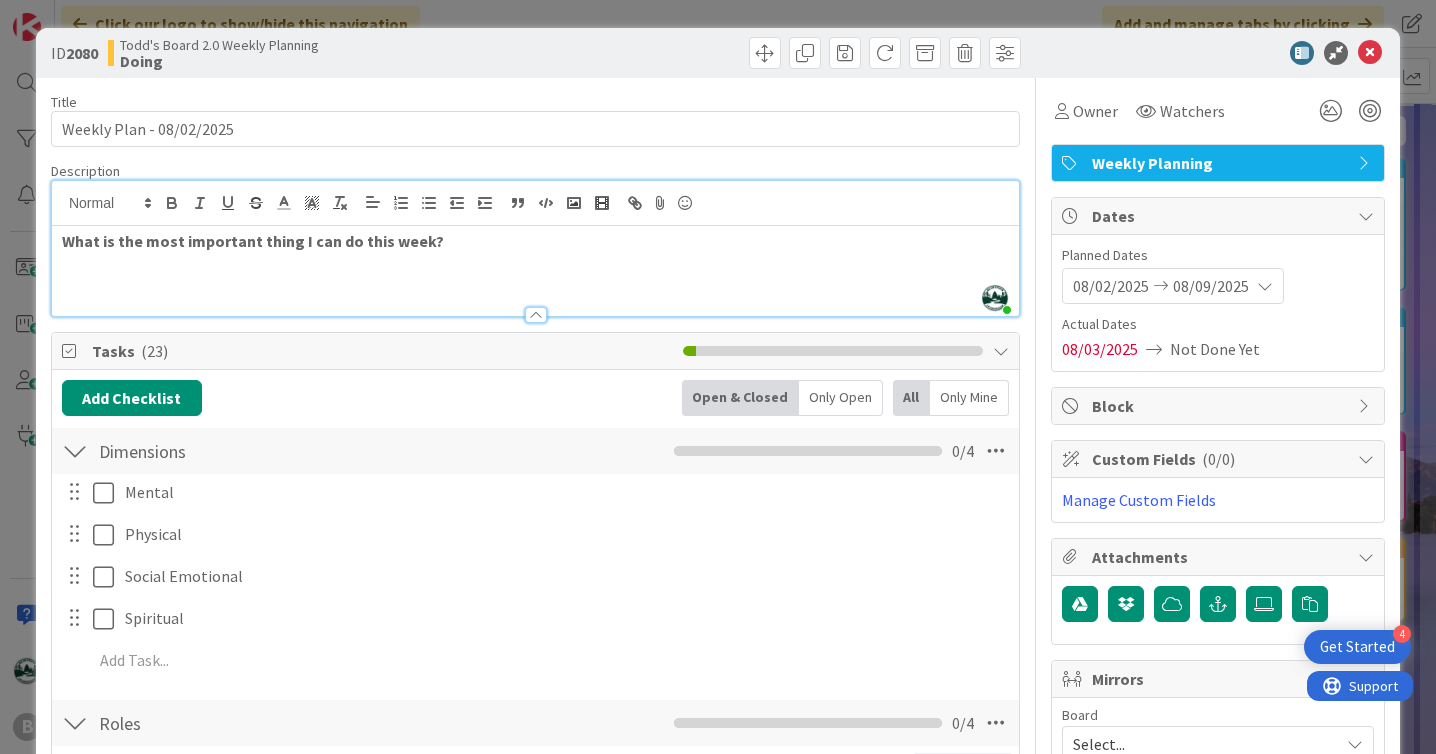 click on "What is the most important thing I can do this week?" at bounding box center [535, 271] 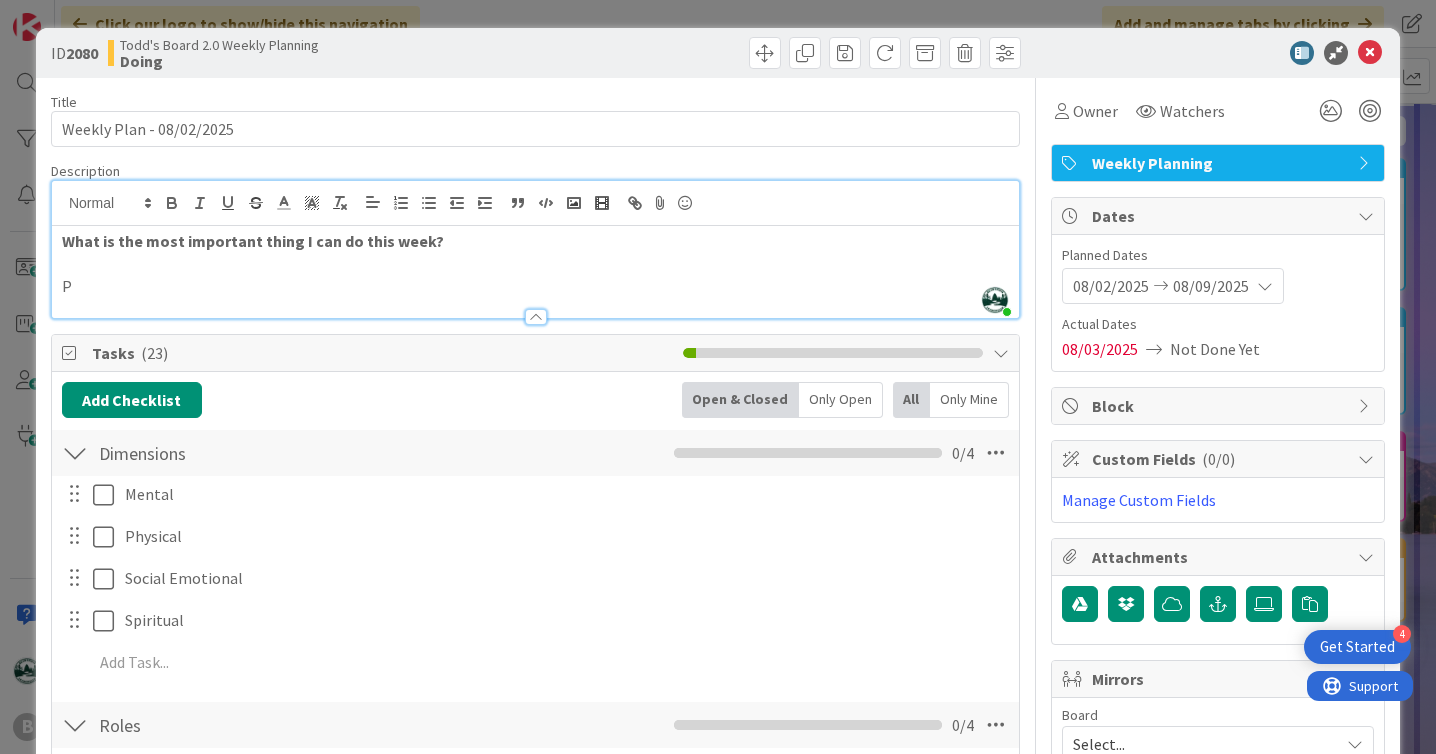 type 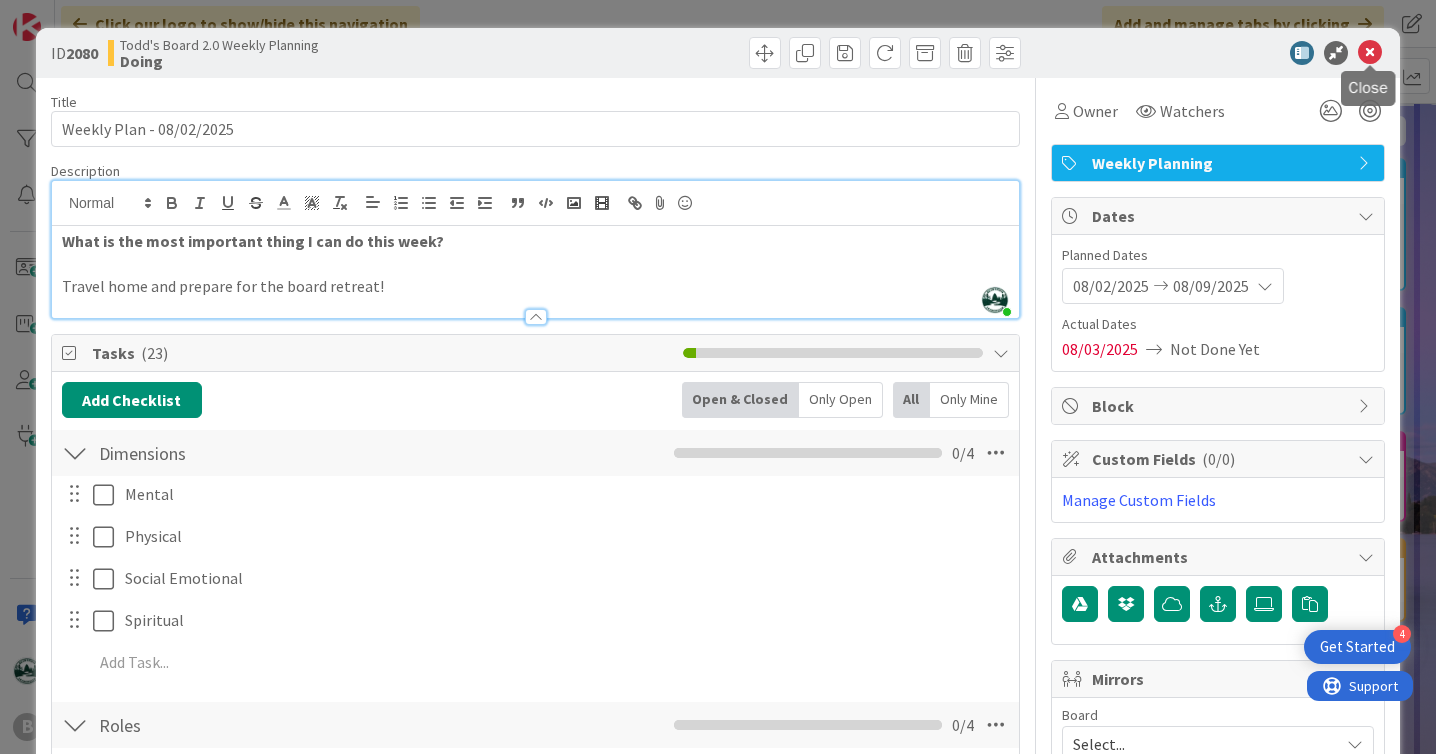 click at bounding box center [1370, 53] 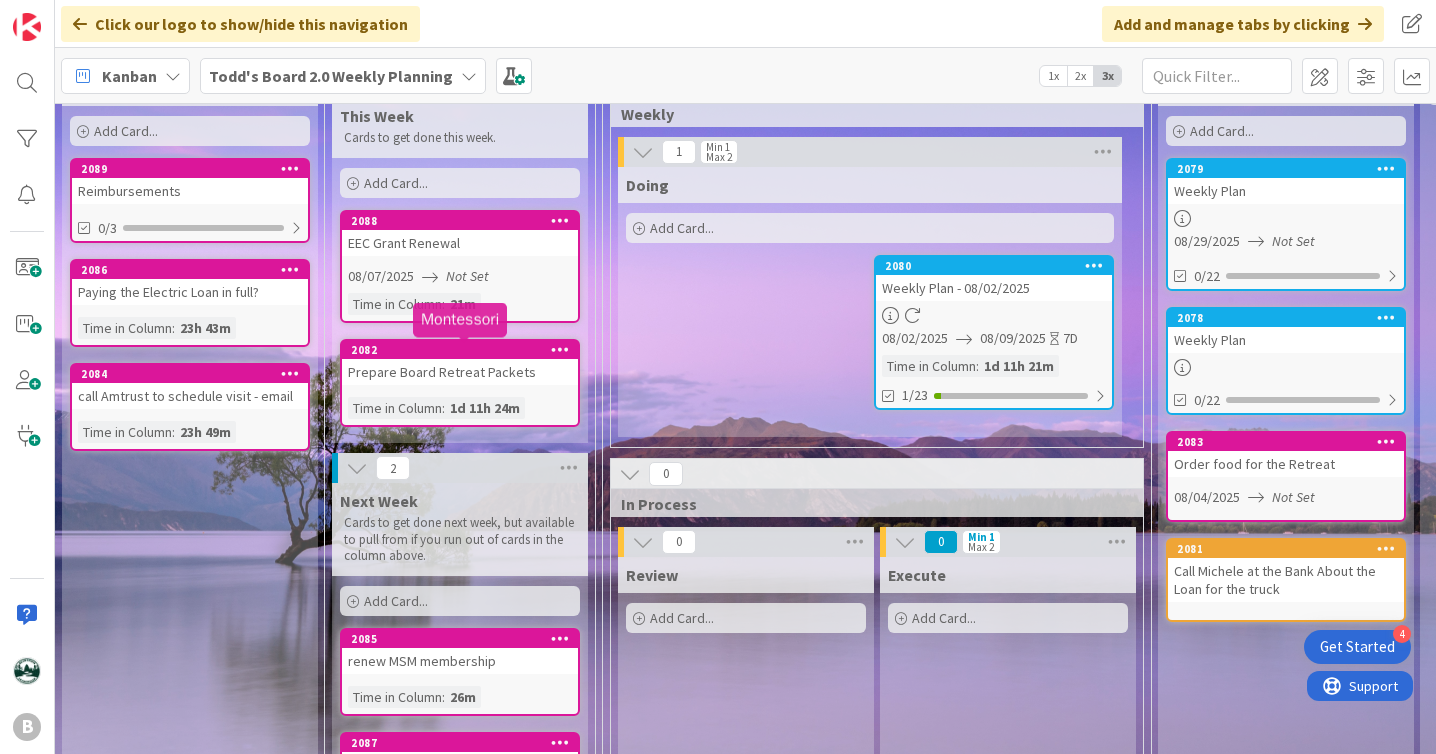 scroll, scrollTop: 0, scrollLeft: 0, axis: both 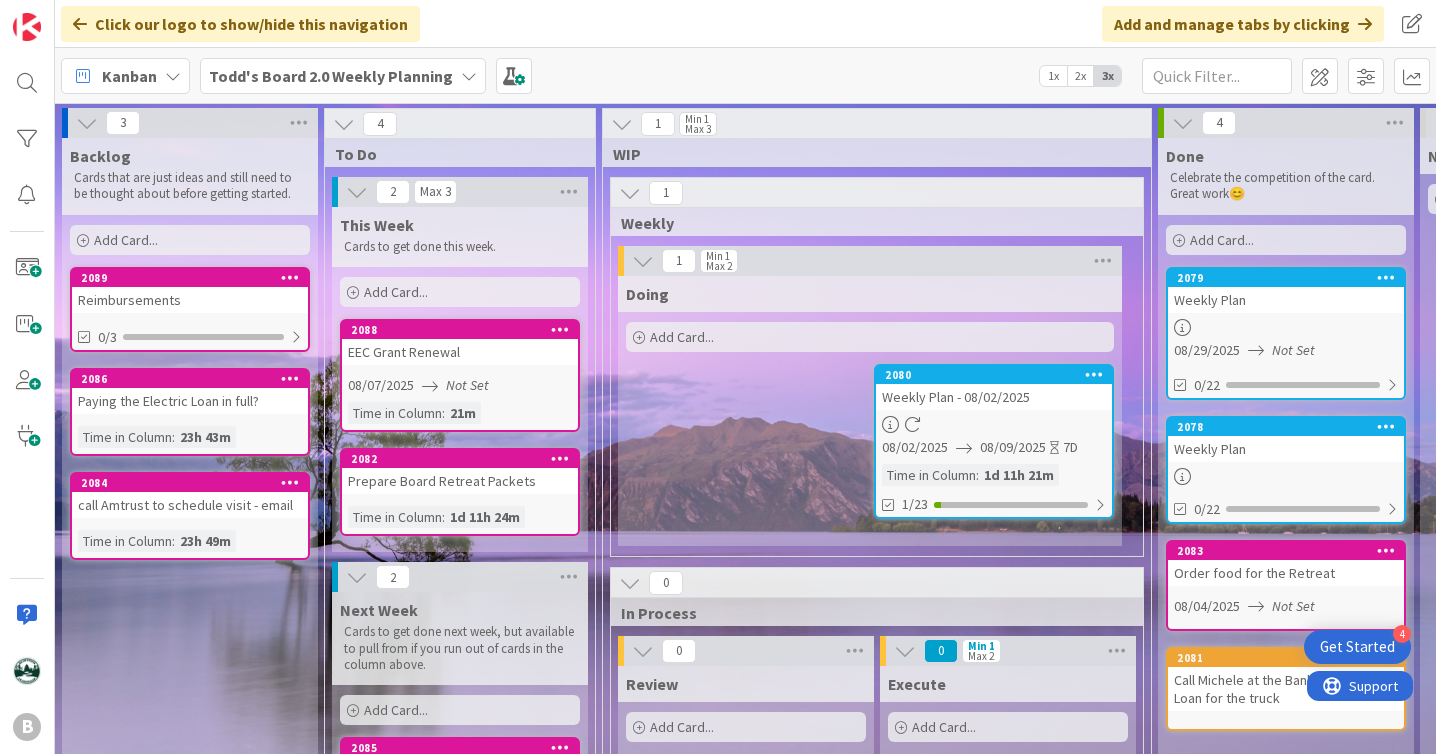 click on "Add Card..." at bounding box center (190, 240) 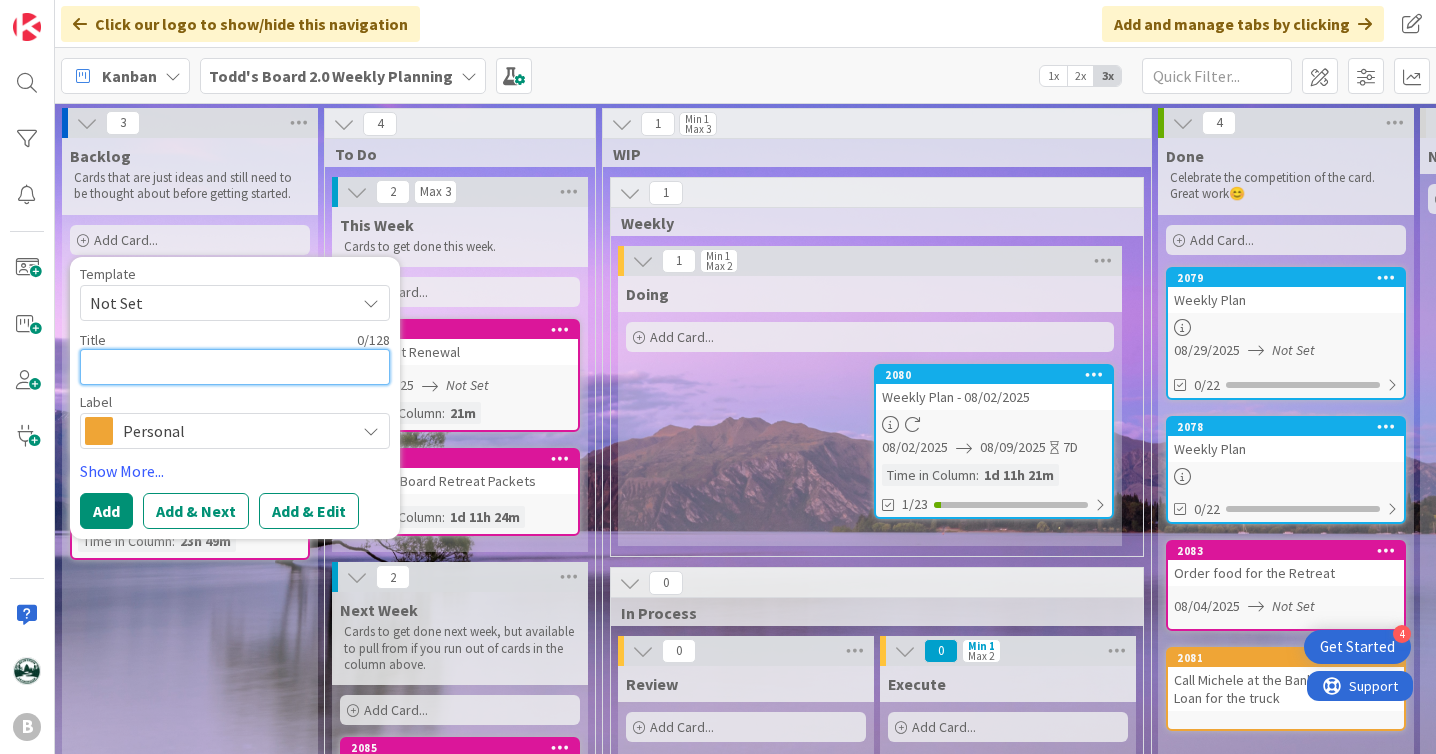 type on "x" 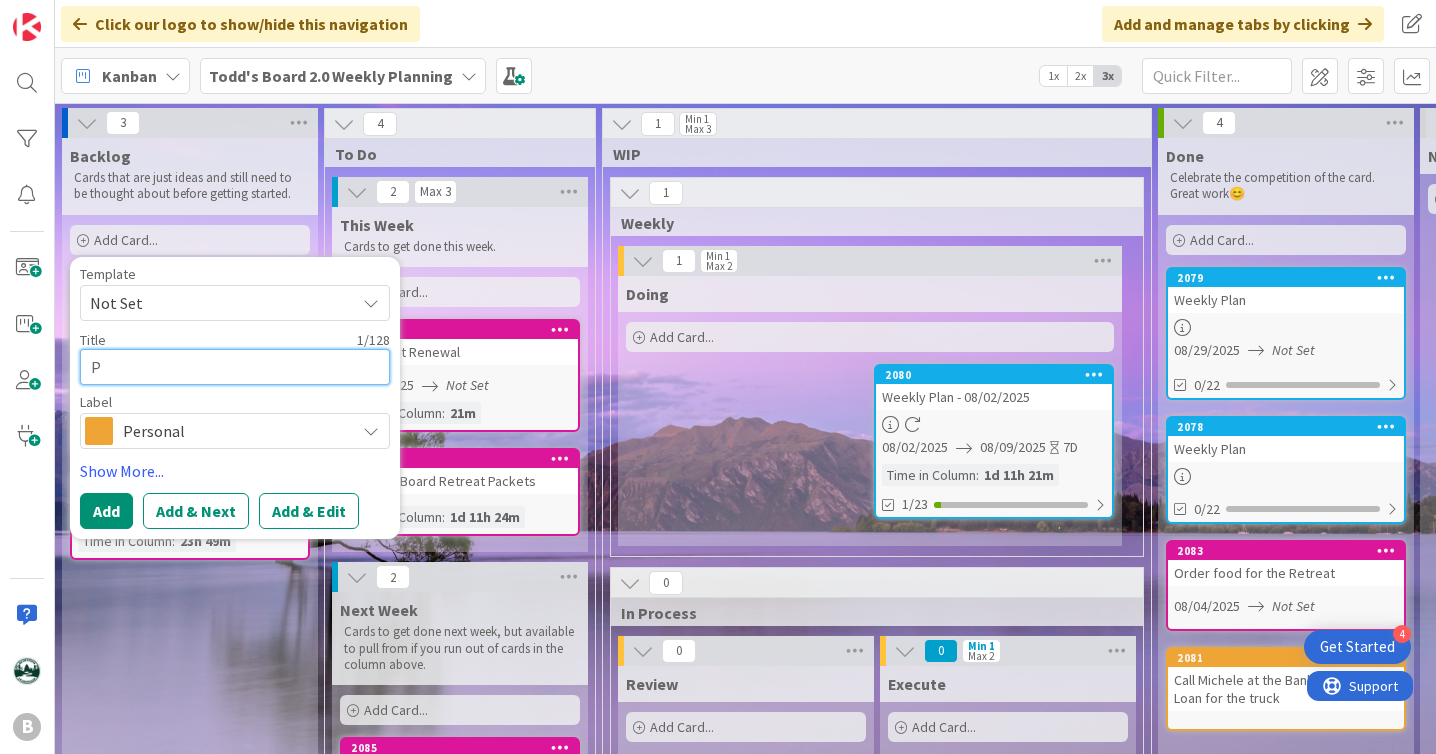 type on "x" 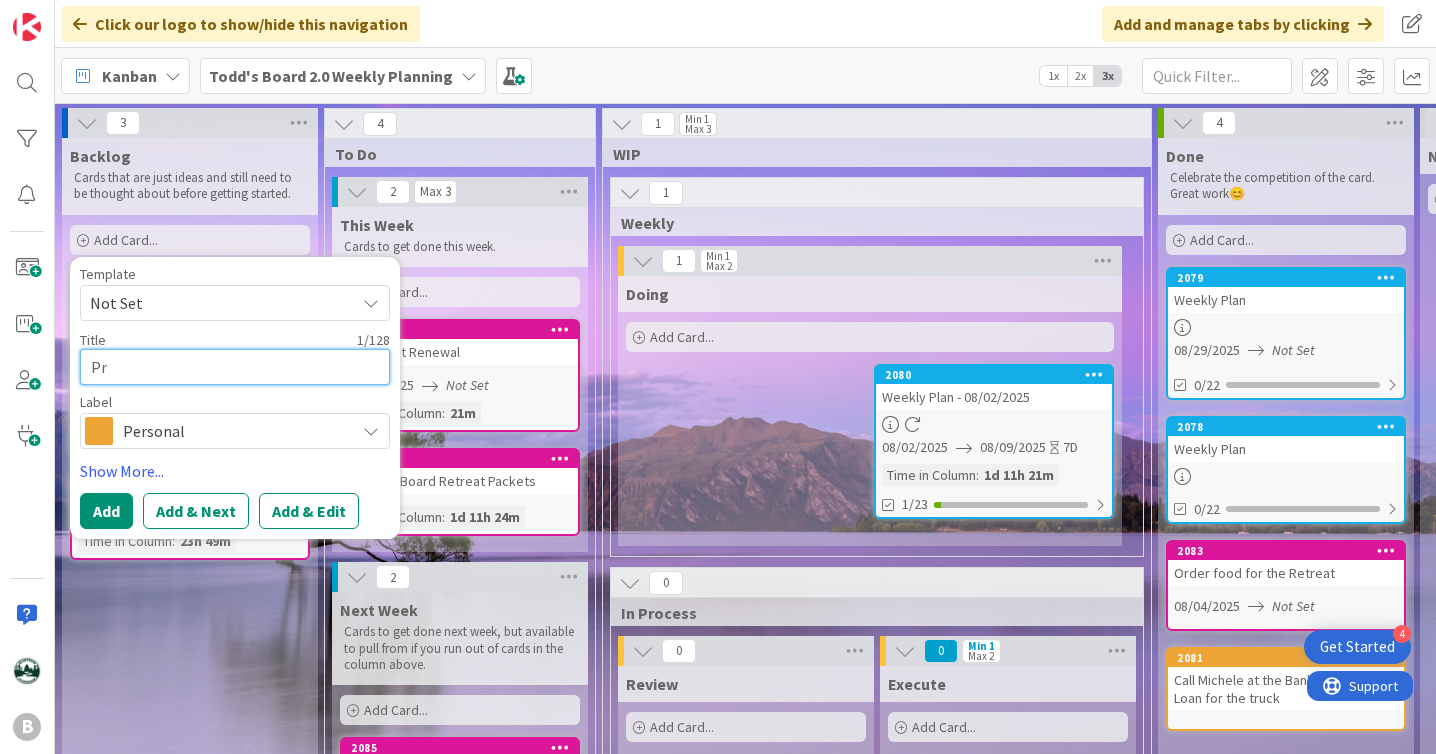 type on "x" 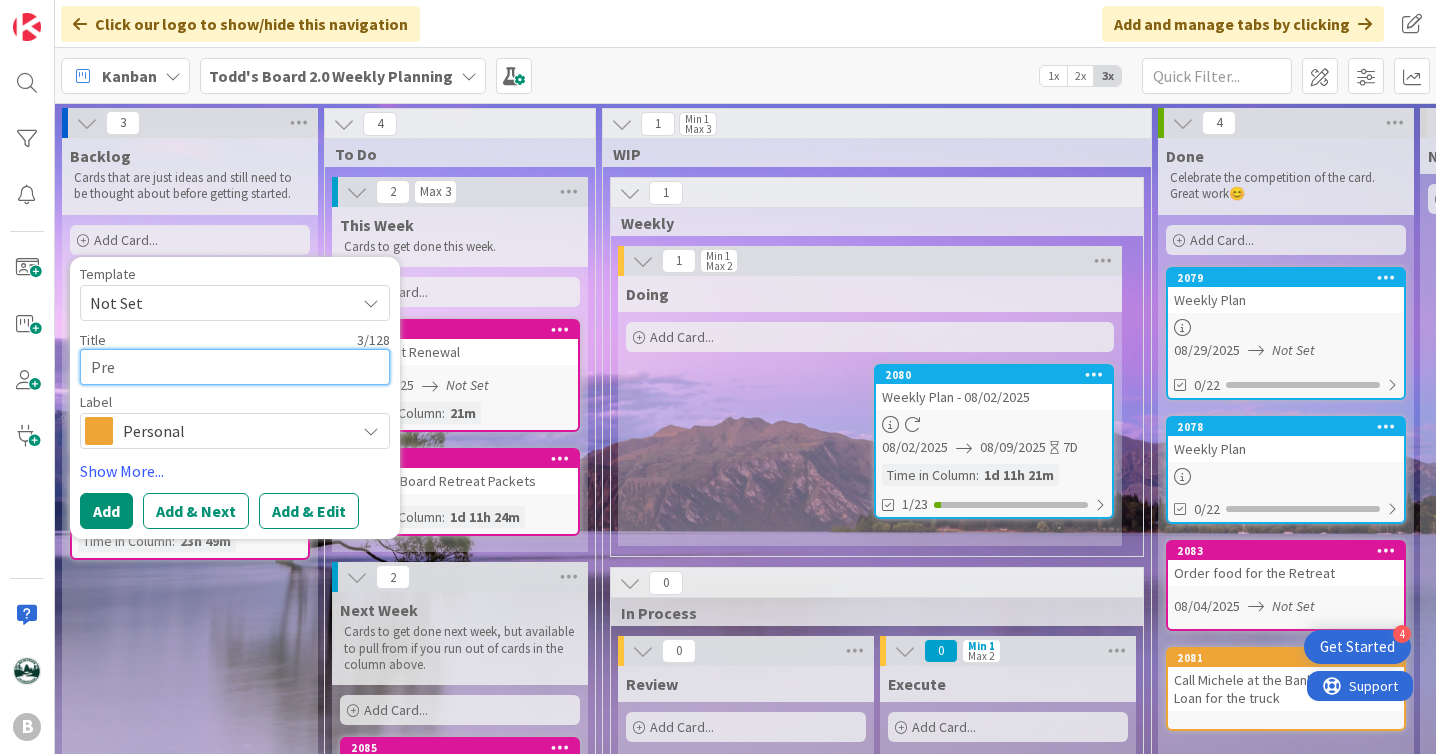 type on "x" 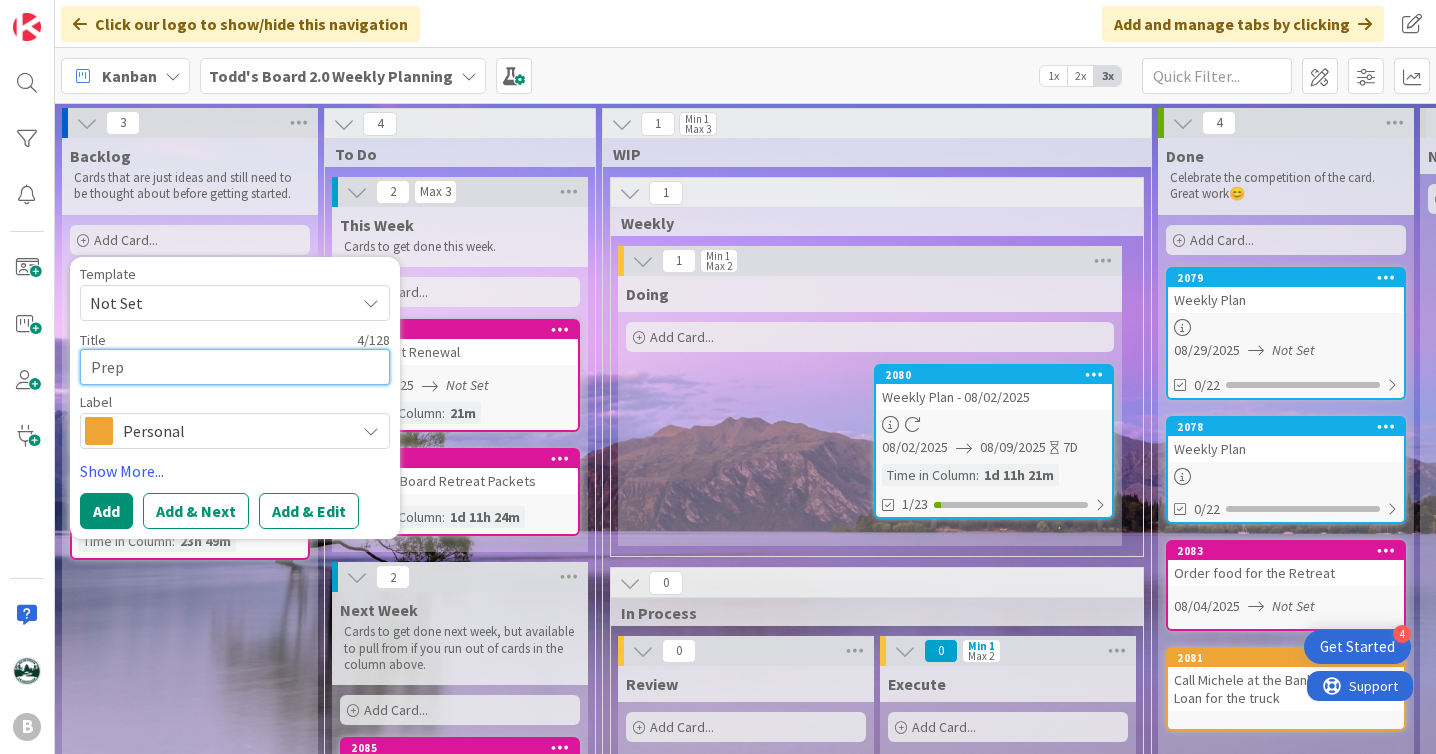 type on "x" 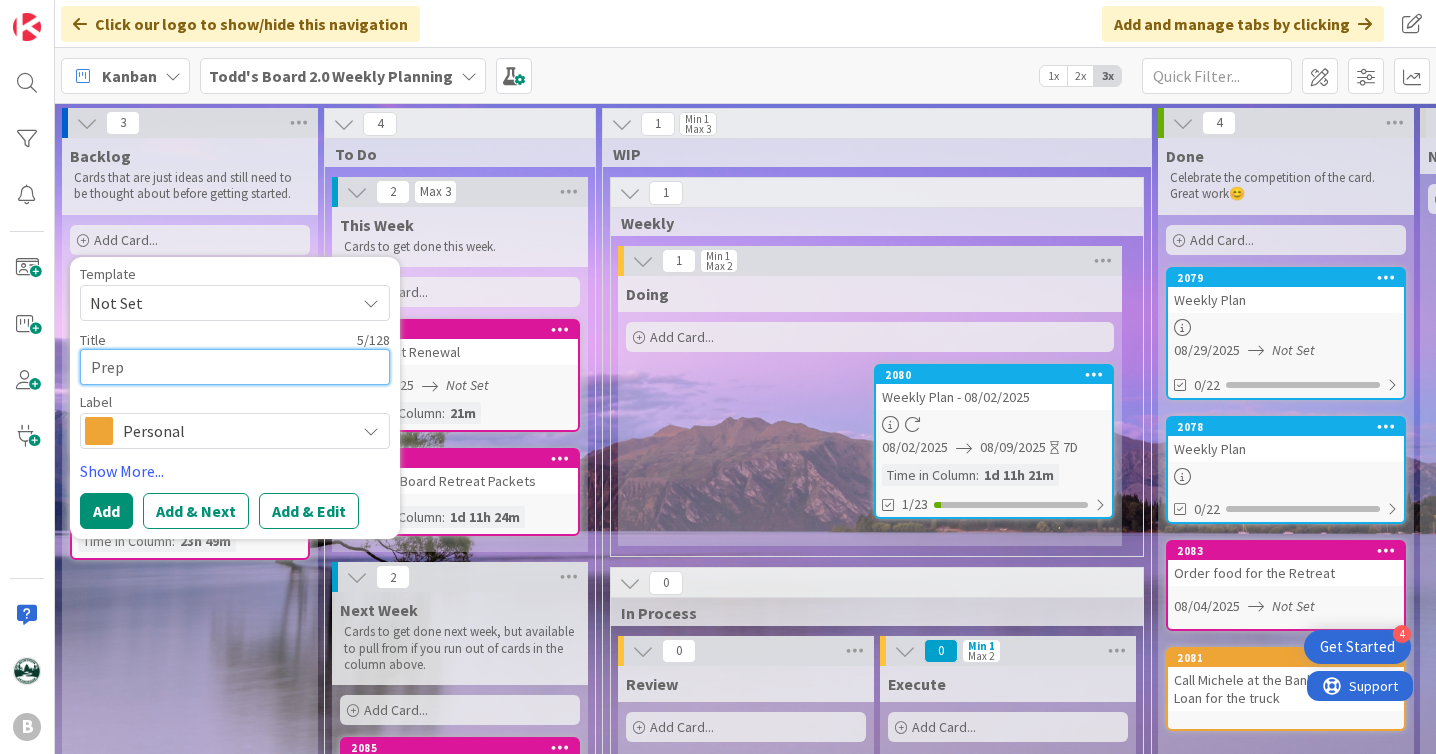 type on "x" 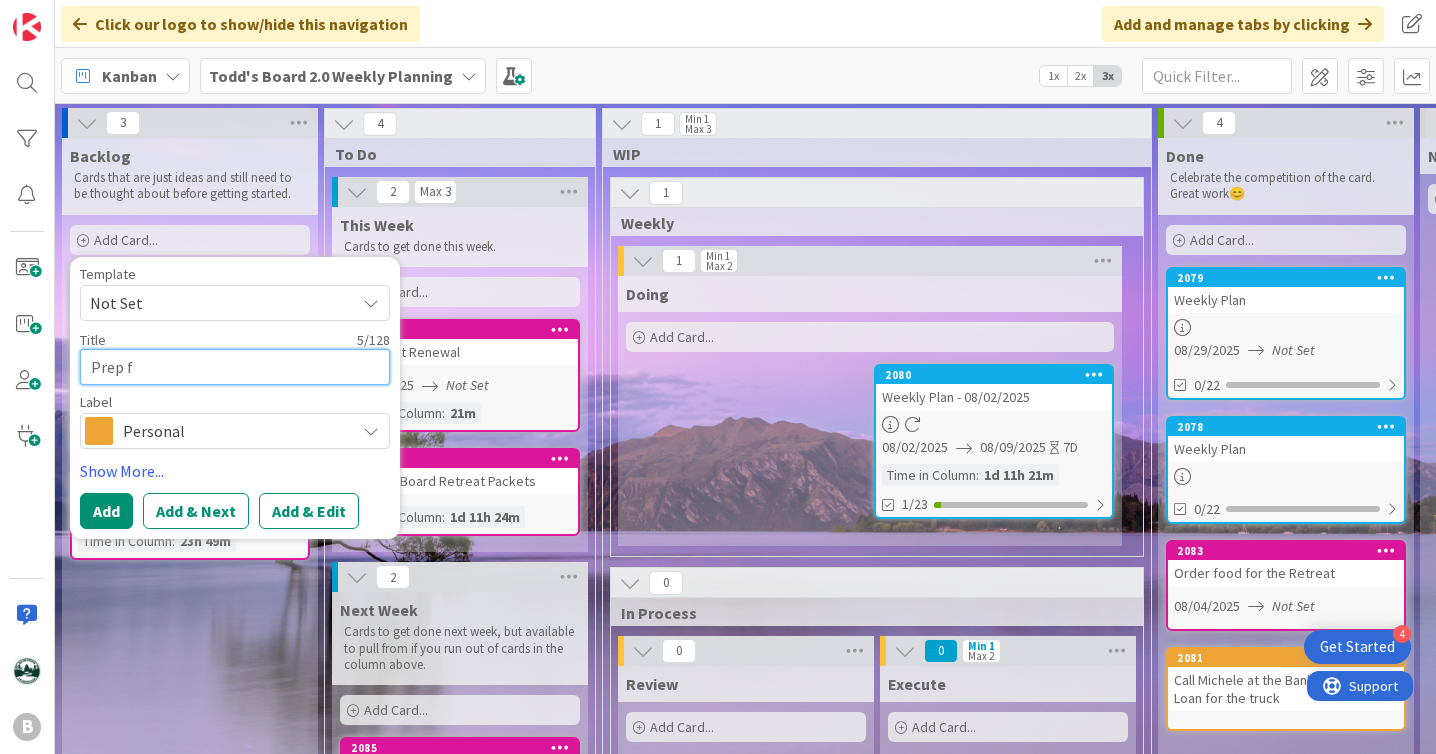 type on "x" 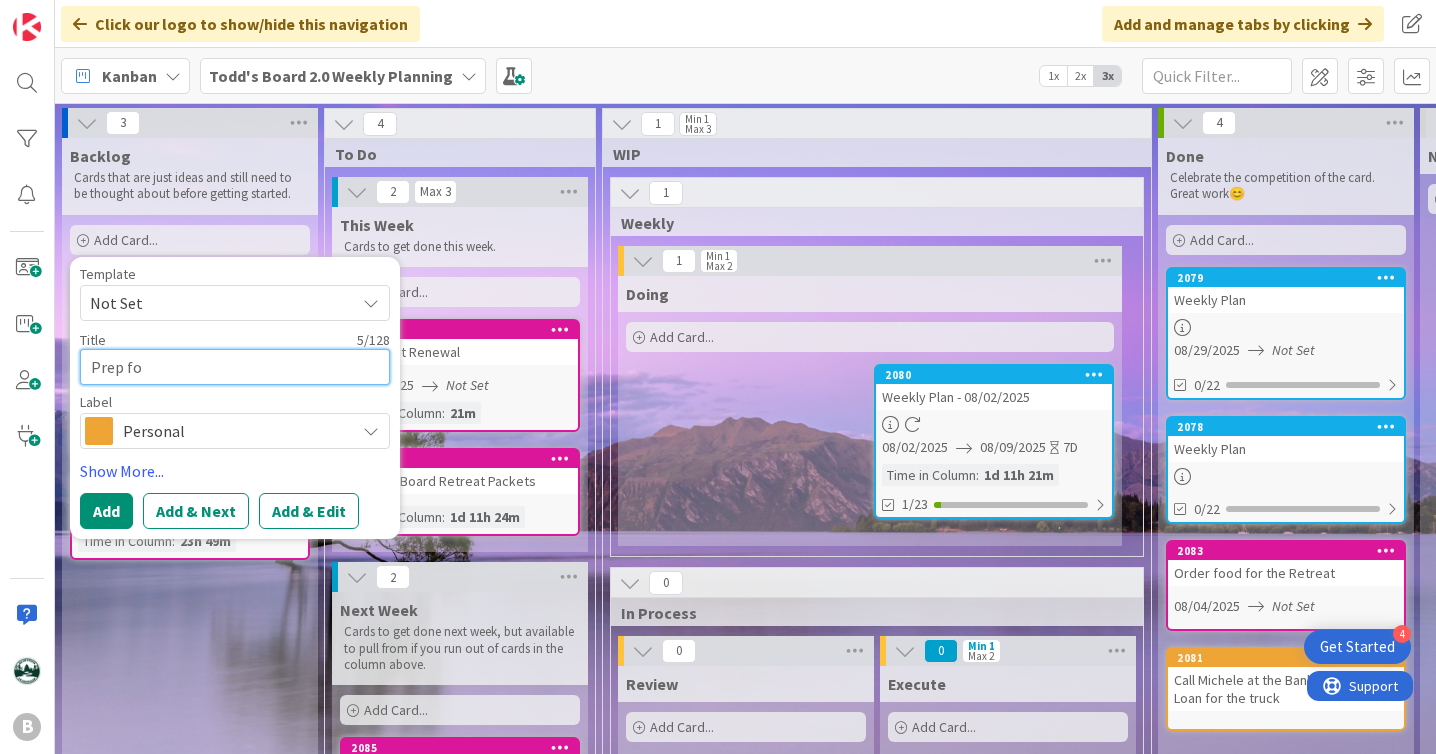 type on "x" 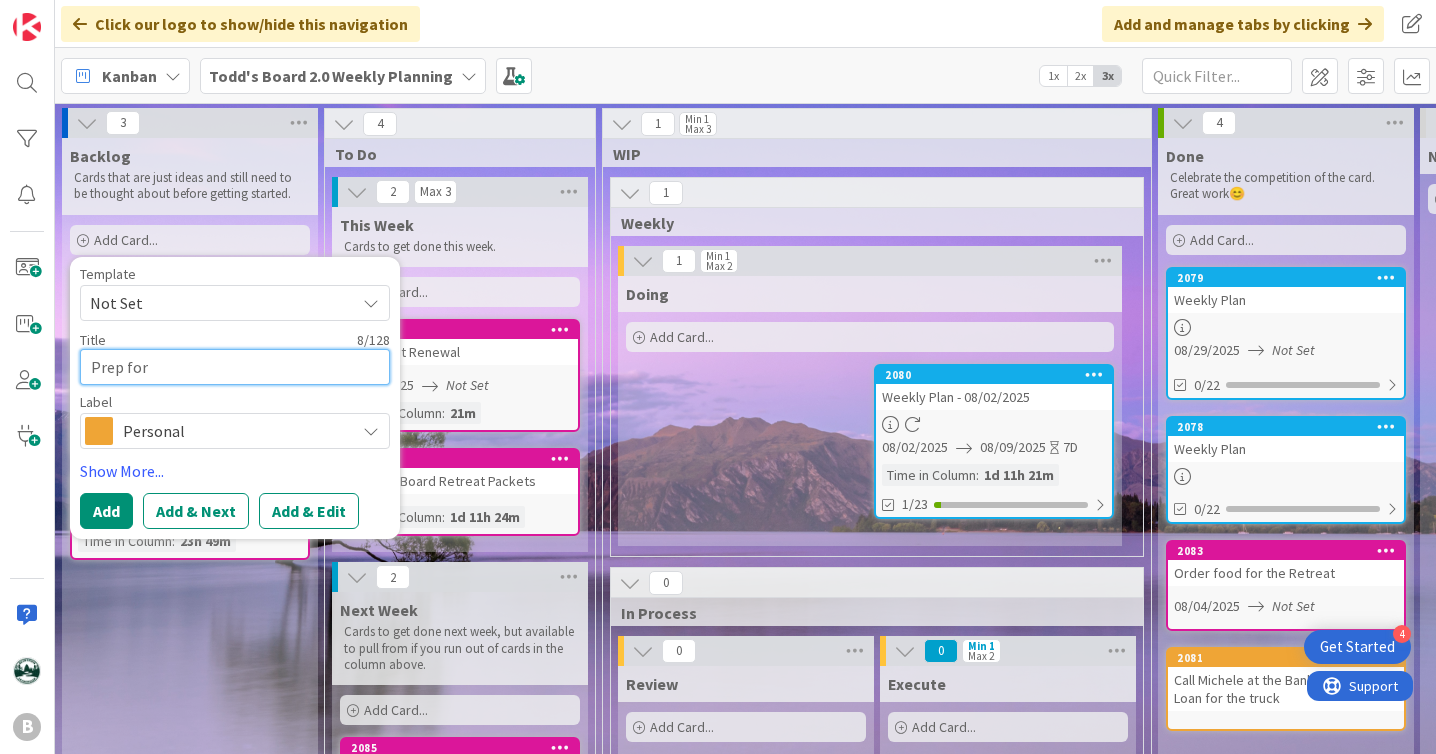 type on "x" 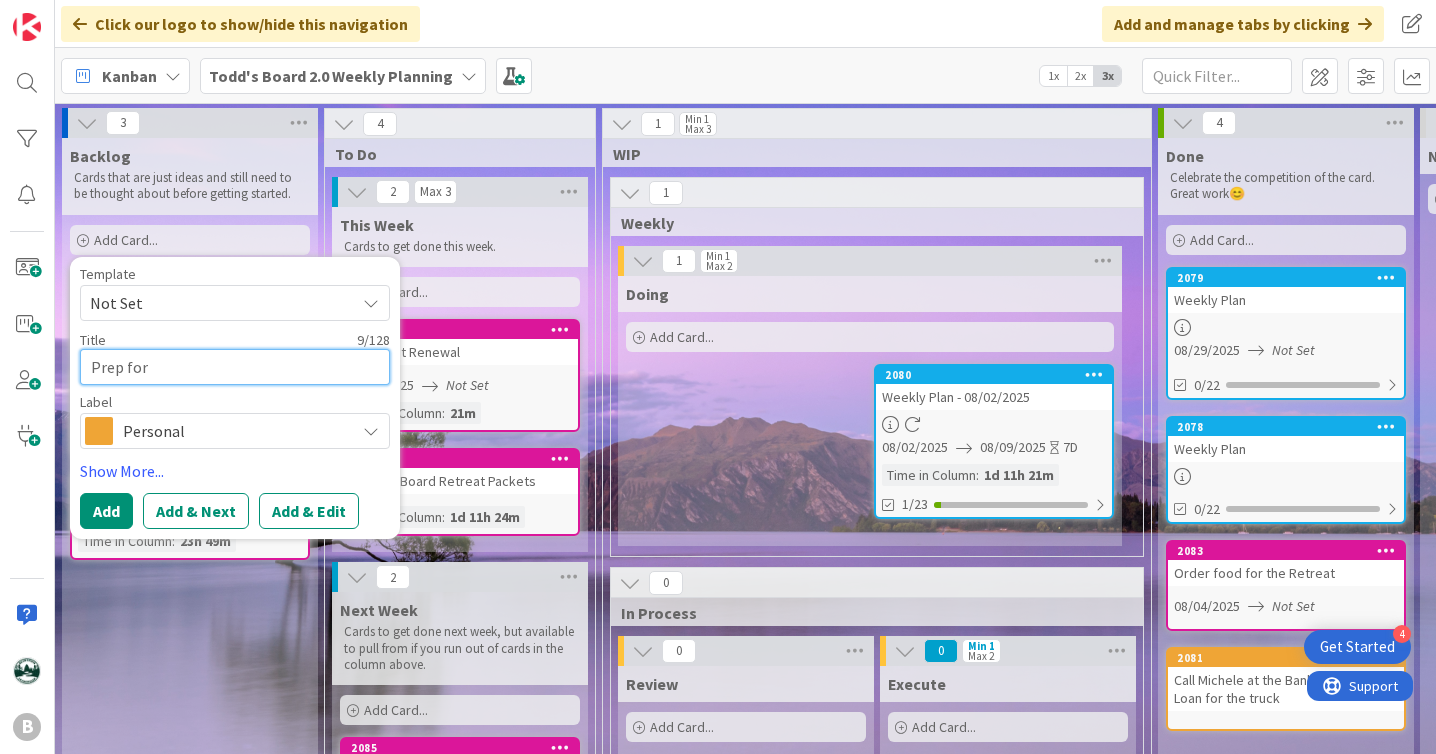type on "x" 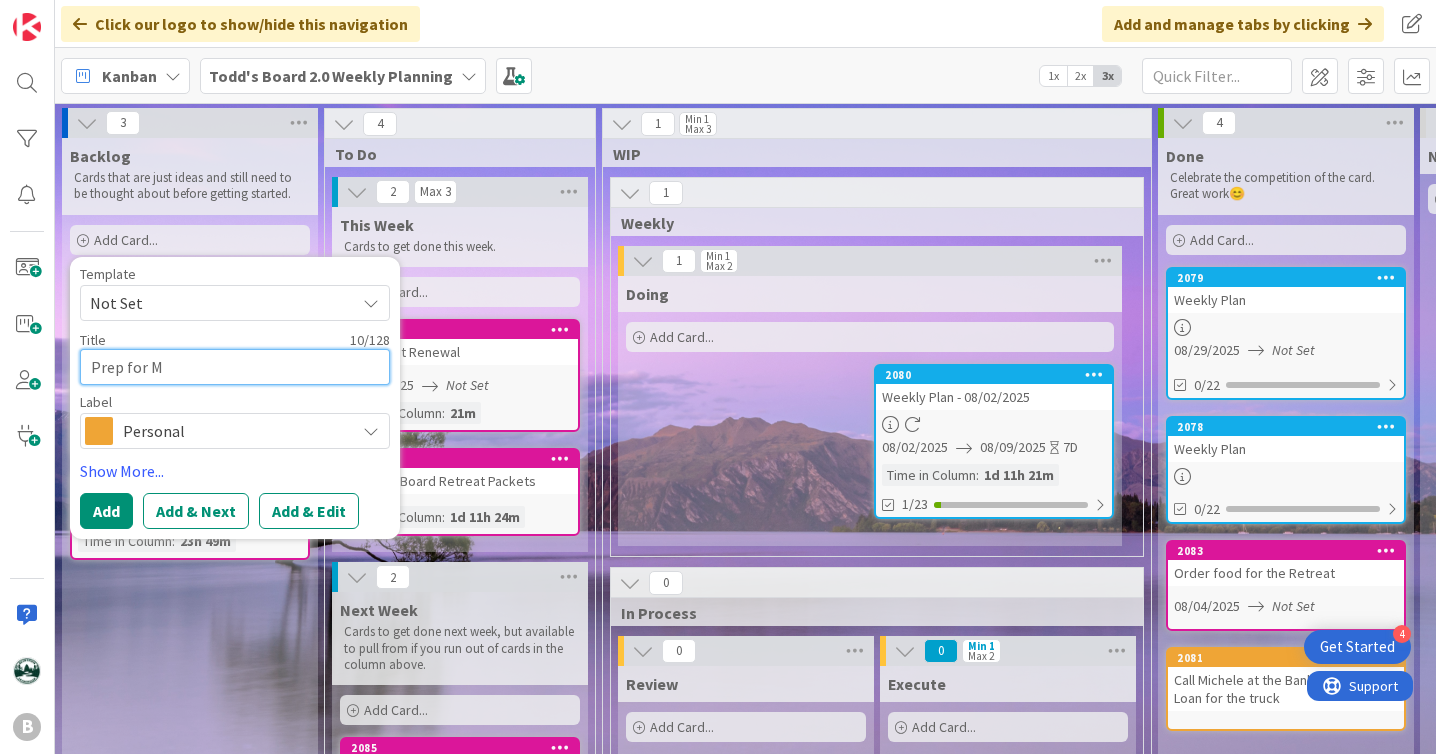 type on "x" 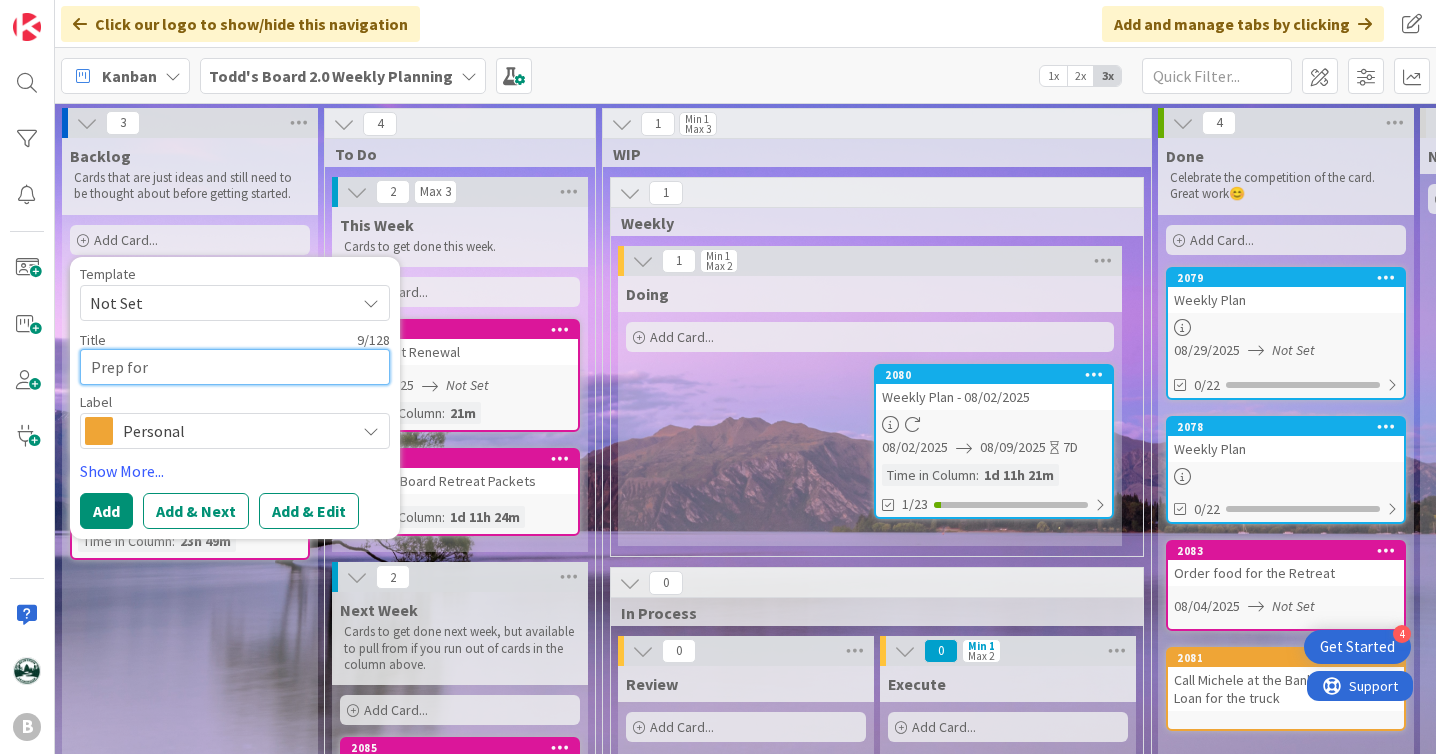 type on "x" 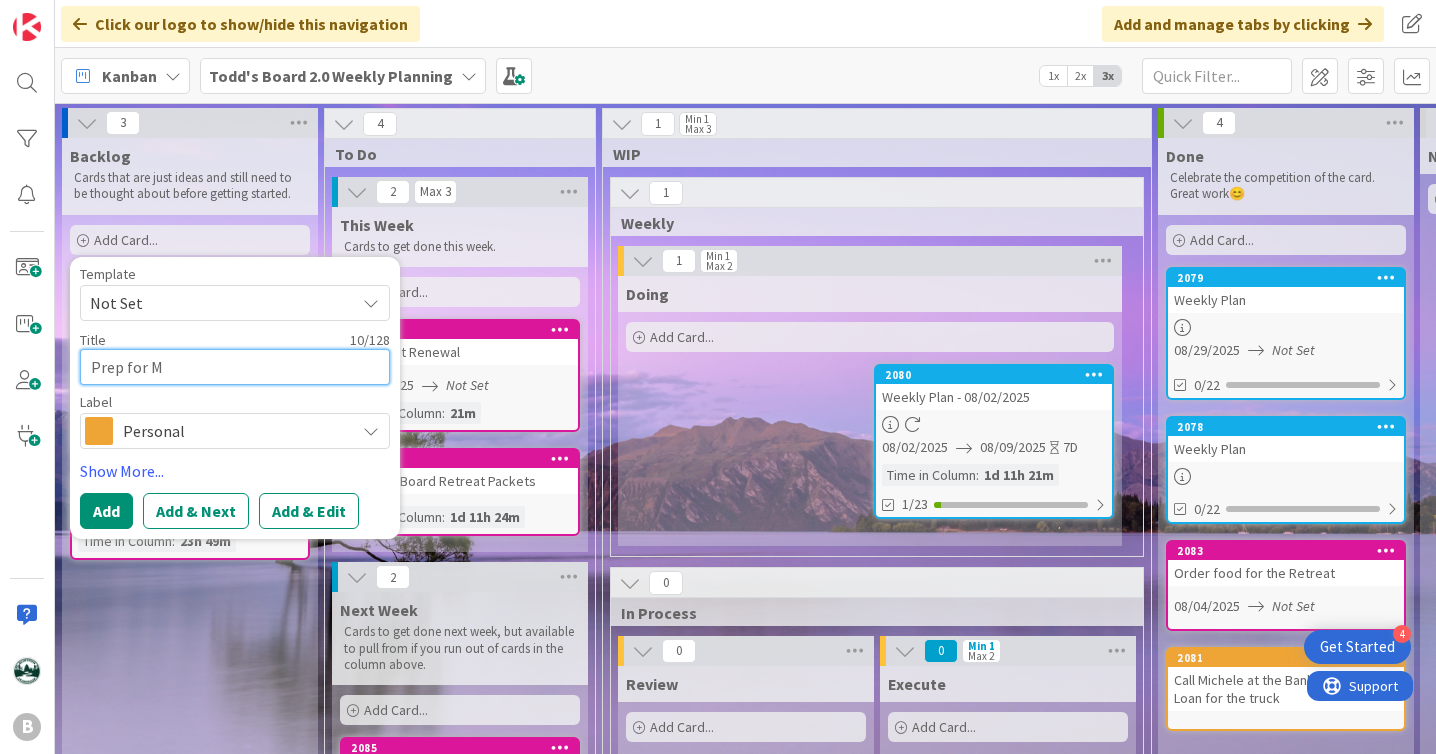 type on "x" 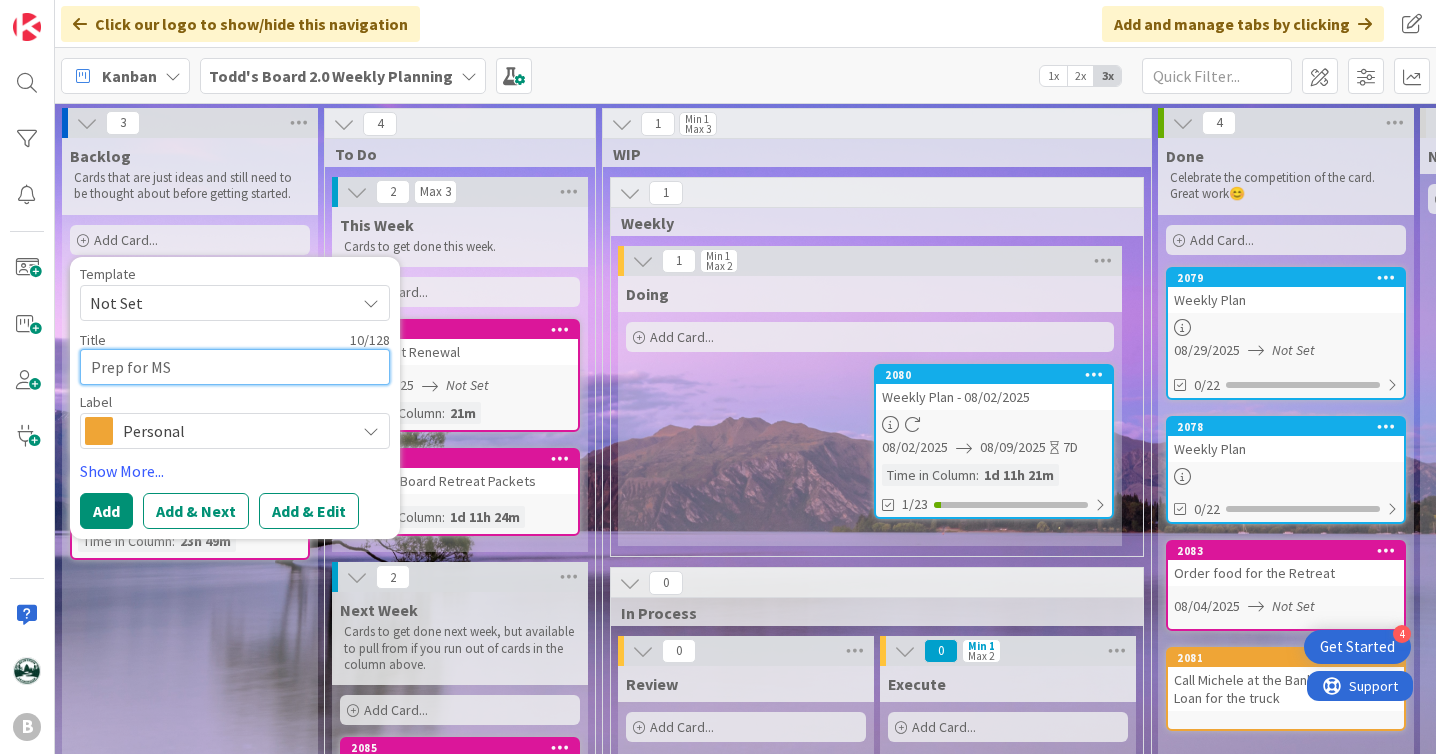 type on "x" 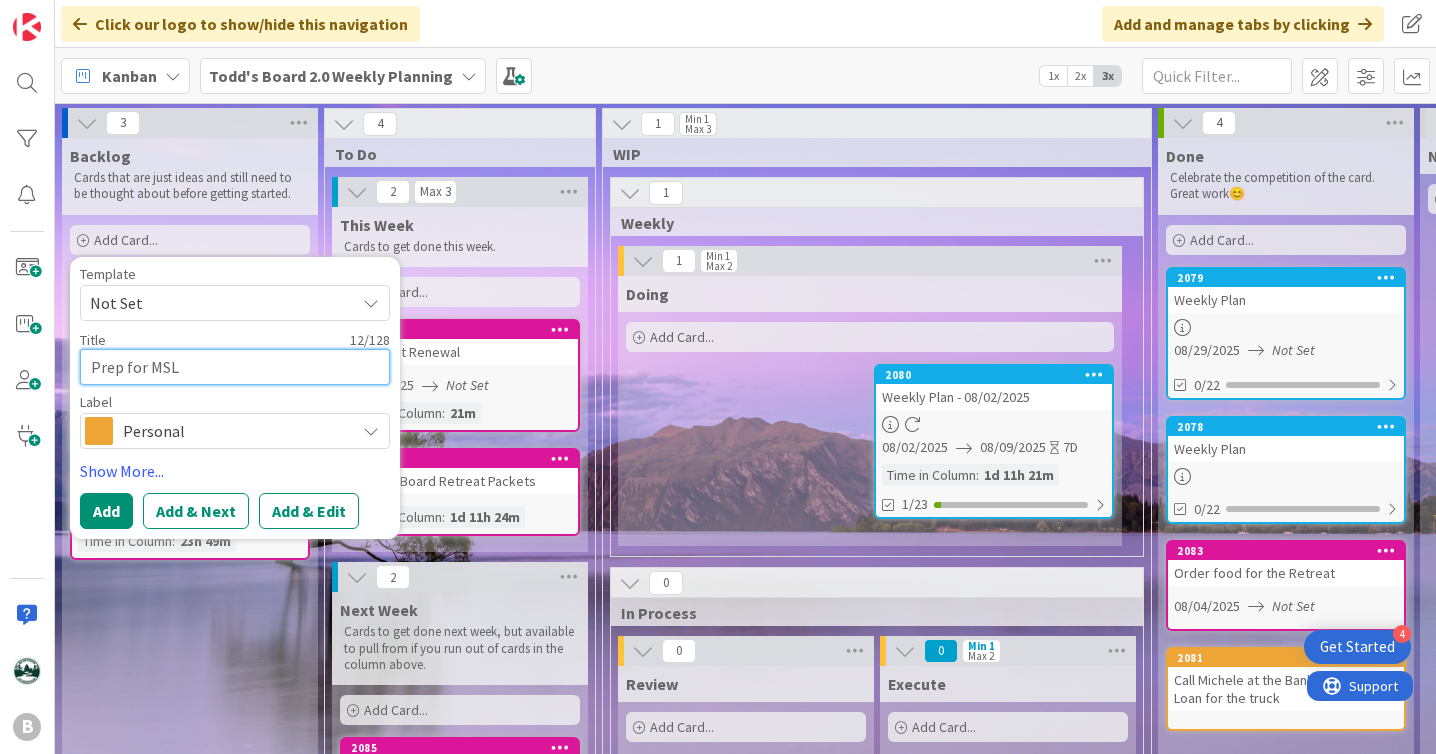 type on "x" 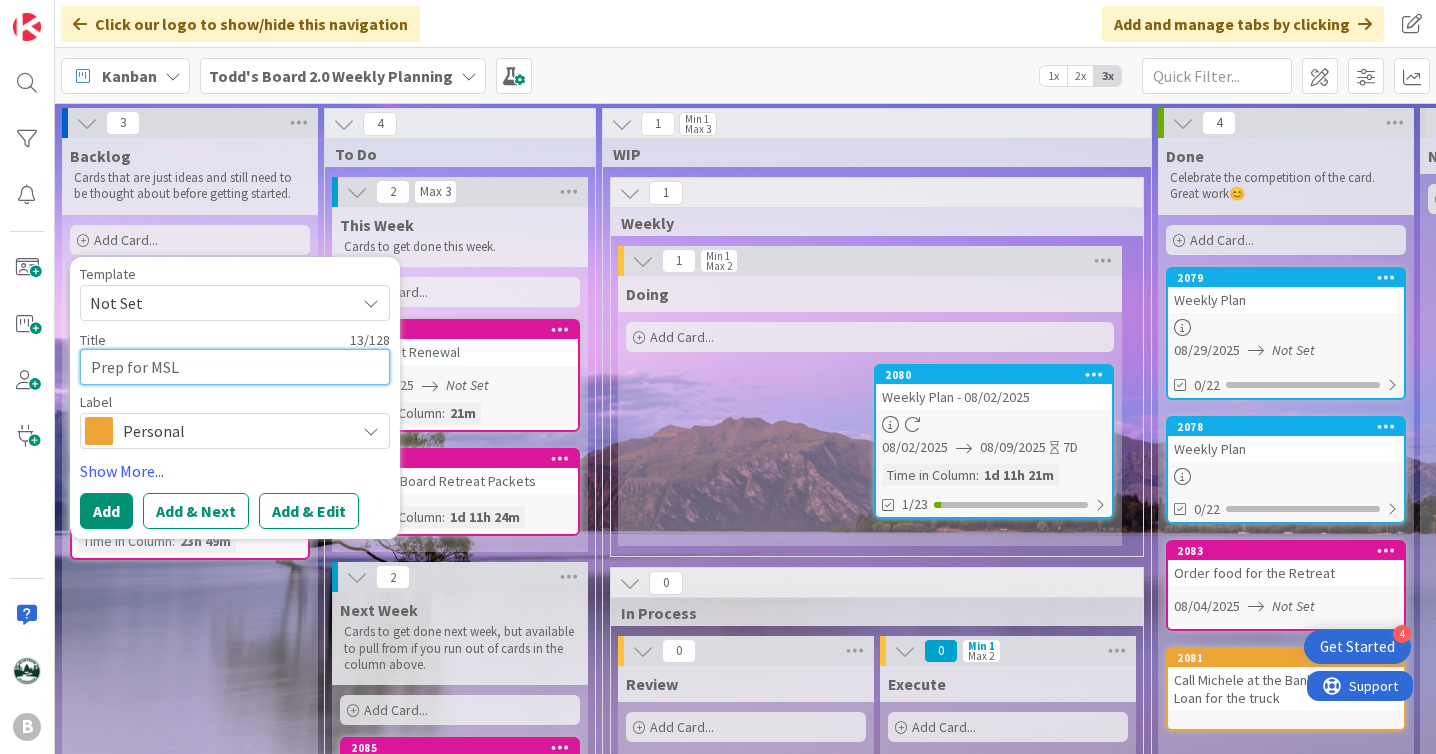 type on "x" 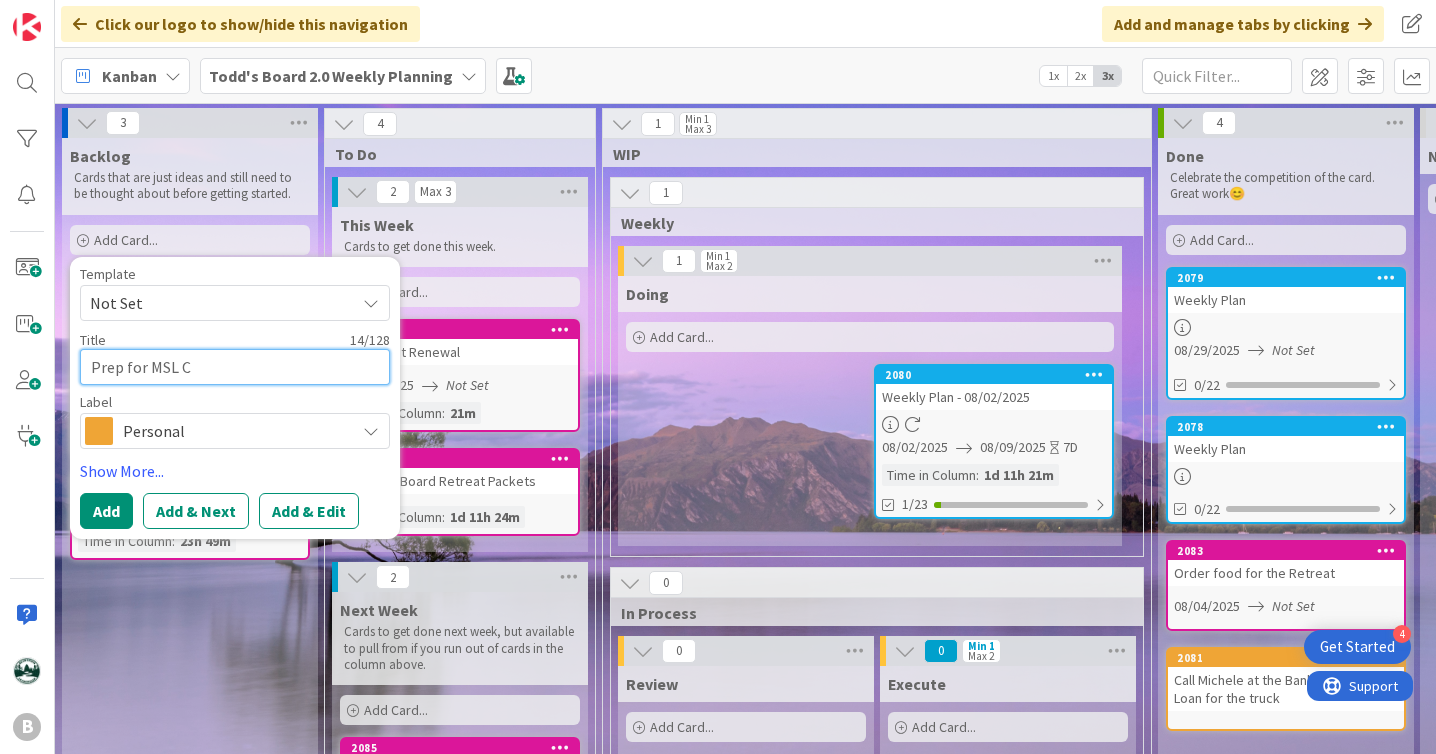 type on "Prep for MSL Ca" 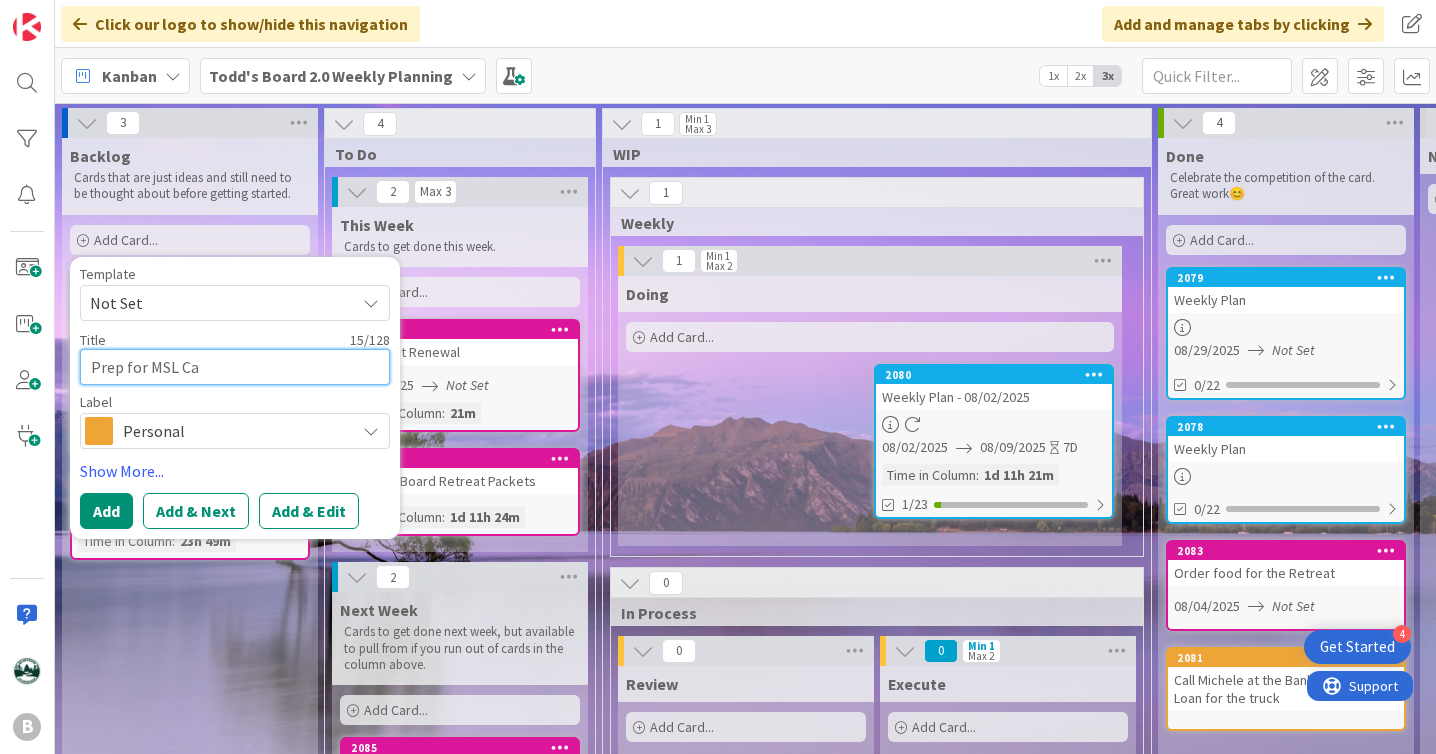 type on "x" 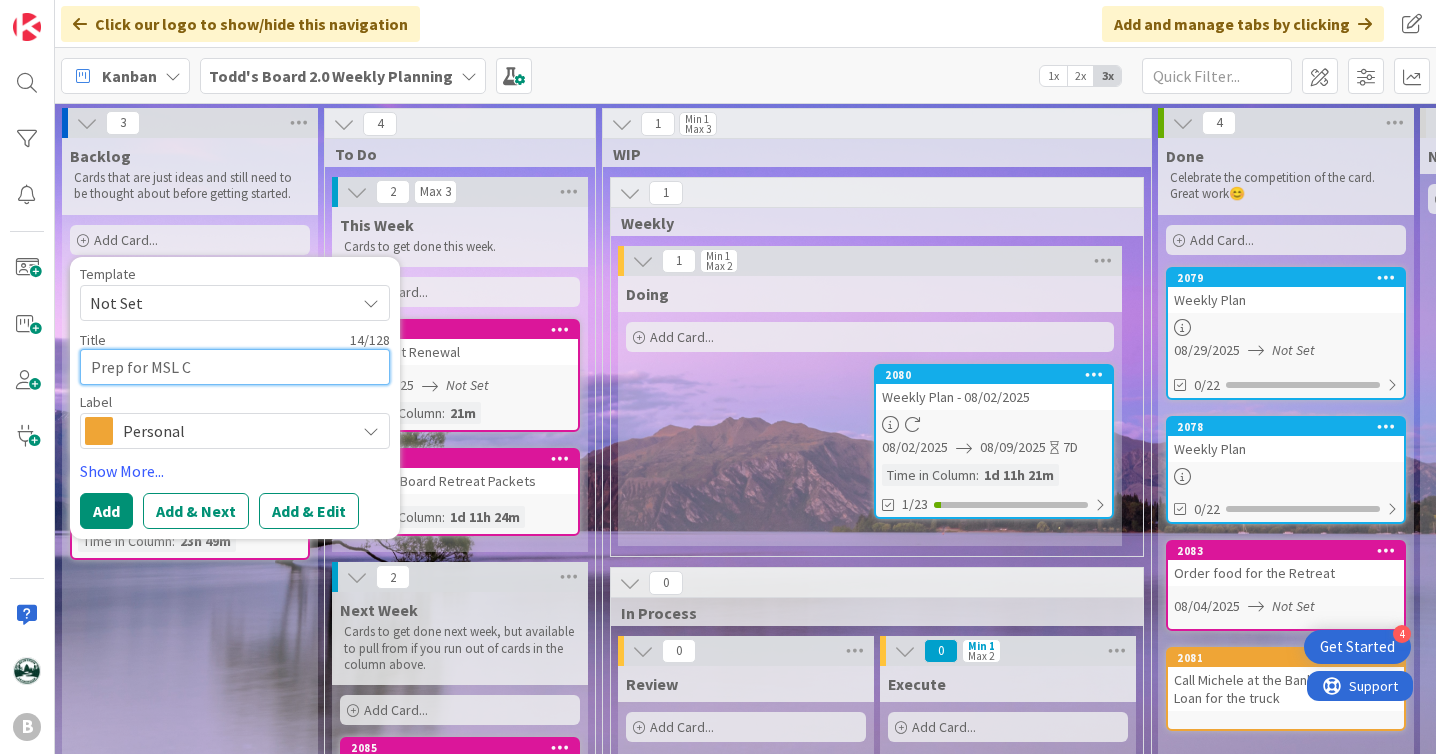 type on "x" 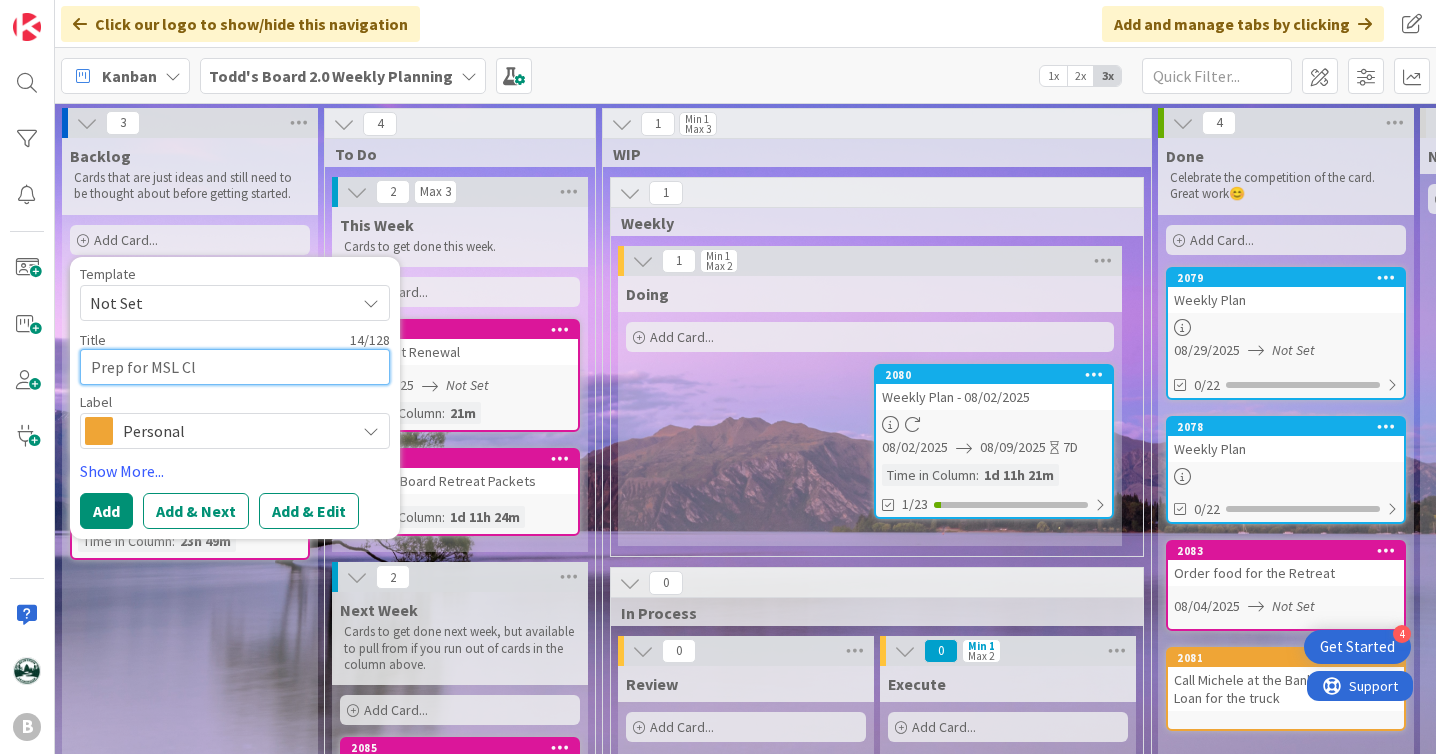 type on "x" 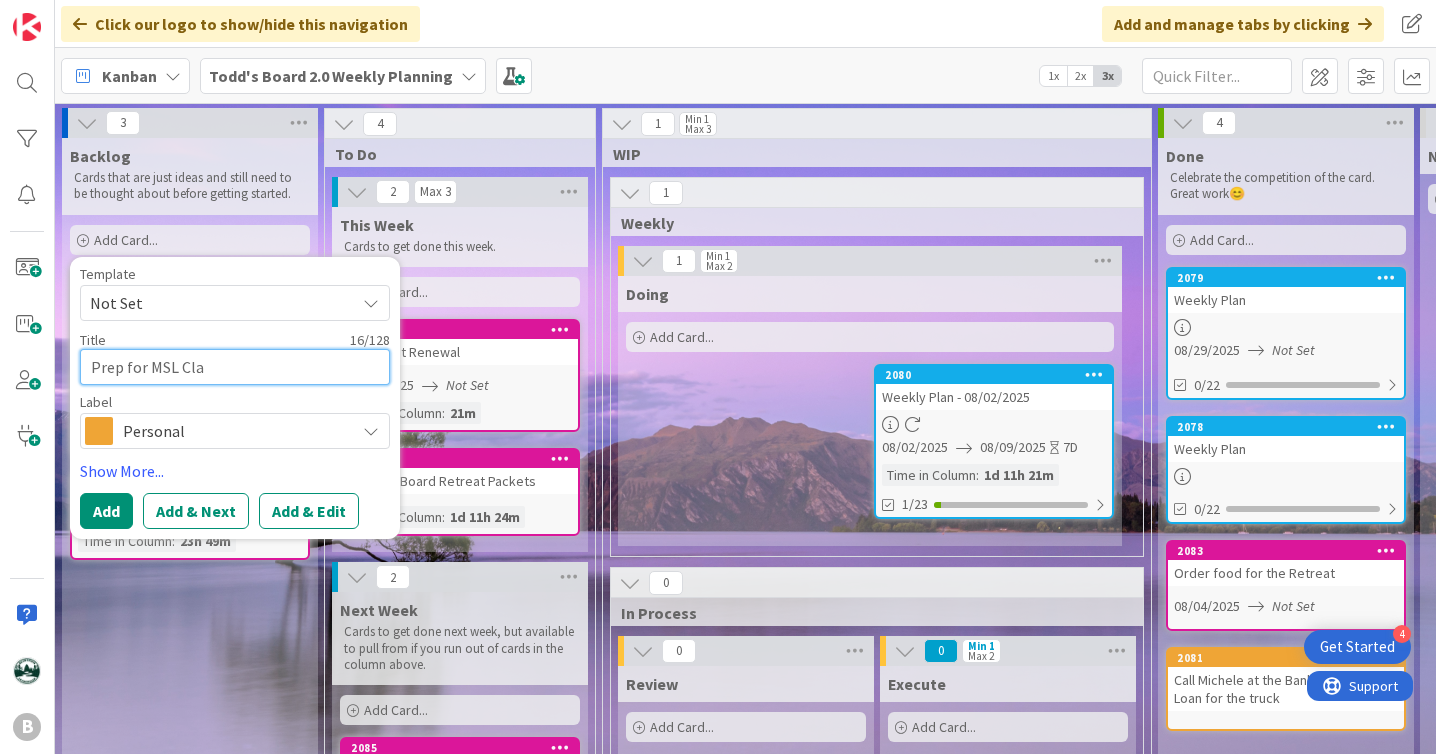 type on "x" 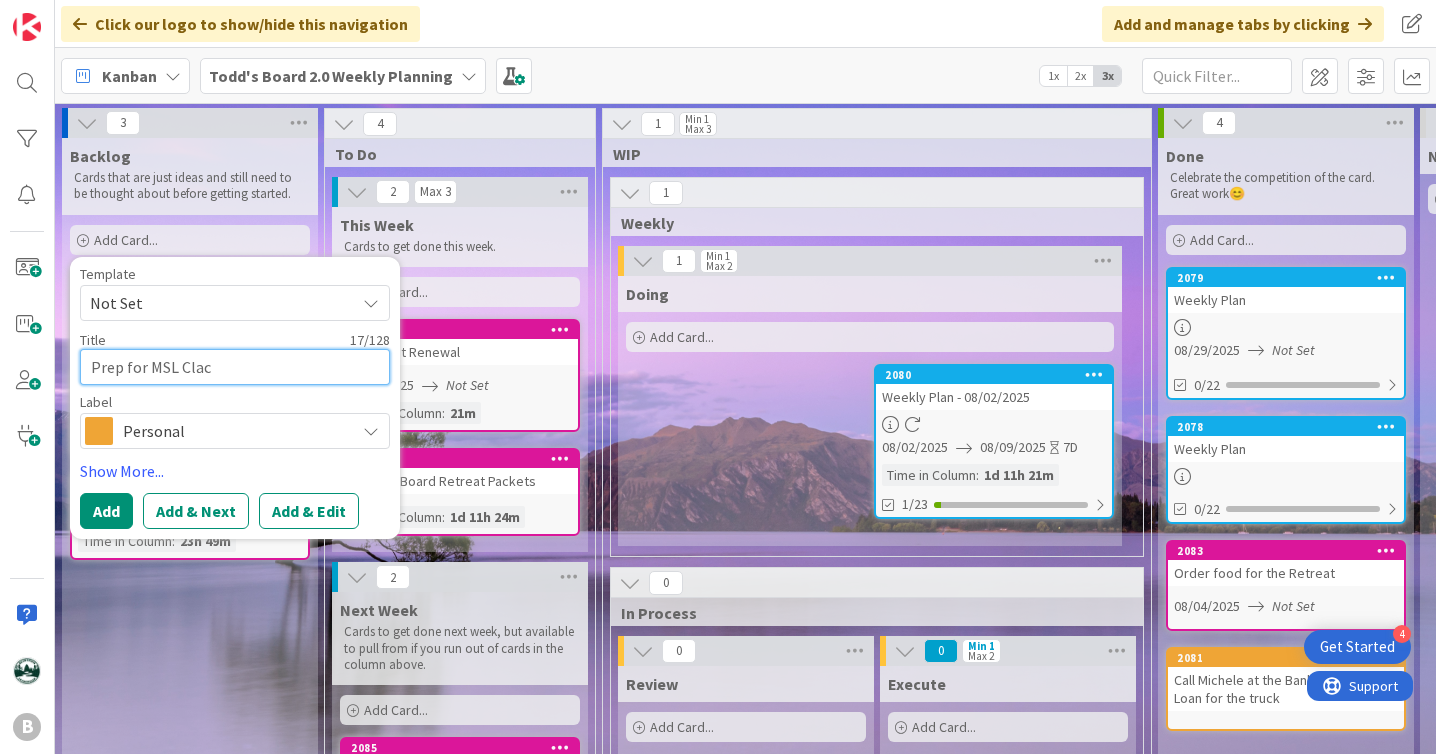 type on "x" 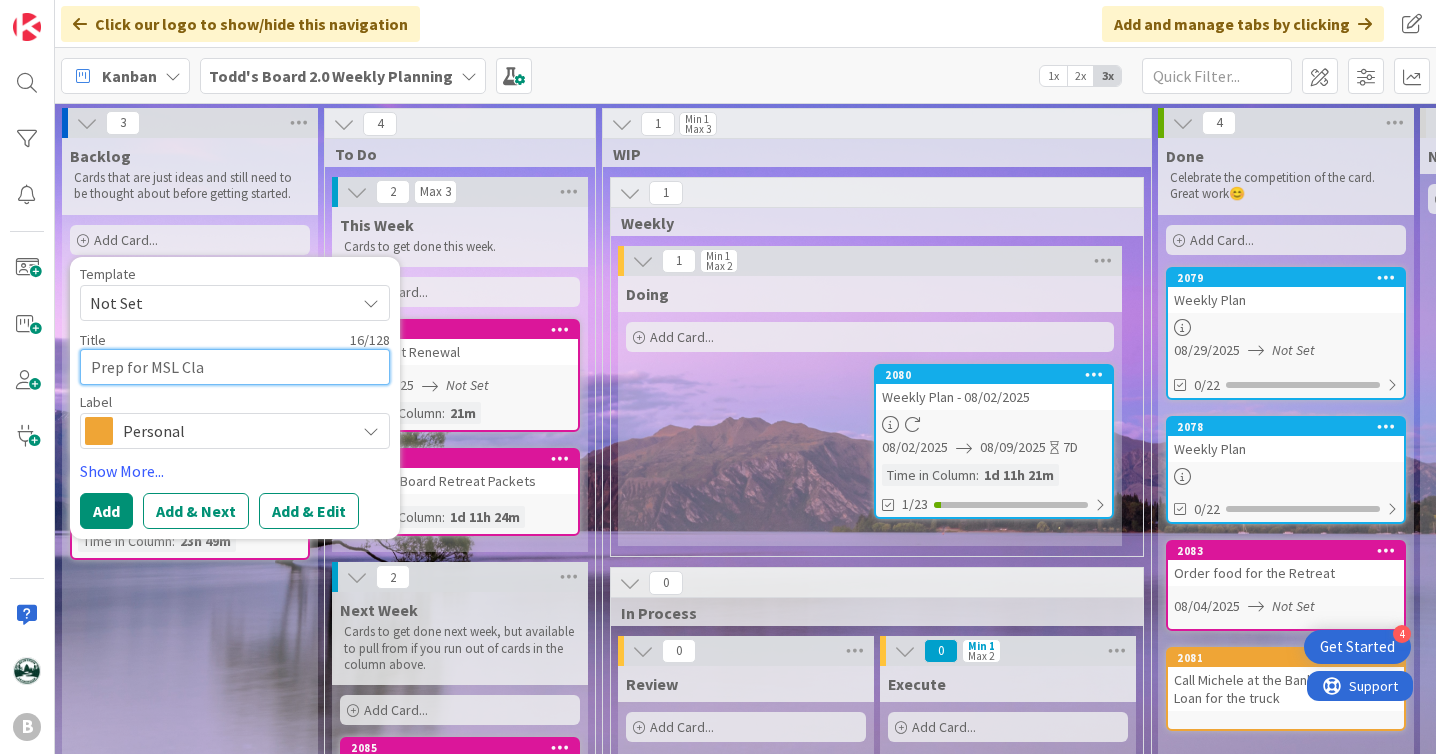 type on "x" 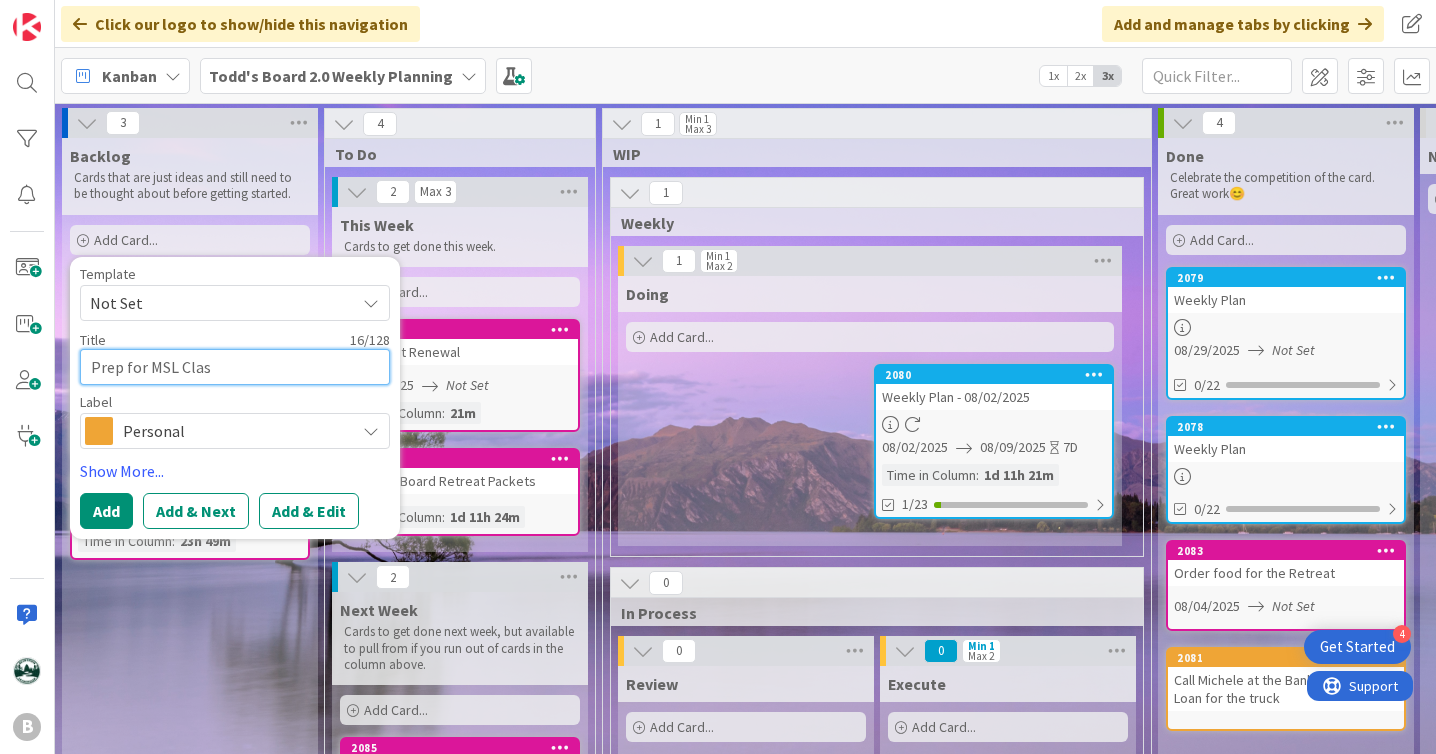 type on "x" 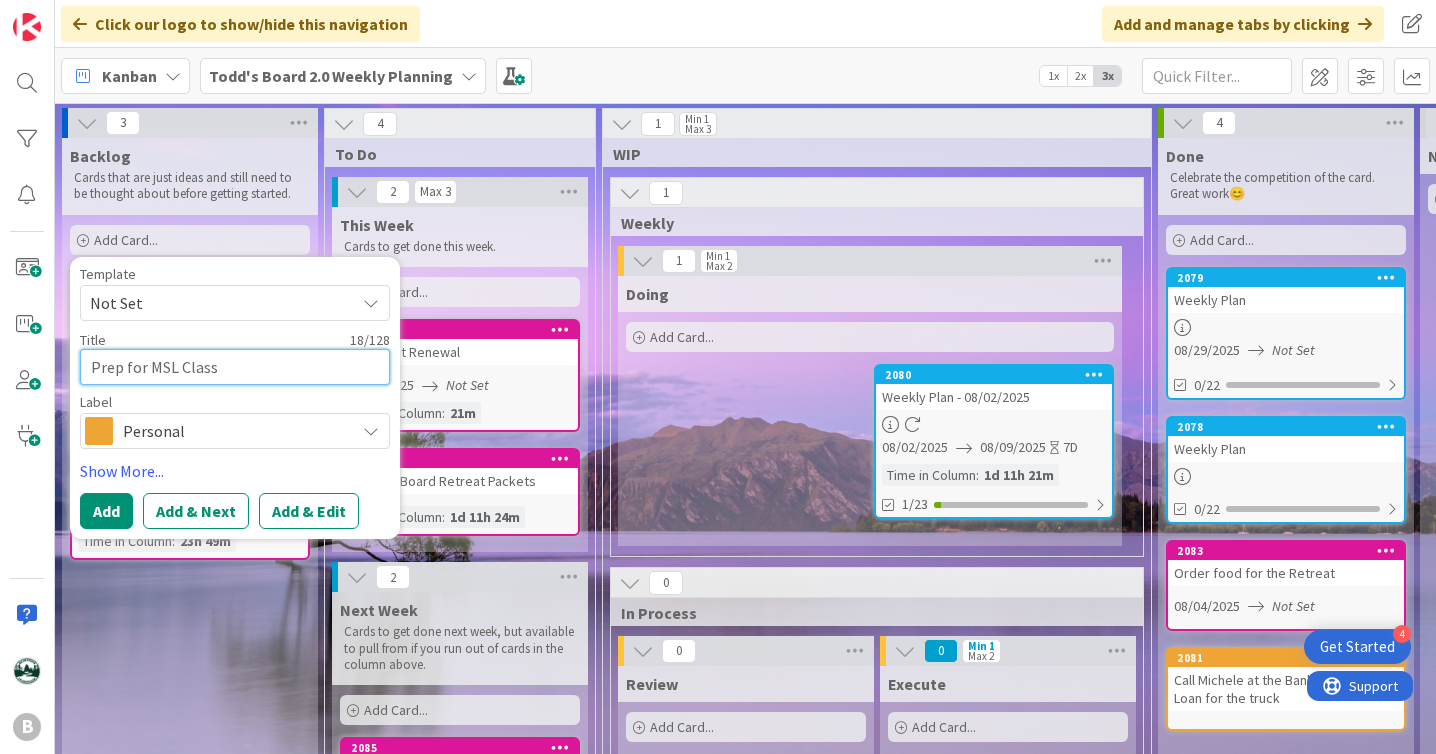 type on "x" 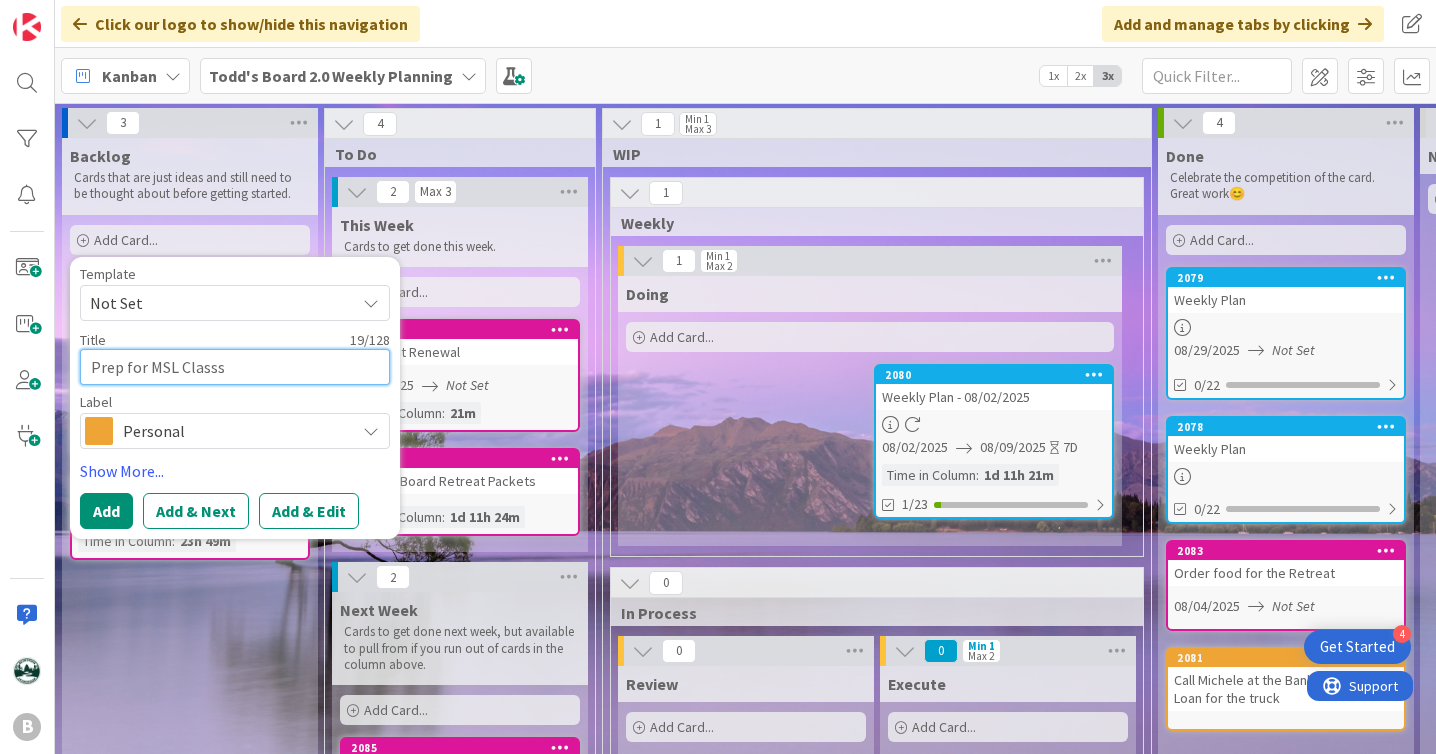 type on "x" 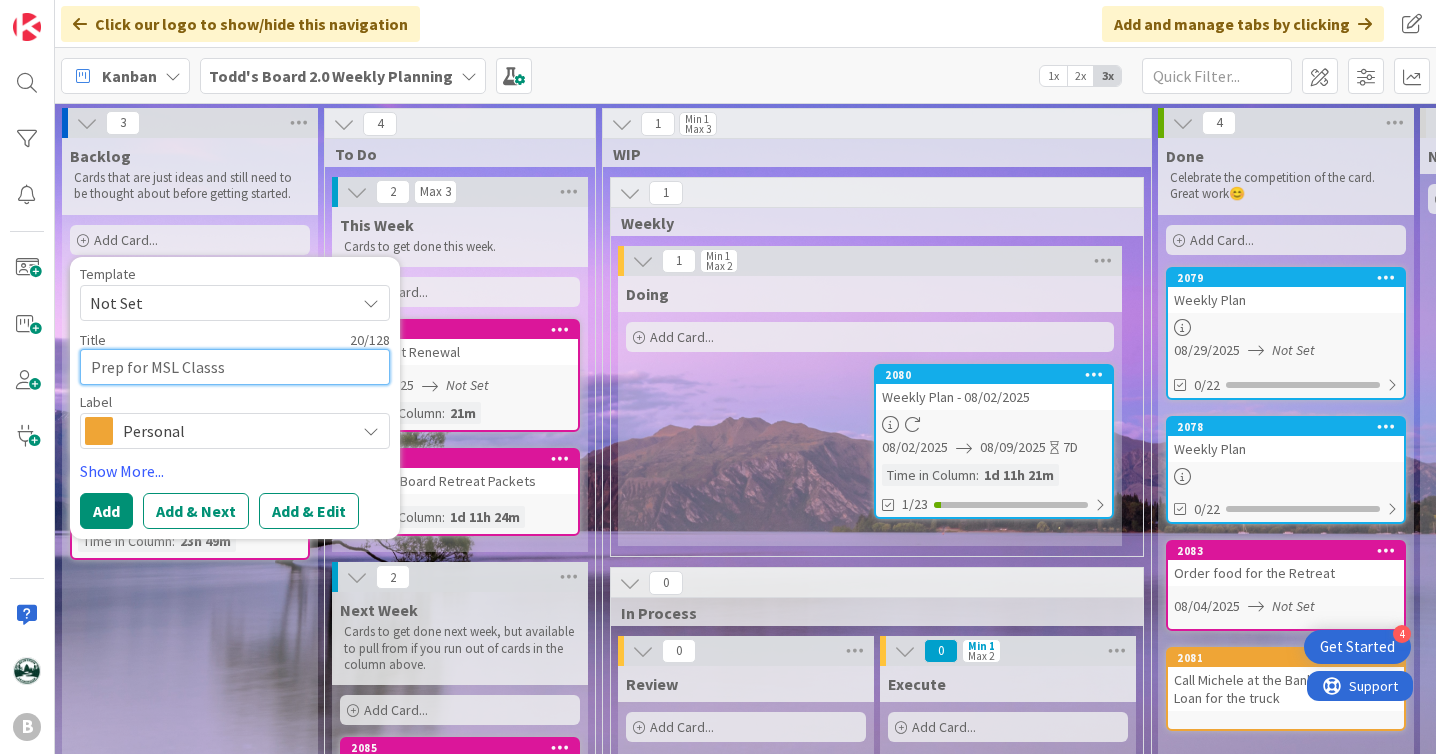 type on "x" 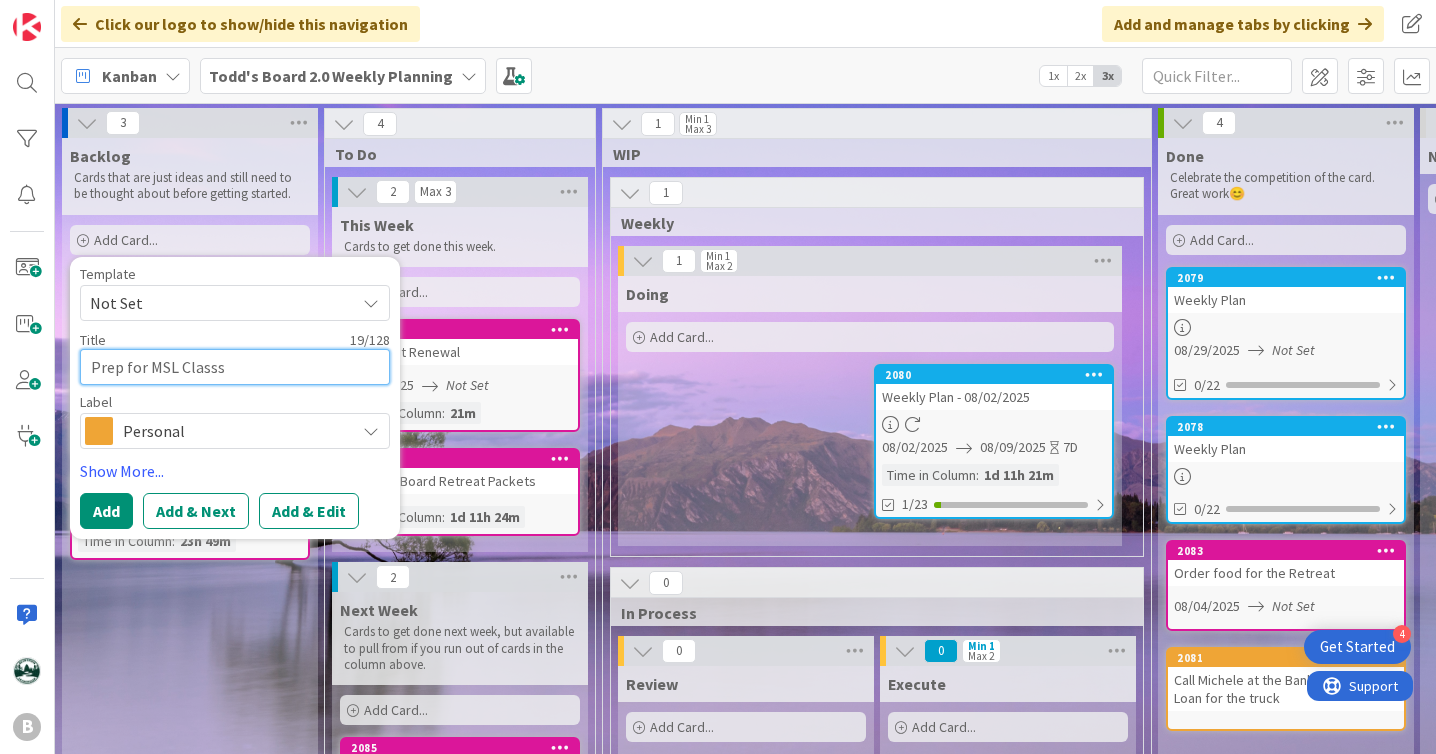 type on "x" 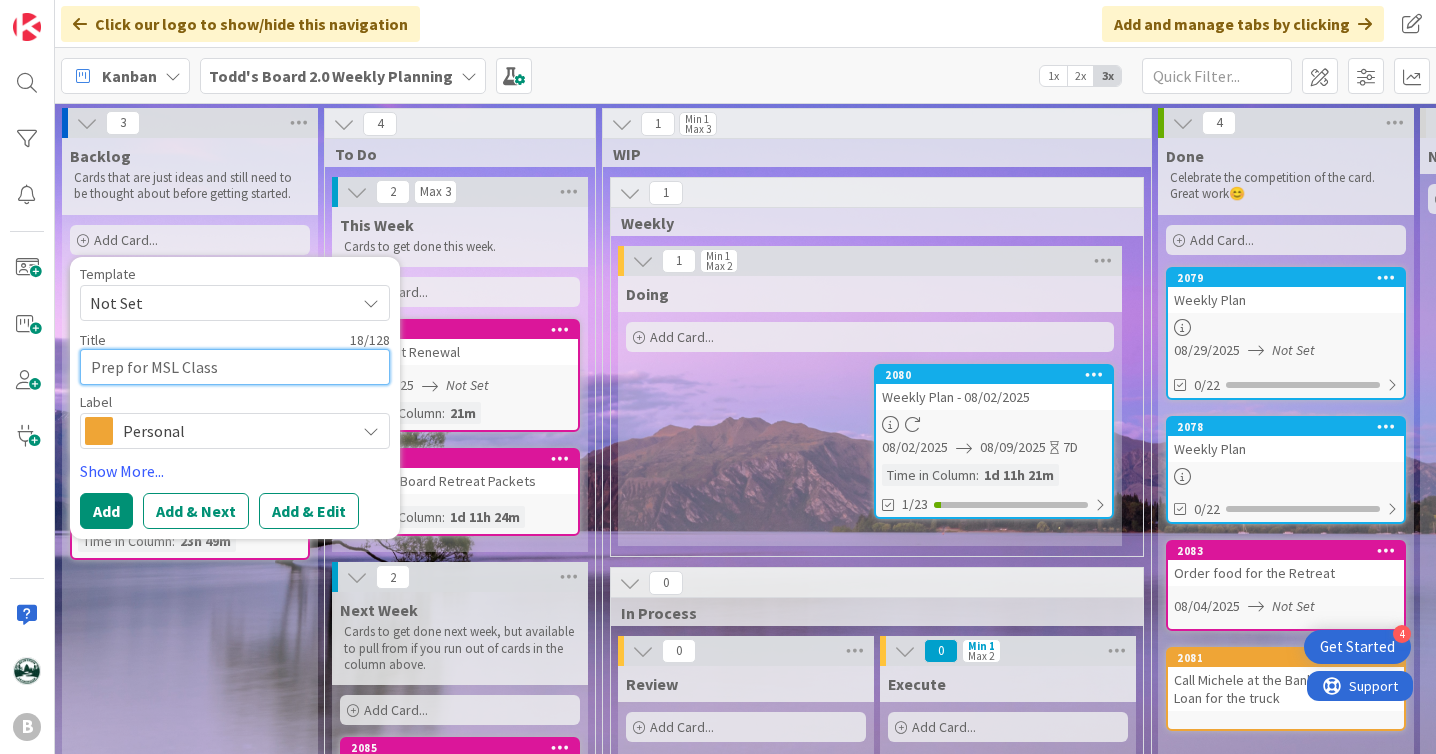 type on "x" 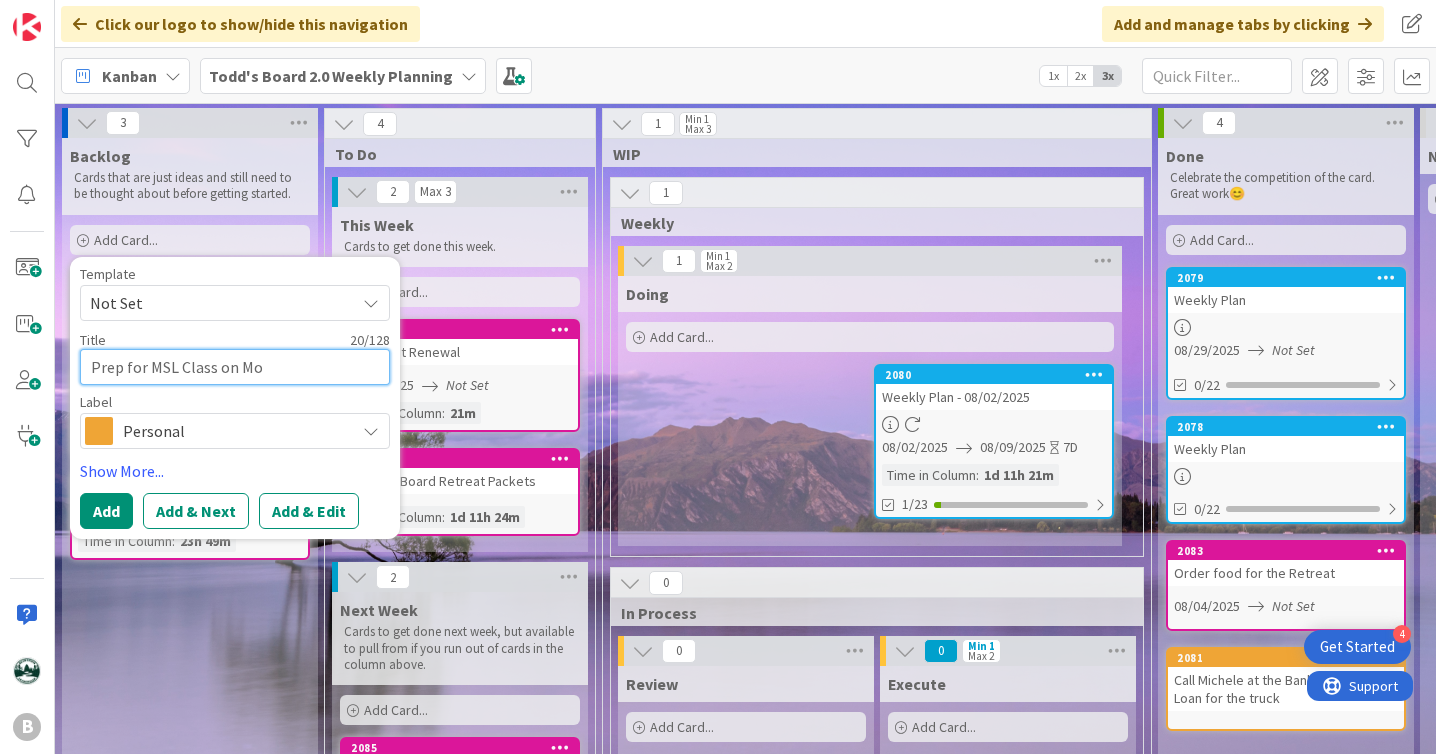 type on "x" 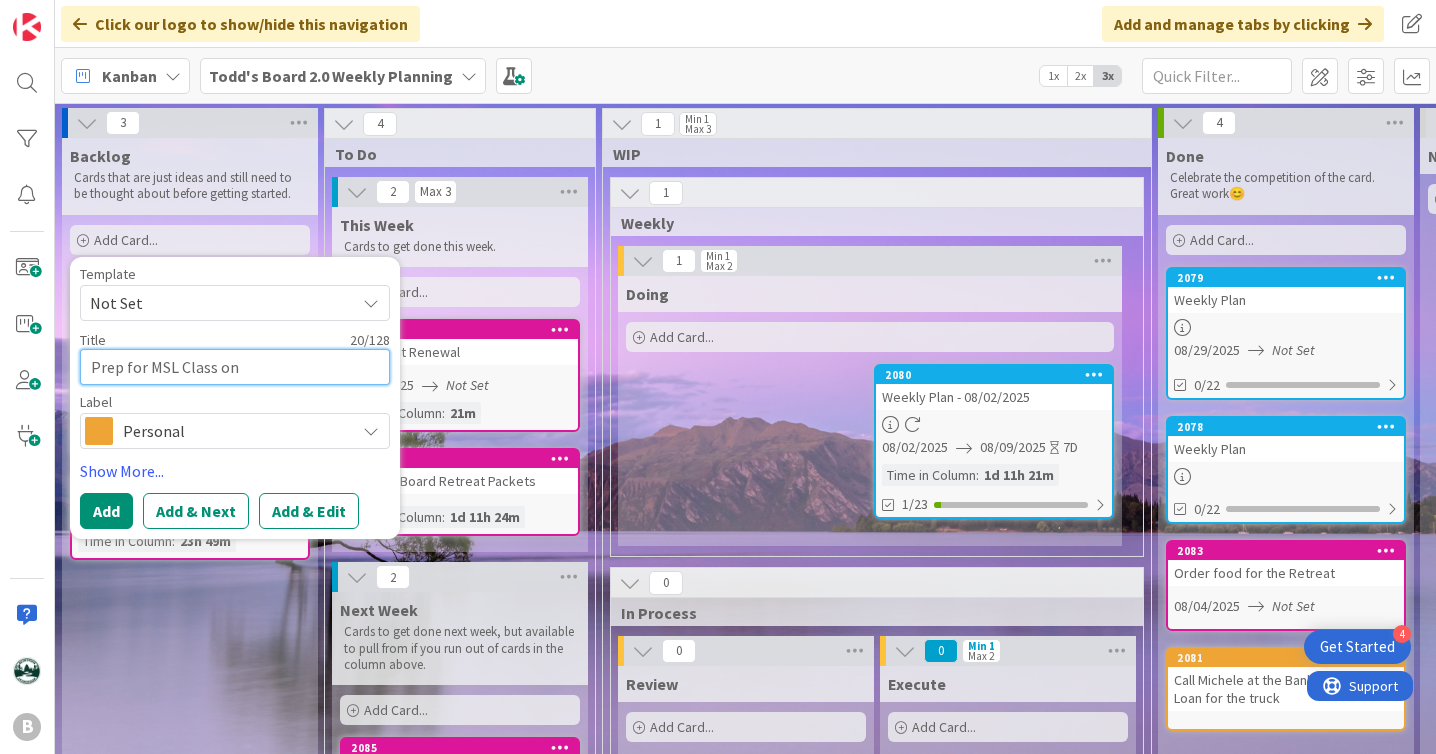 type on "x" 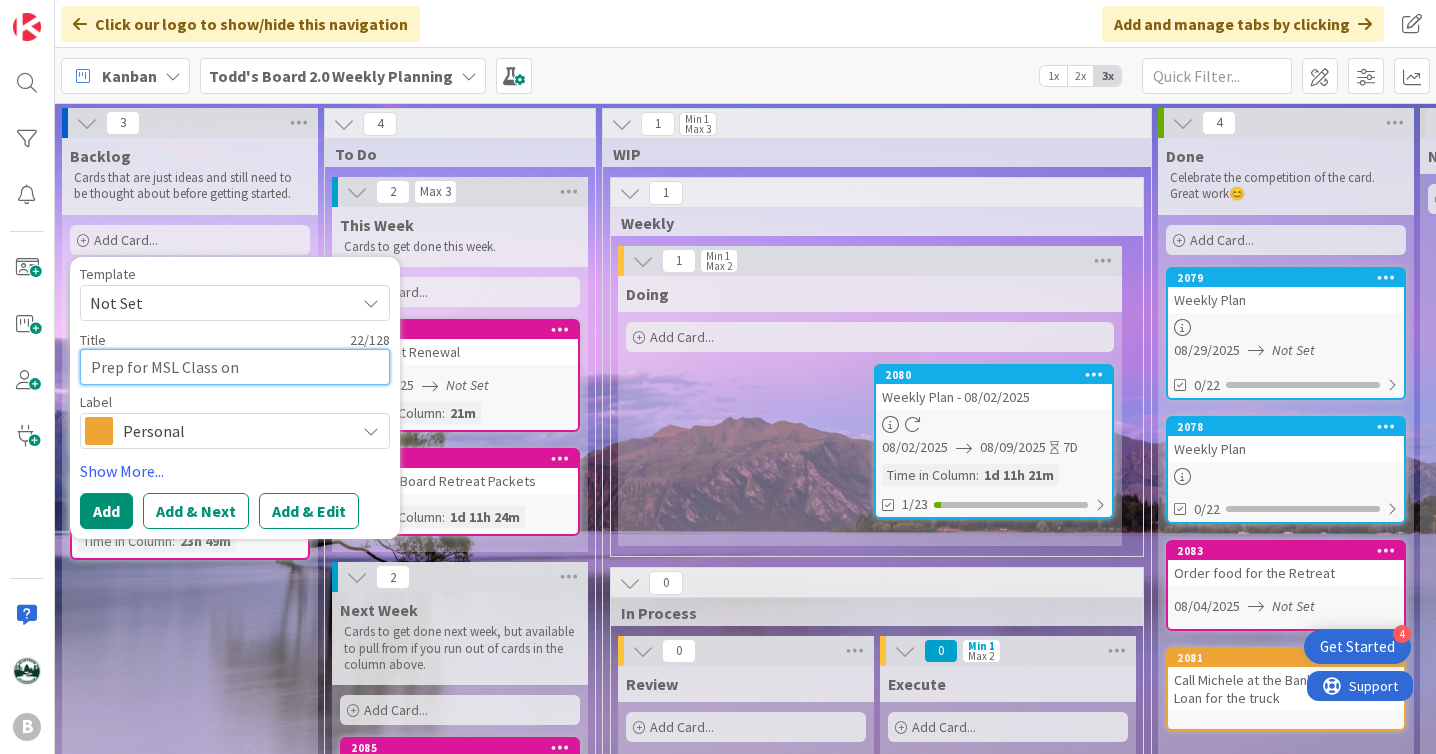 type on "x" 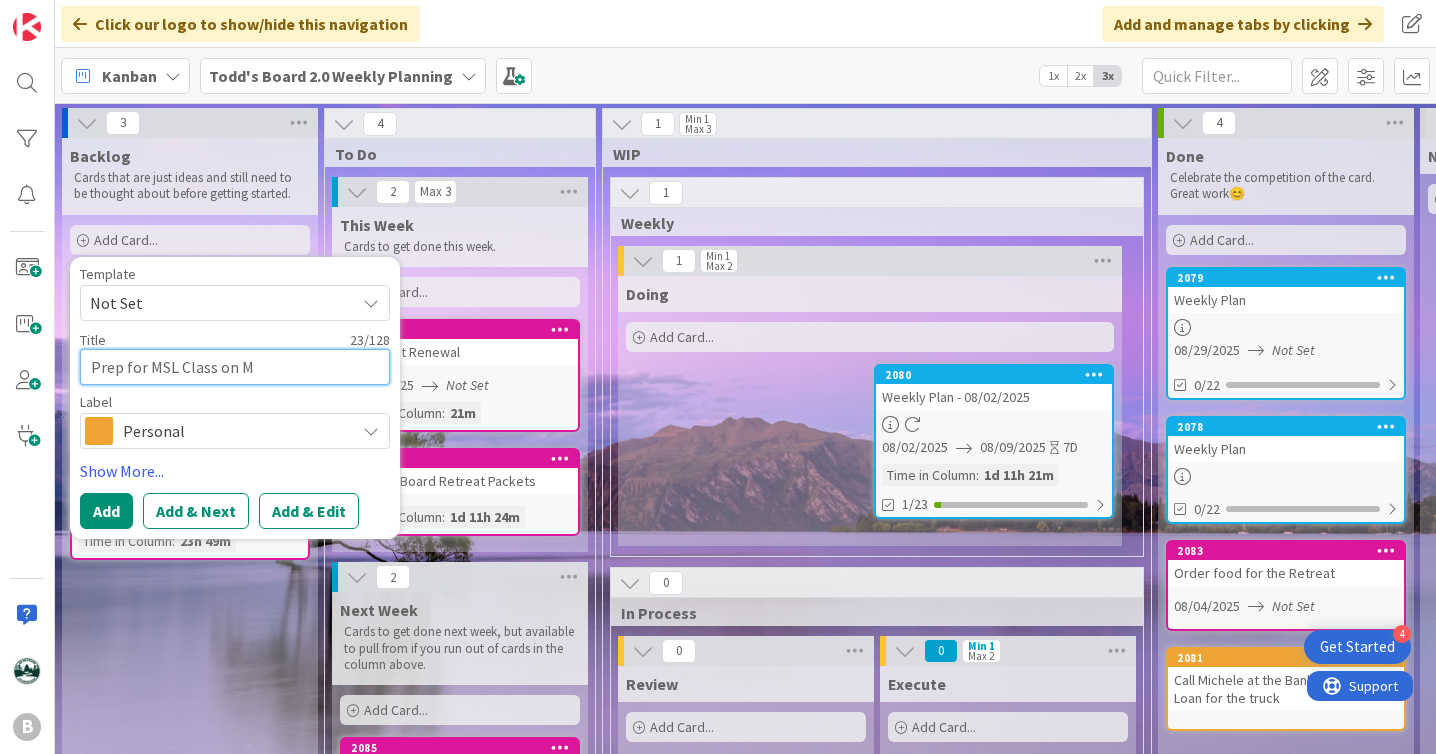 type on "x" 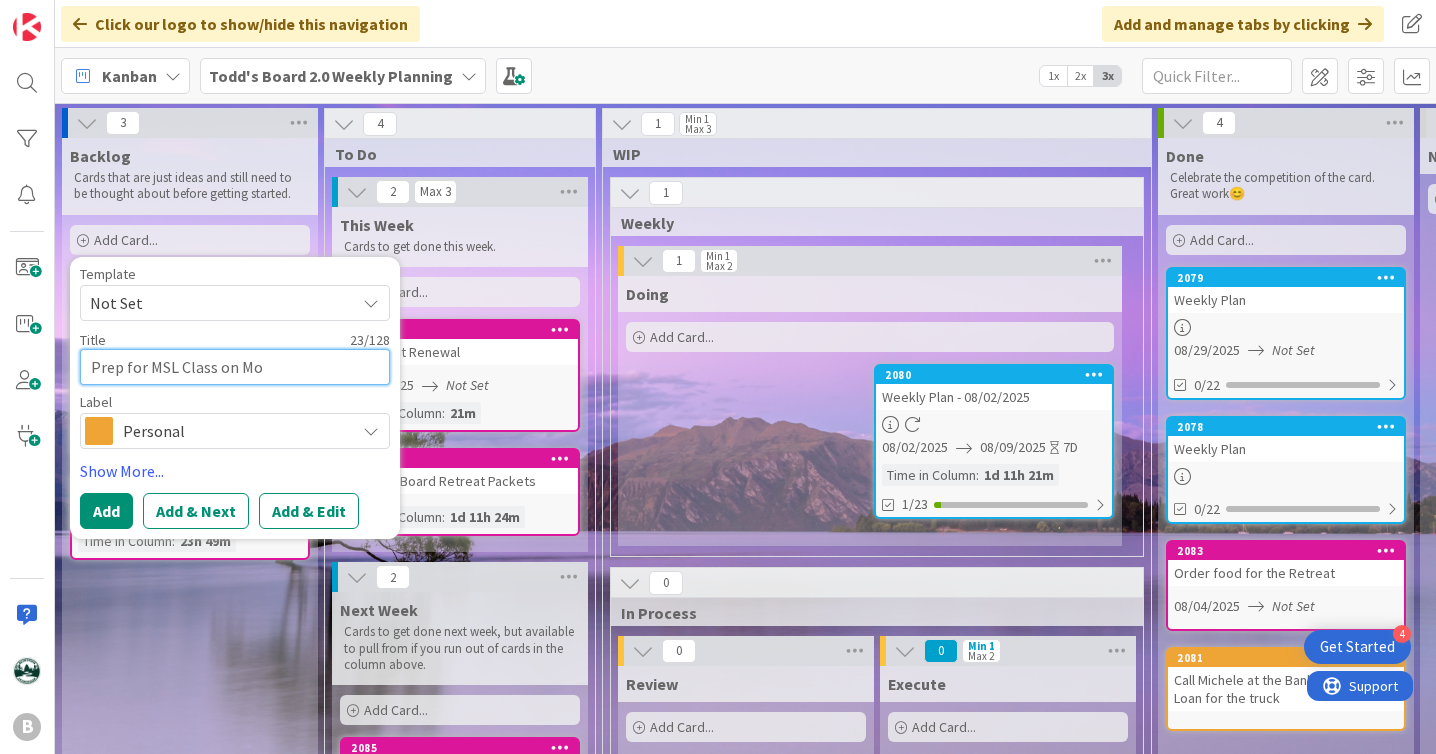 type on "x" 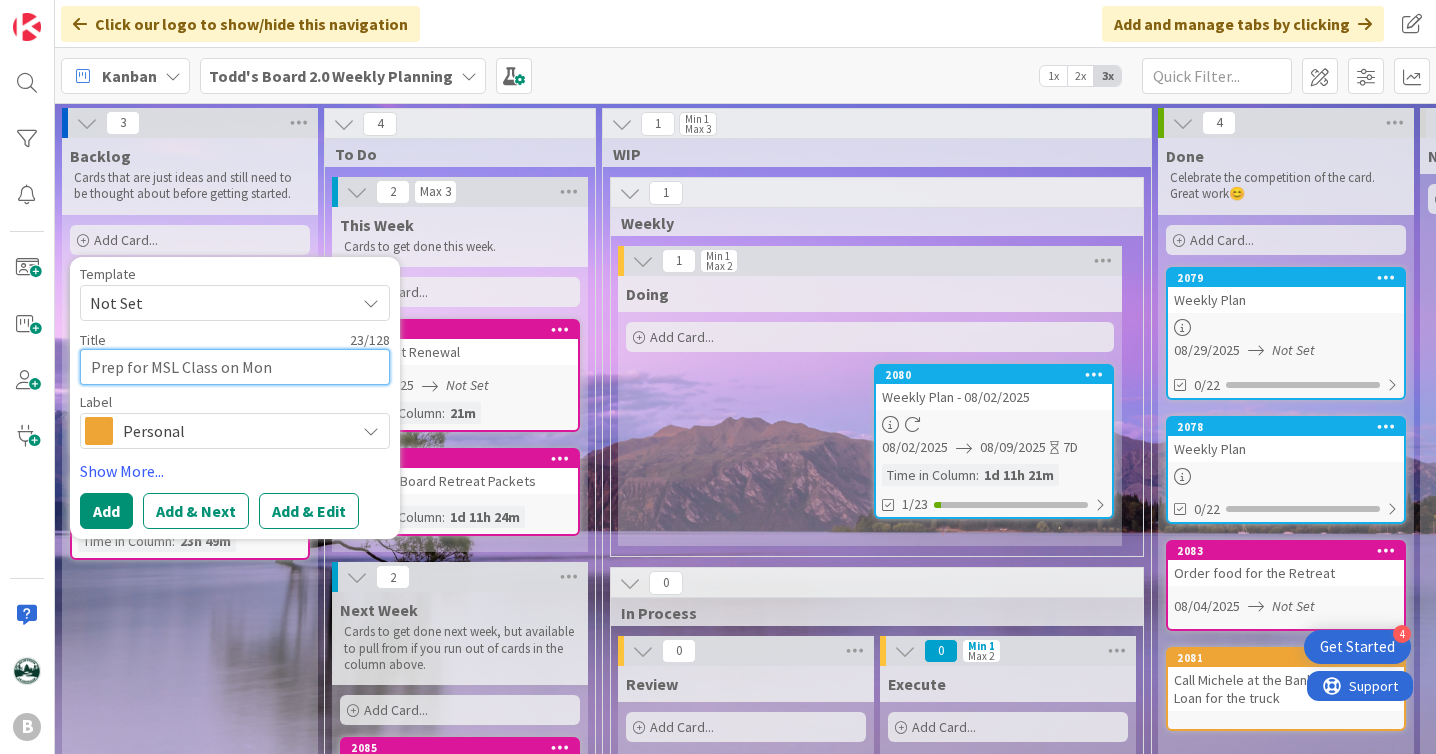 type on "x" 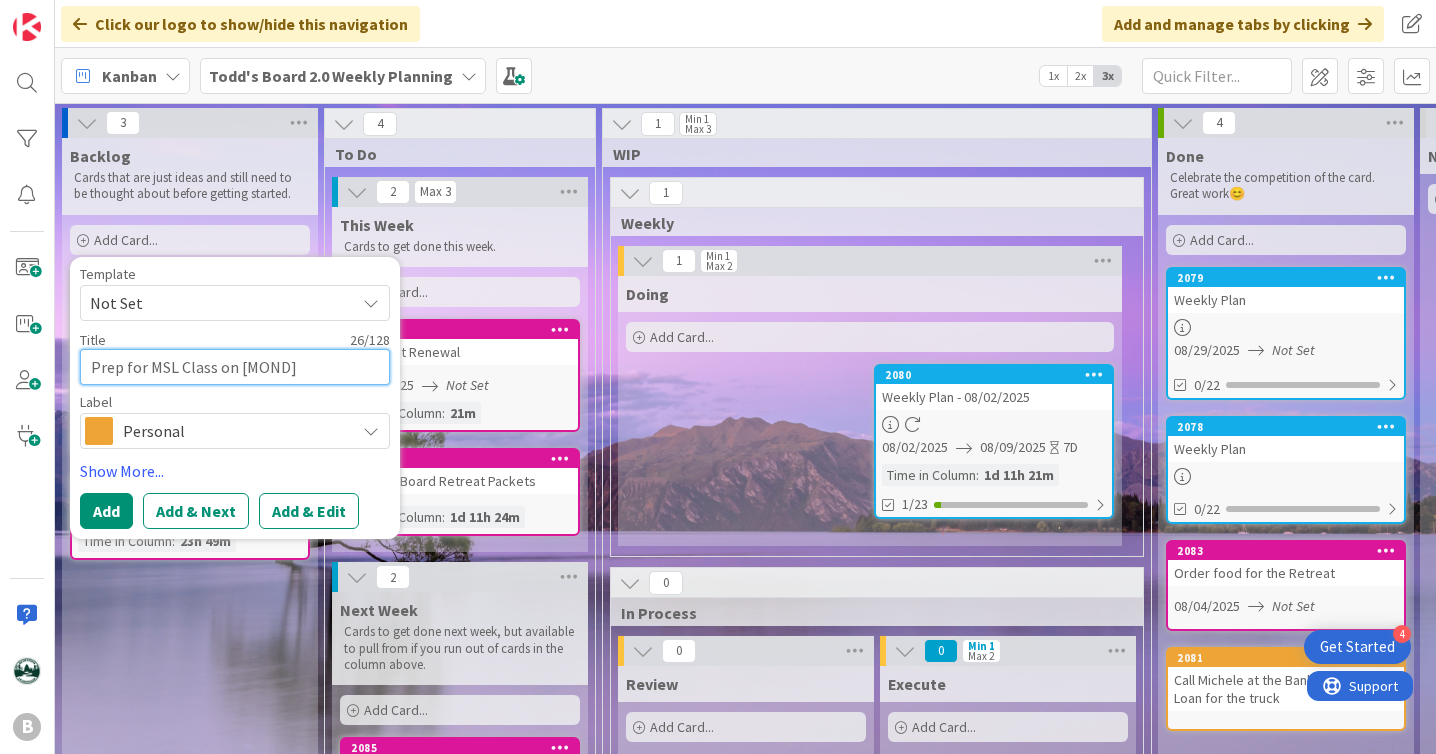 type on "x" 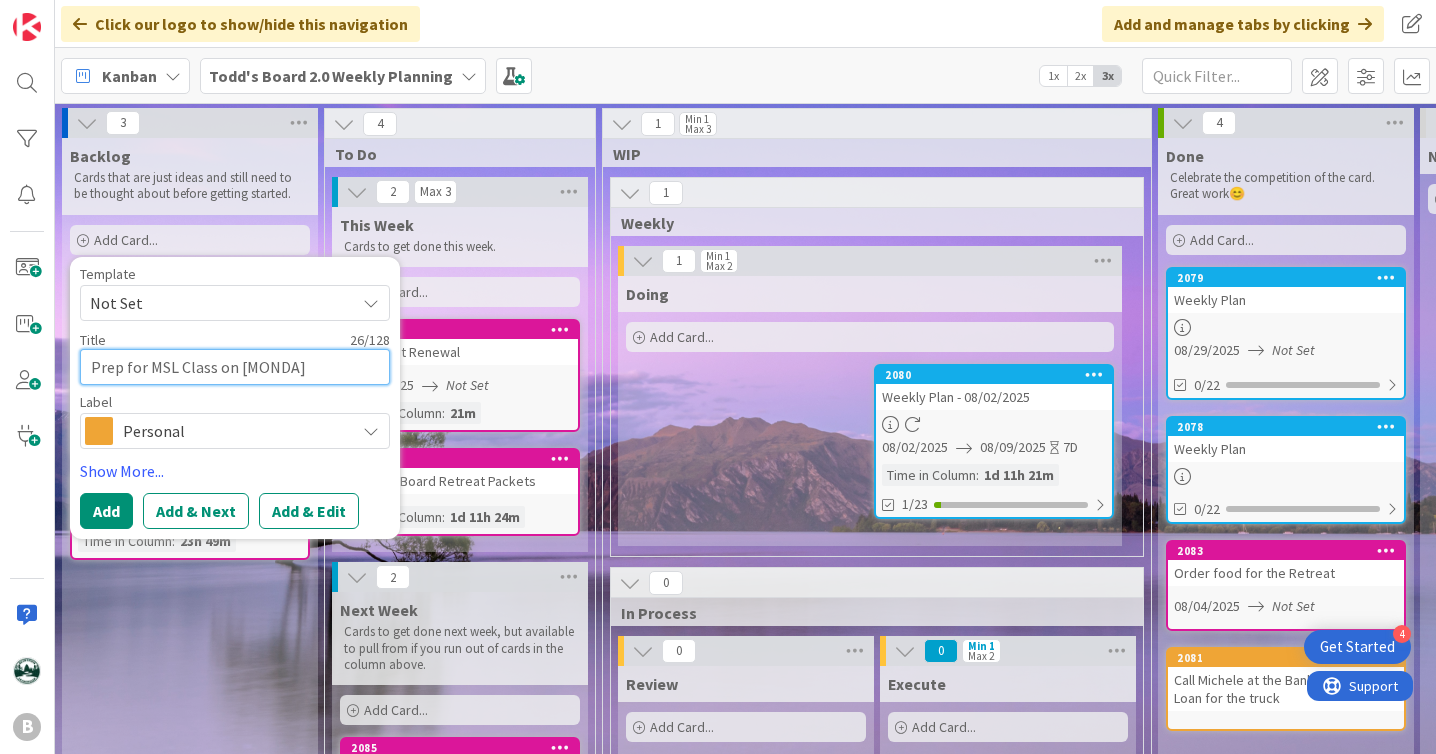 type on "x" 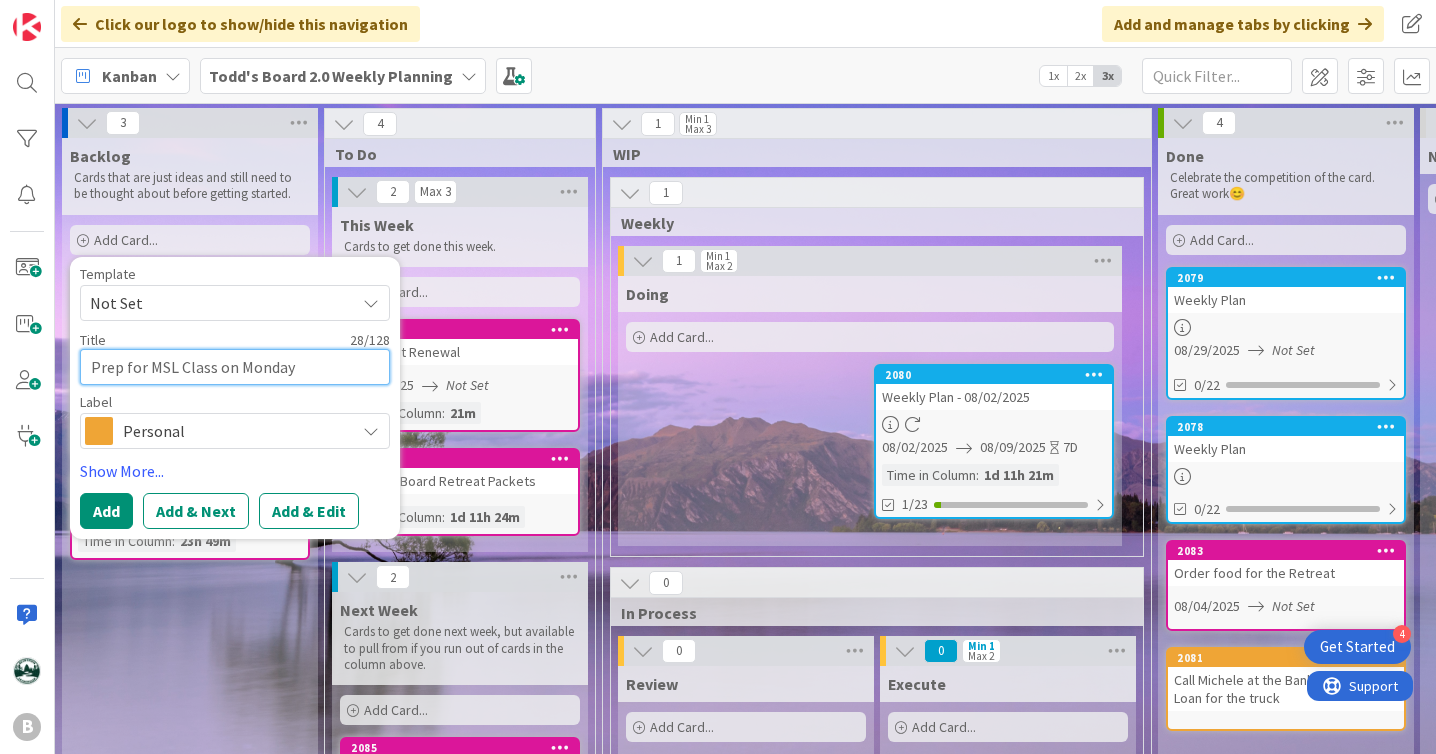 type on "Prep for MSL Class on Monday" 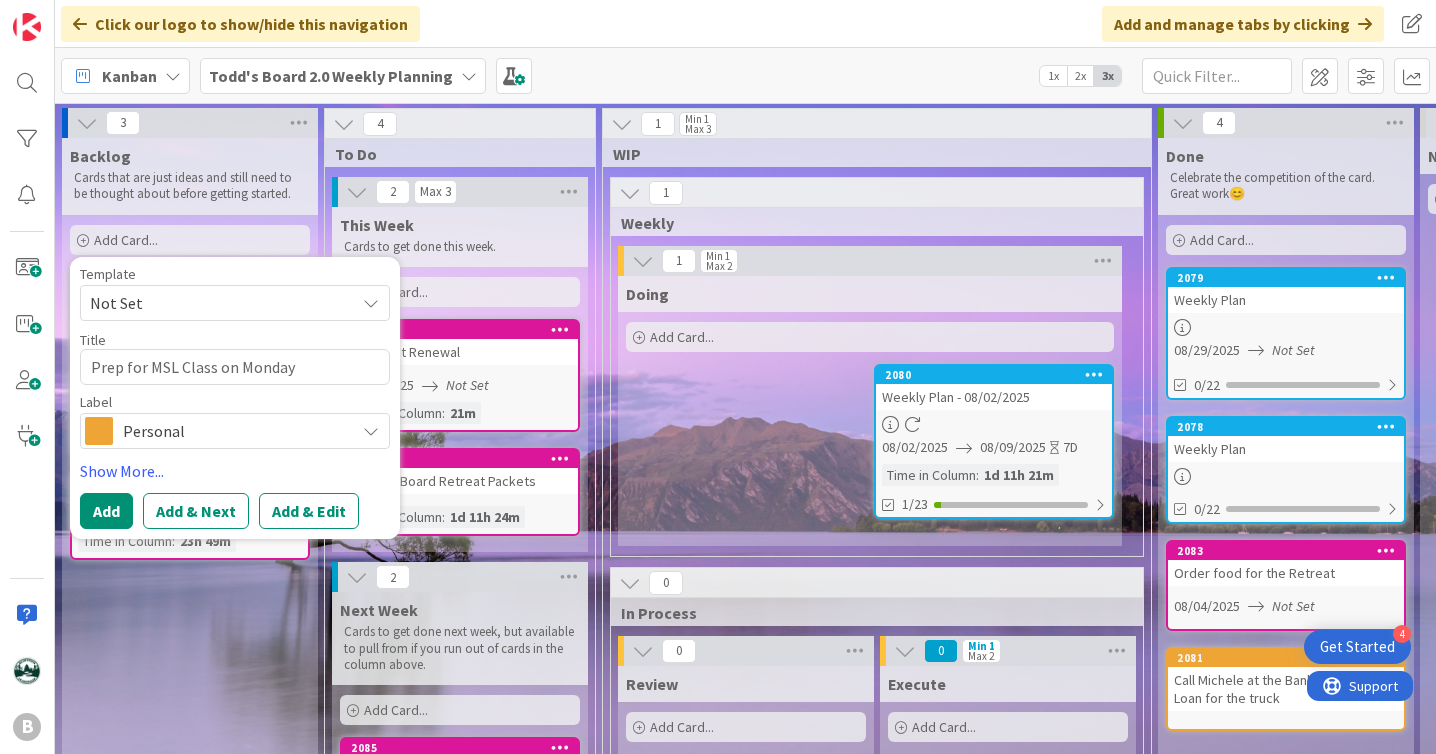 click on "Personal" at bounding box center (234, 431) 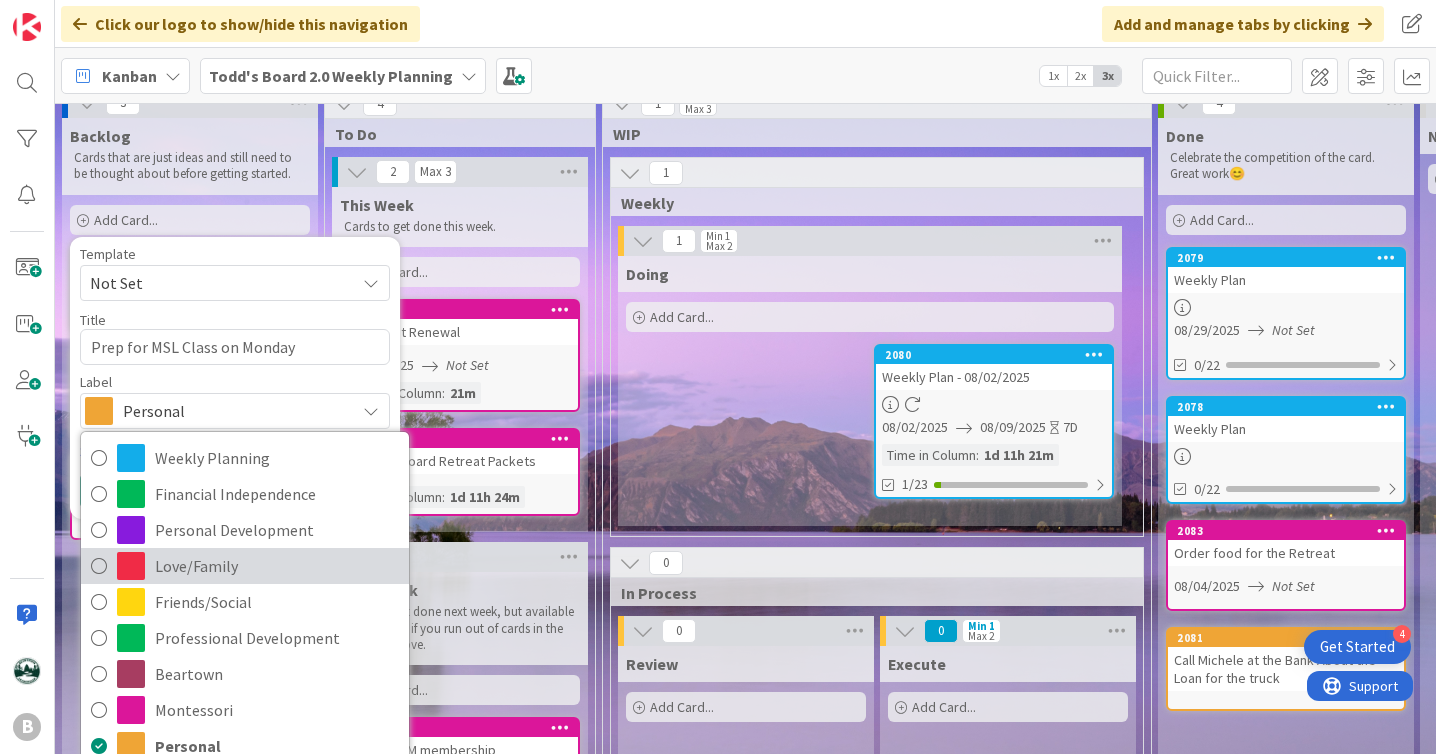scroll, scrollTop: 28, scrollLeft: 0, axis: vertical 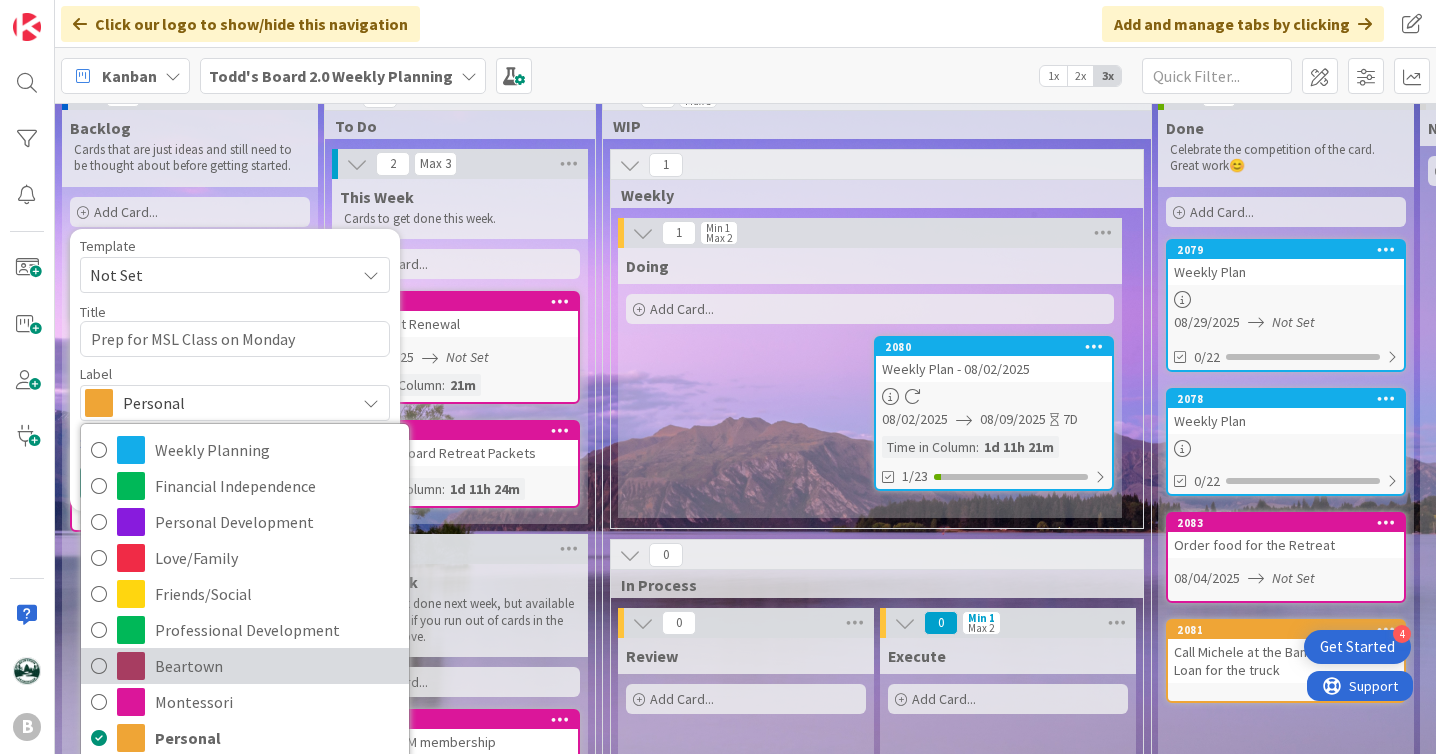 click on "Beartown" at bounding box center (277, 666) 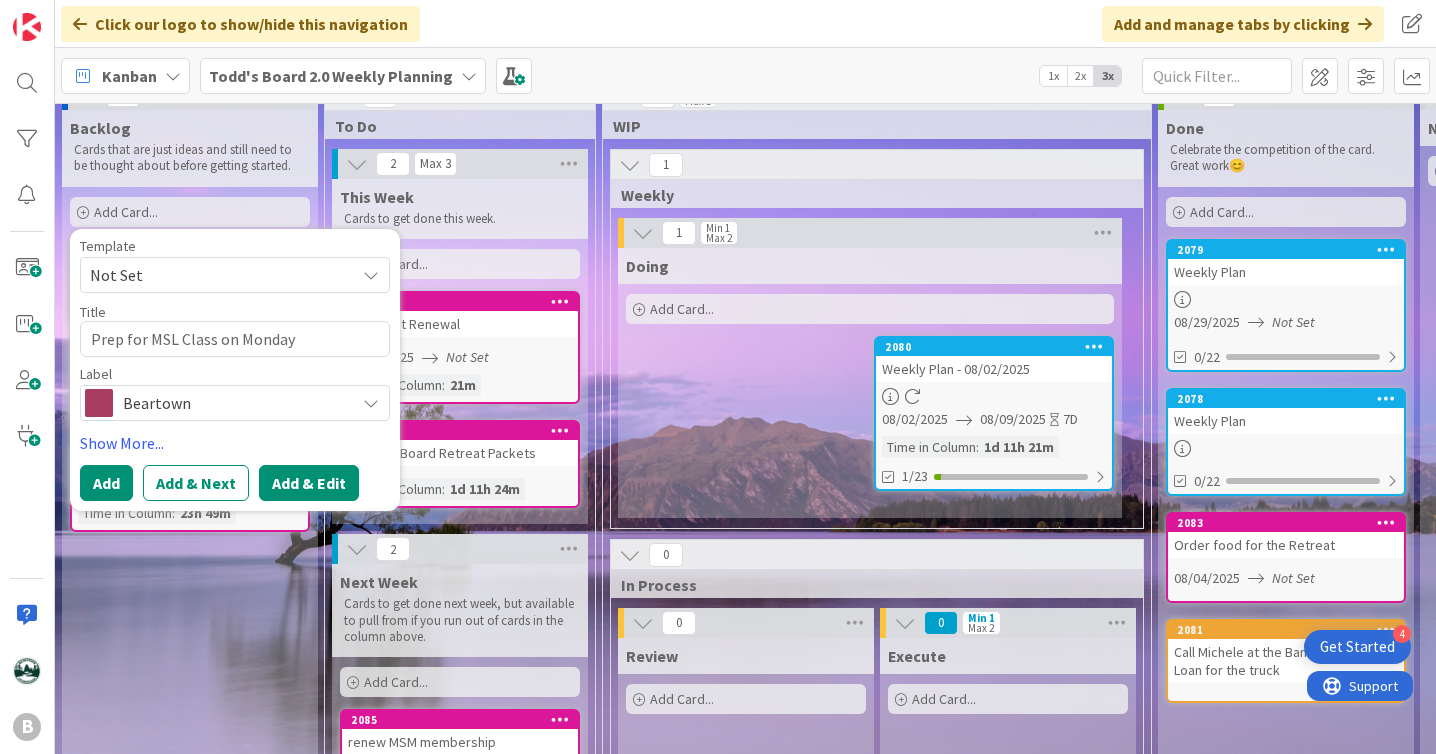 click on "Add & Edit" at bounding box center [309, 483] 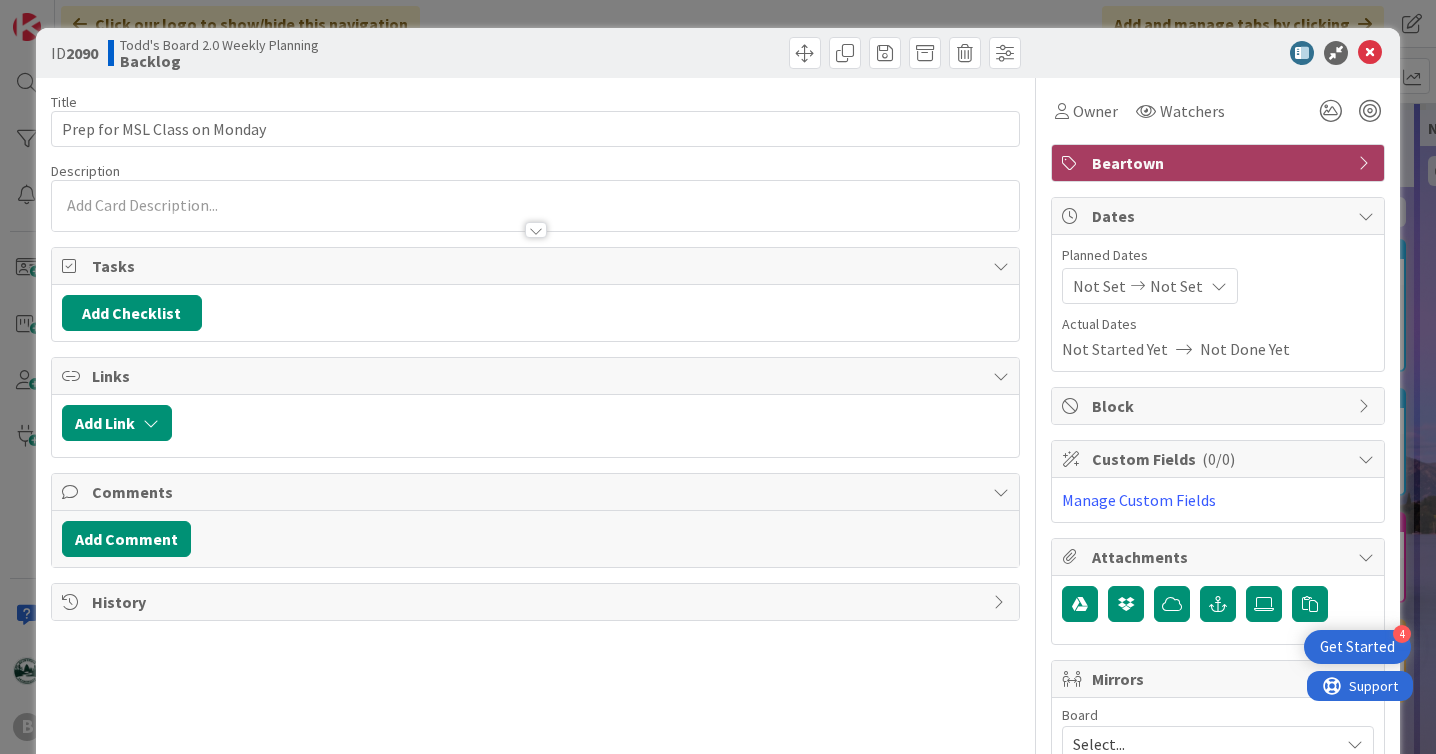 scroll, scrollTop: 0, scrollLeft: 0, axis: both 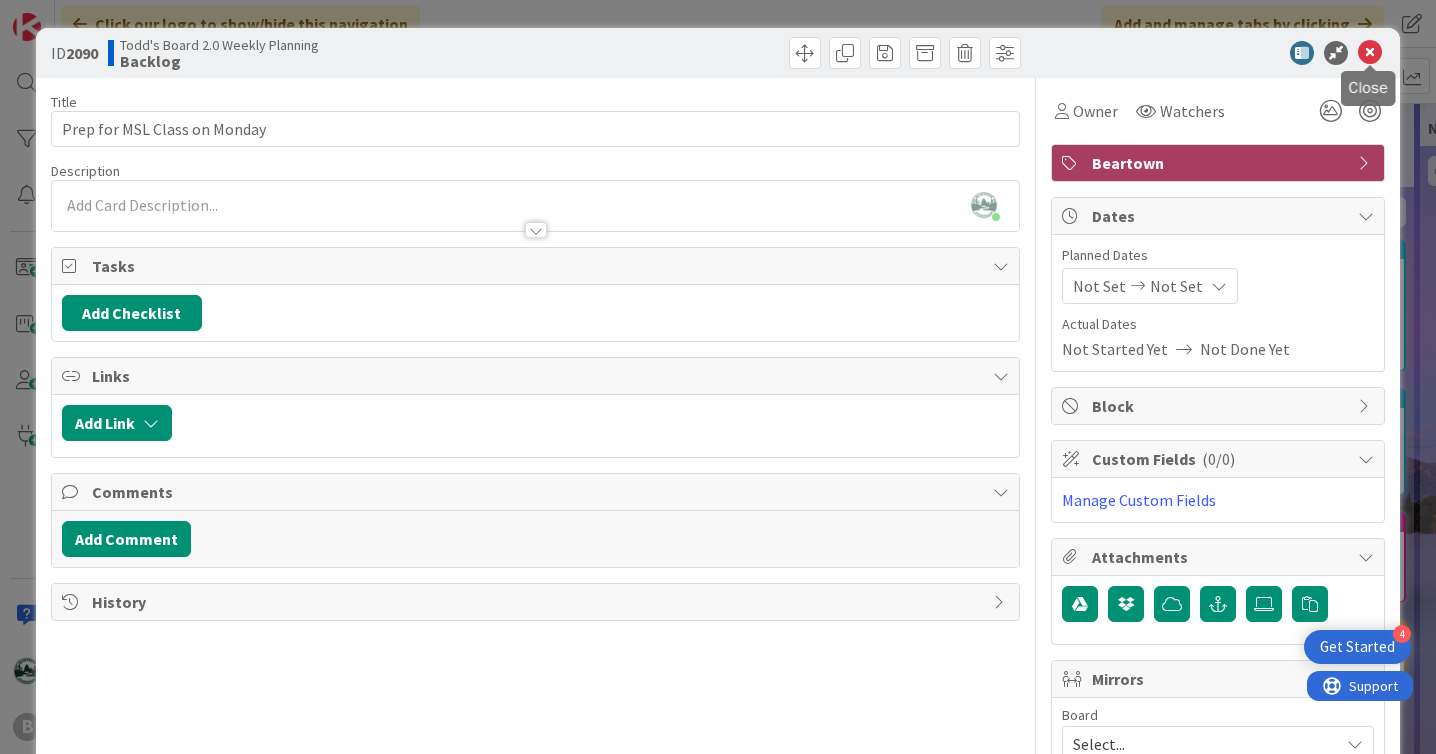 click at bounding box center [1370, 53] 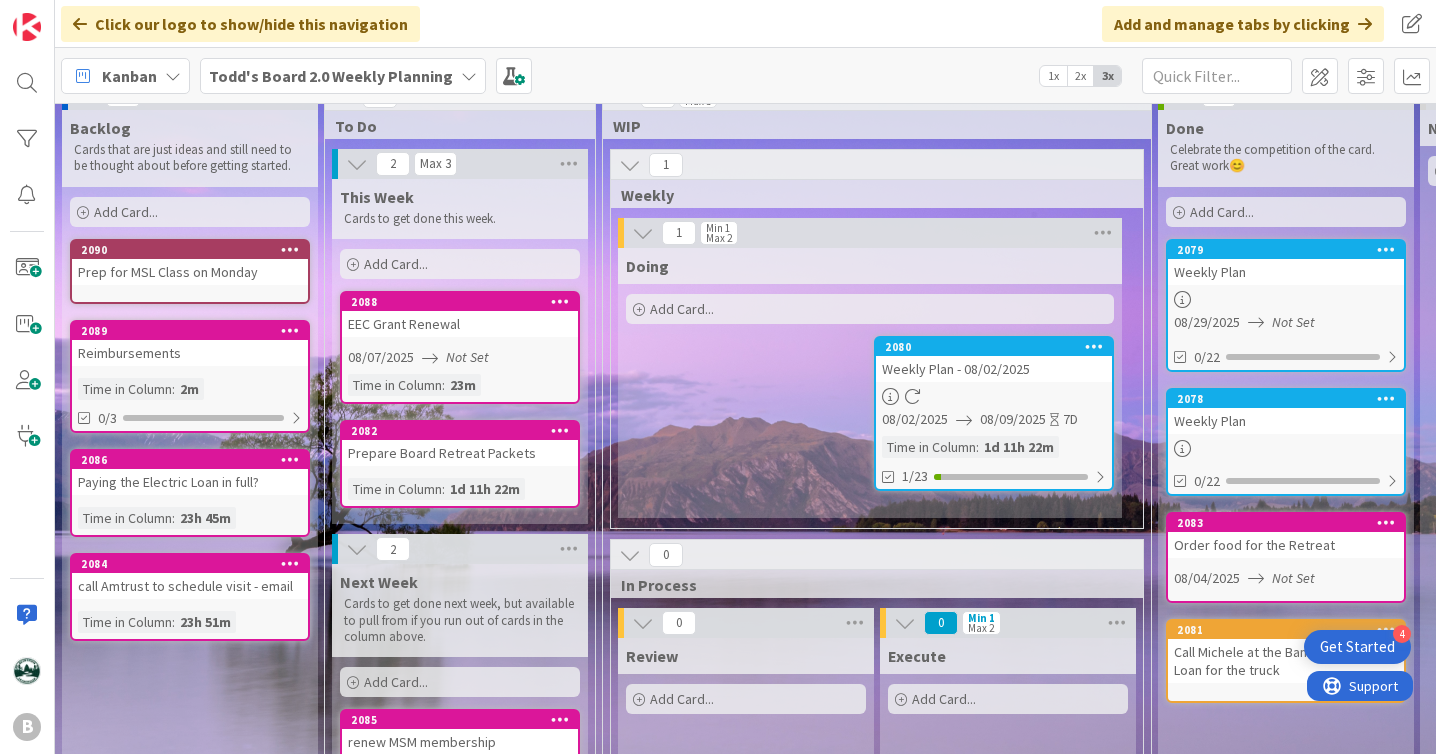 scroll, scrollTop: 0, scrollLeft: 0, axis: both 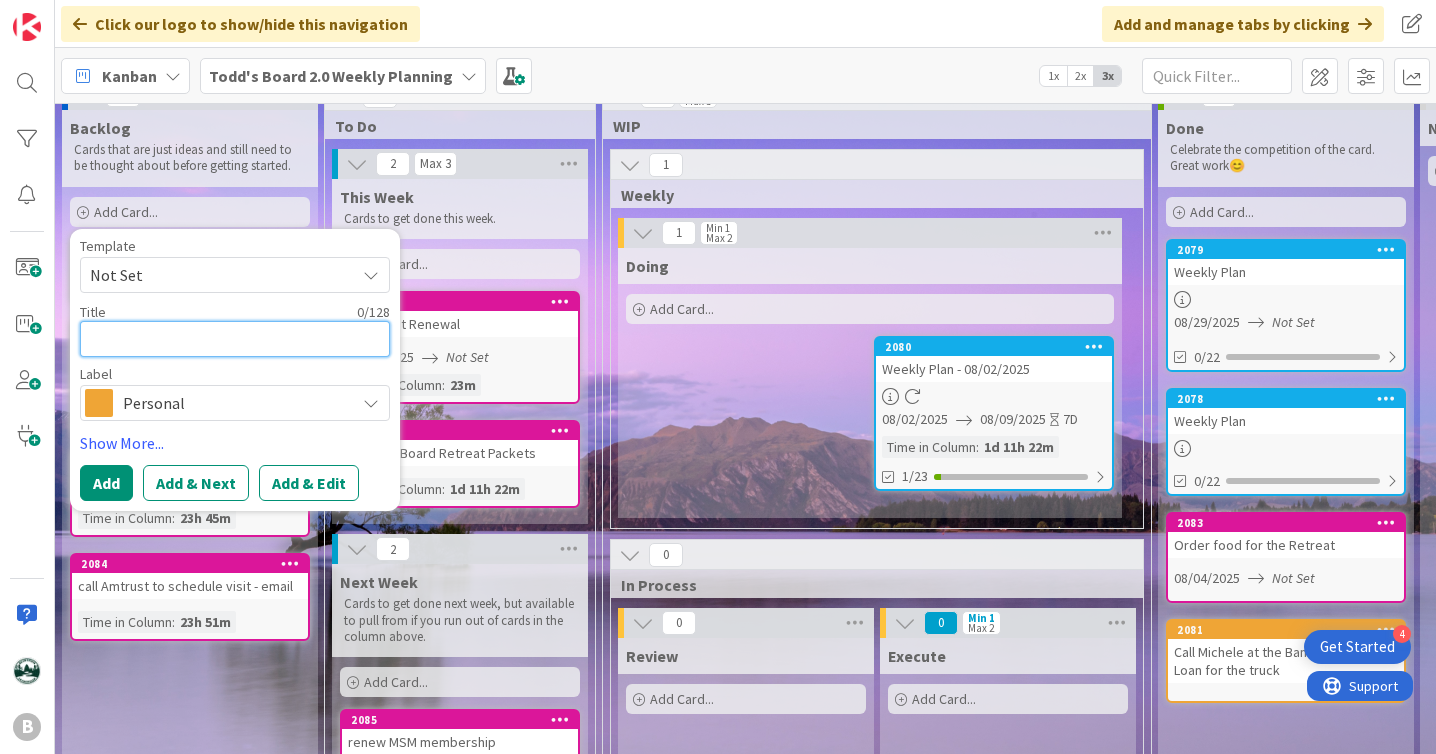 type on "x" 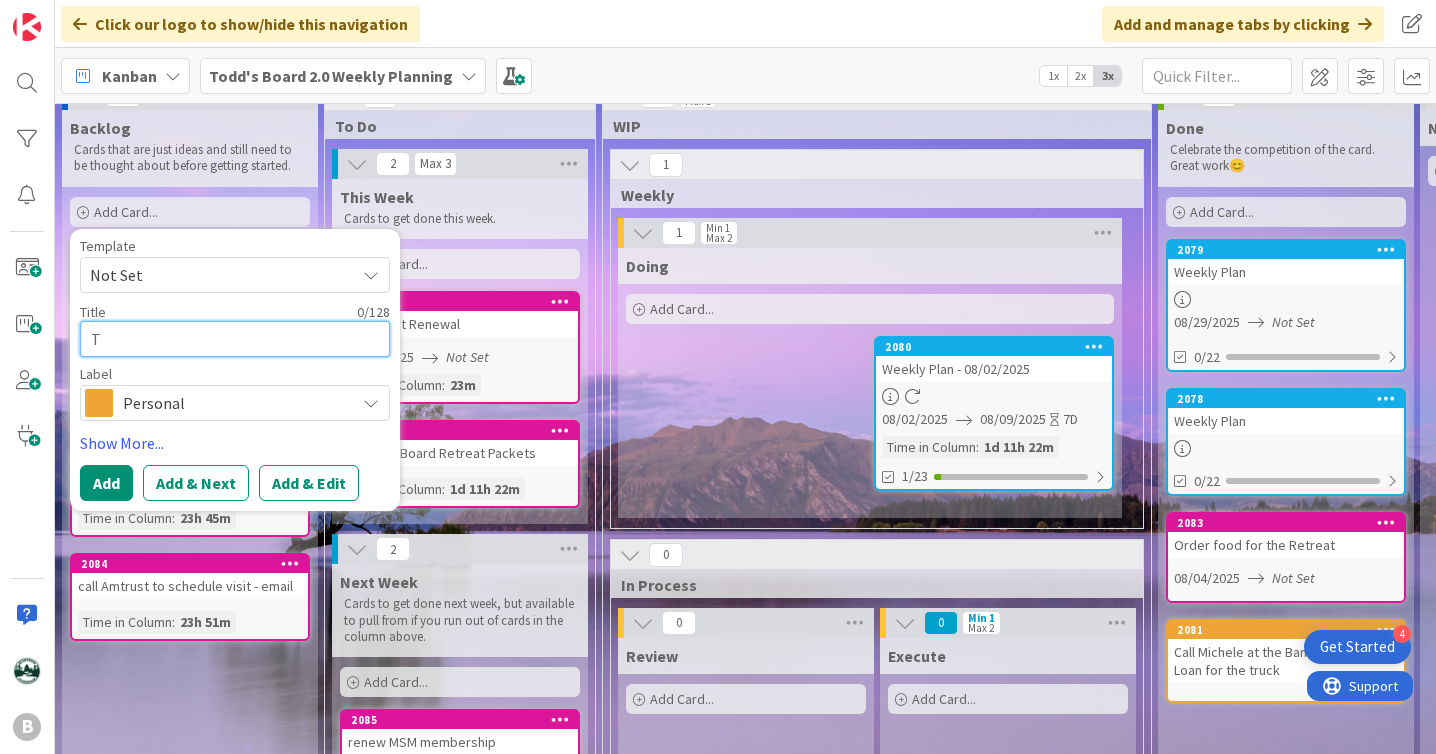 type 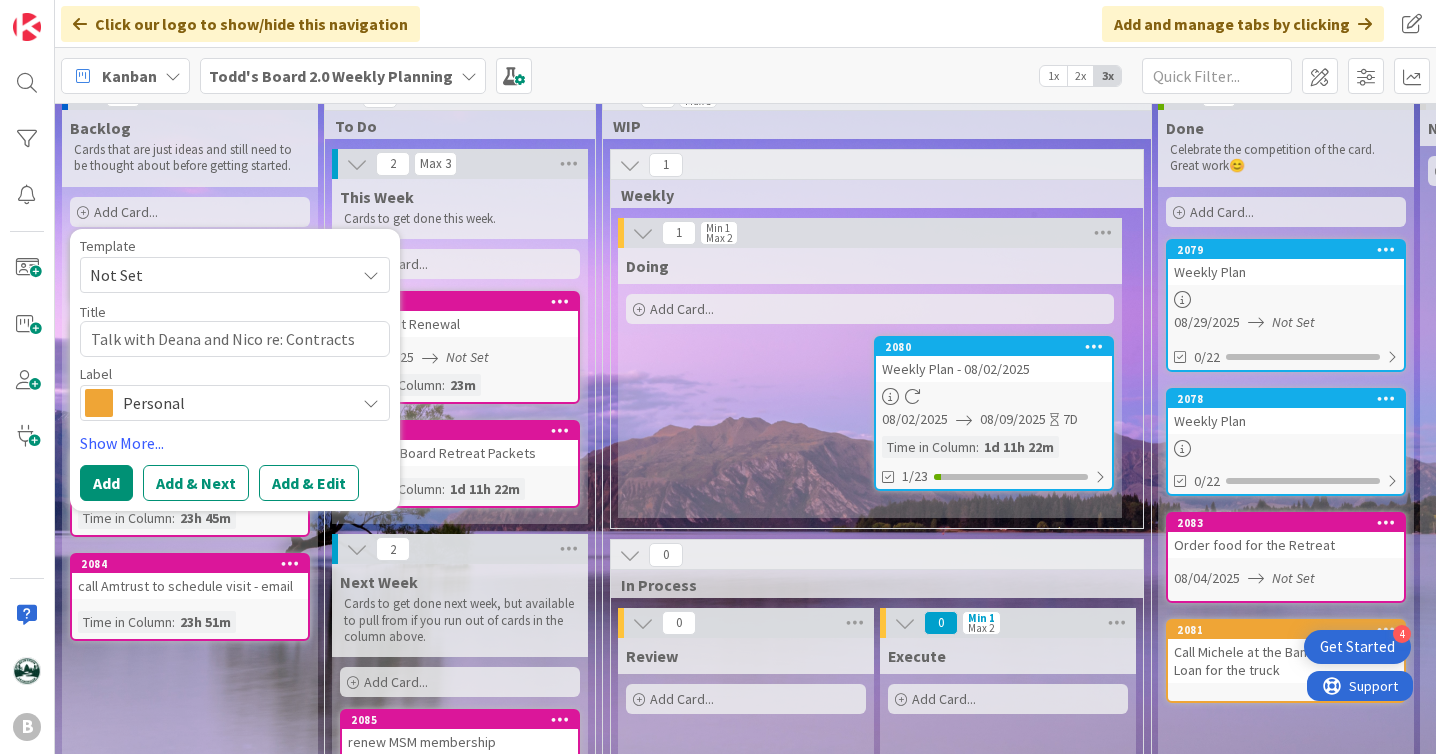 click on "Personal" at bounding box center (234, 403) 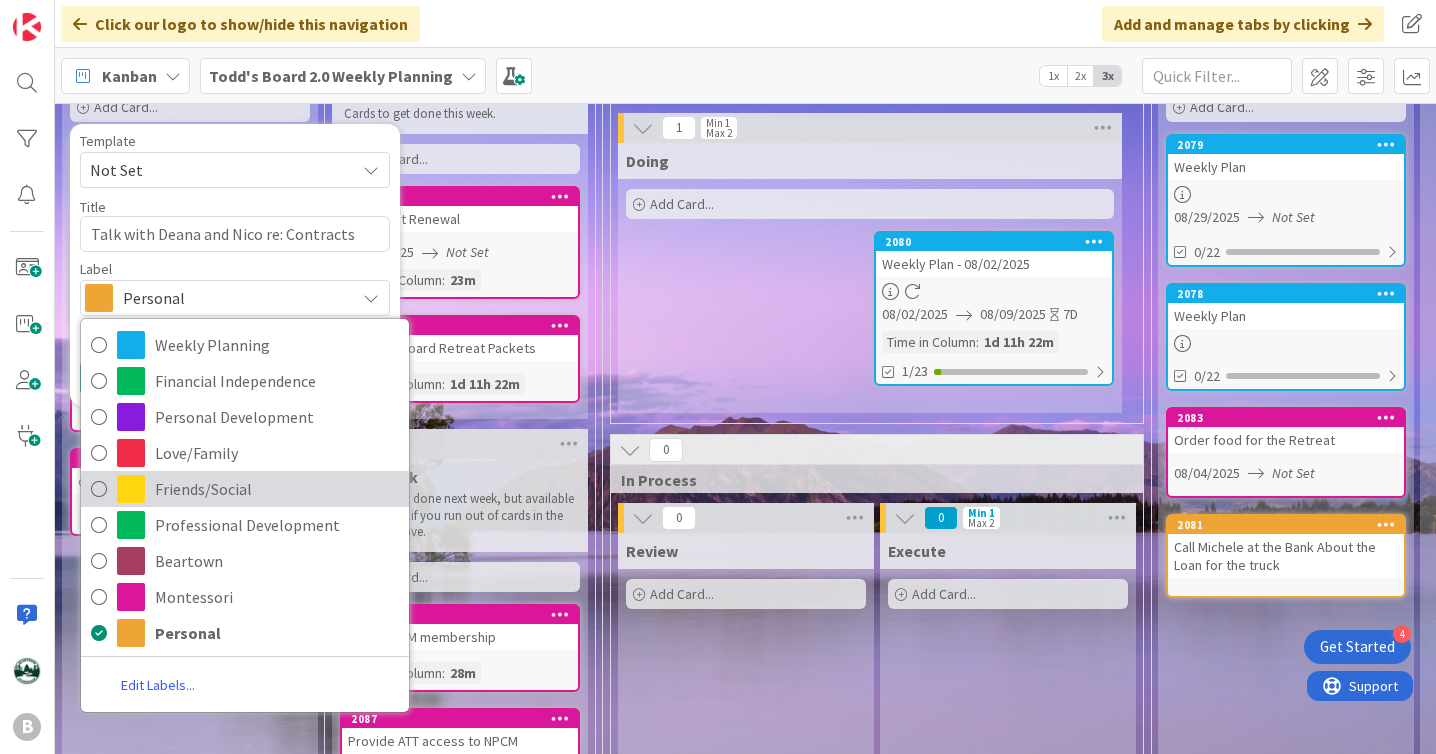 scroll, scrollTop: 214, scrollLeft: 0, axis: vertical 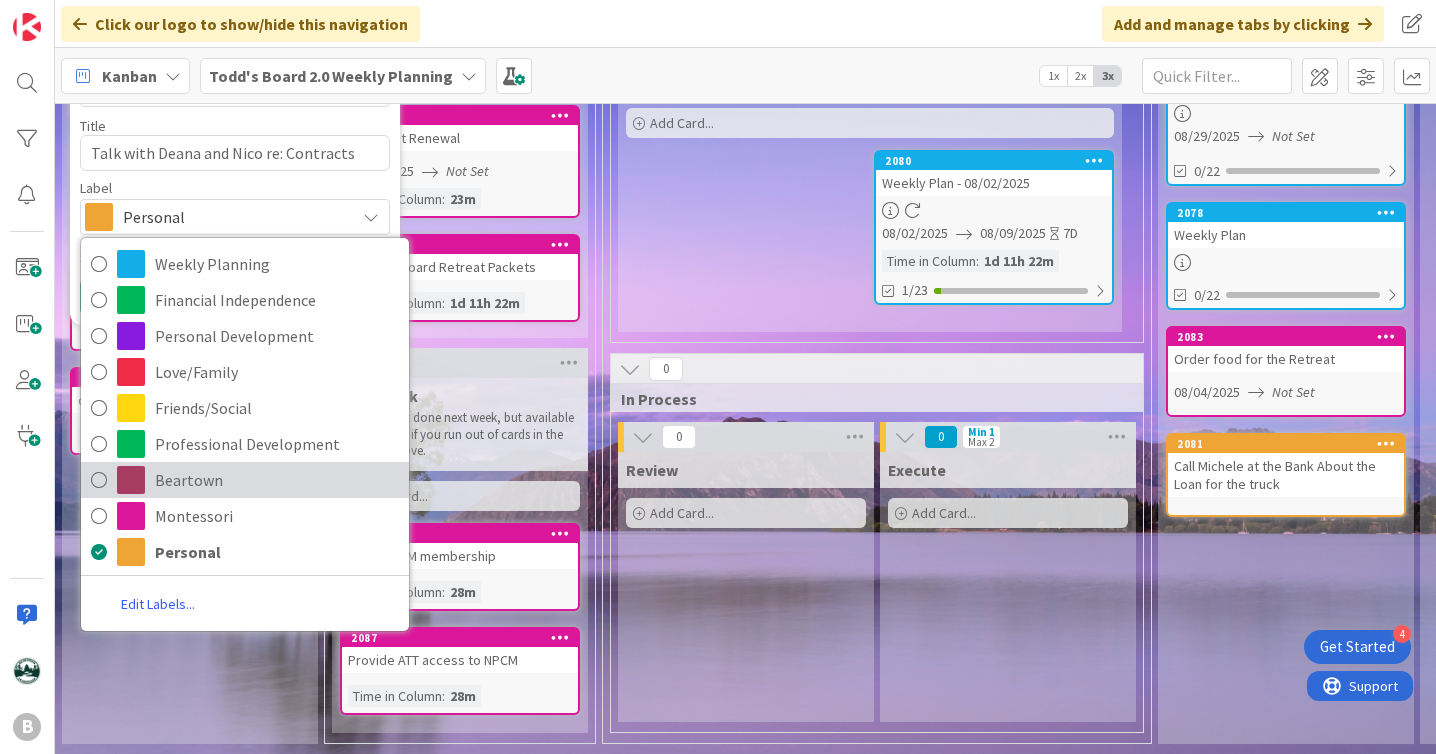 click on "Beartown" at bounding box center [277, 480] 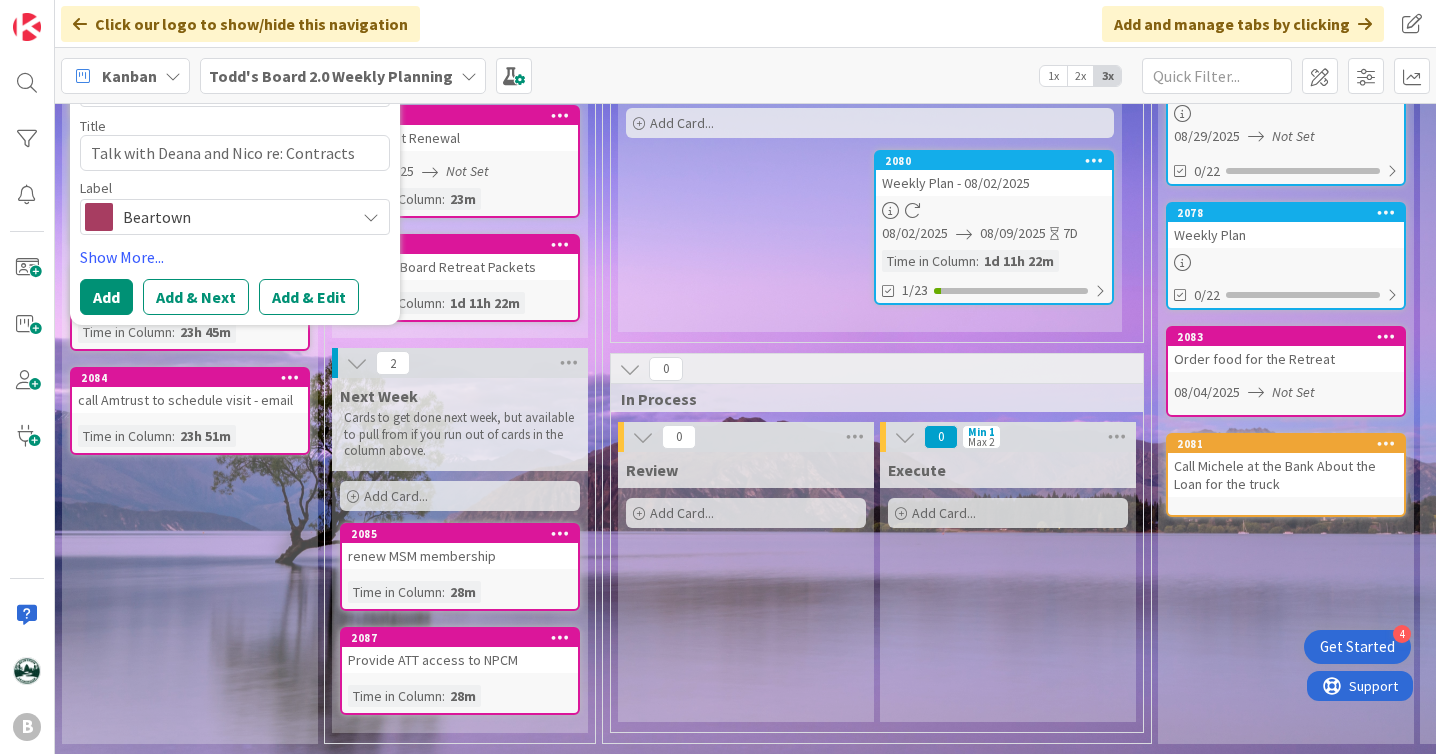 click on "Beartown" at bounding box center [234, 217] 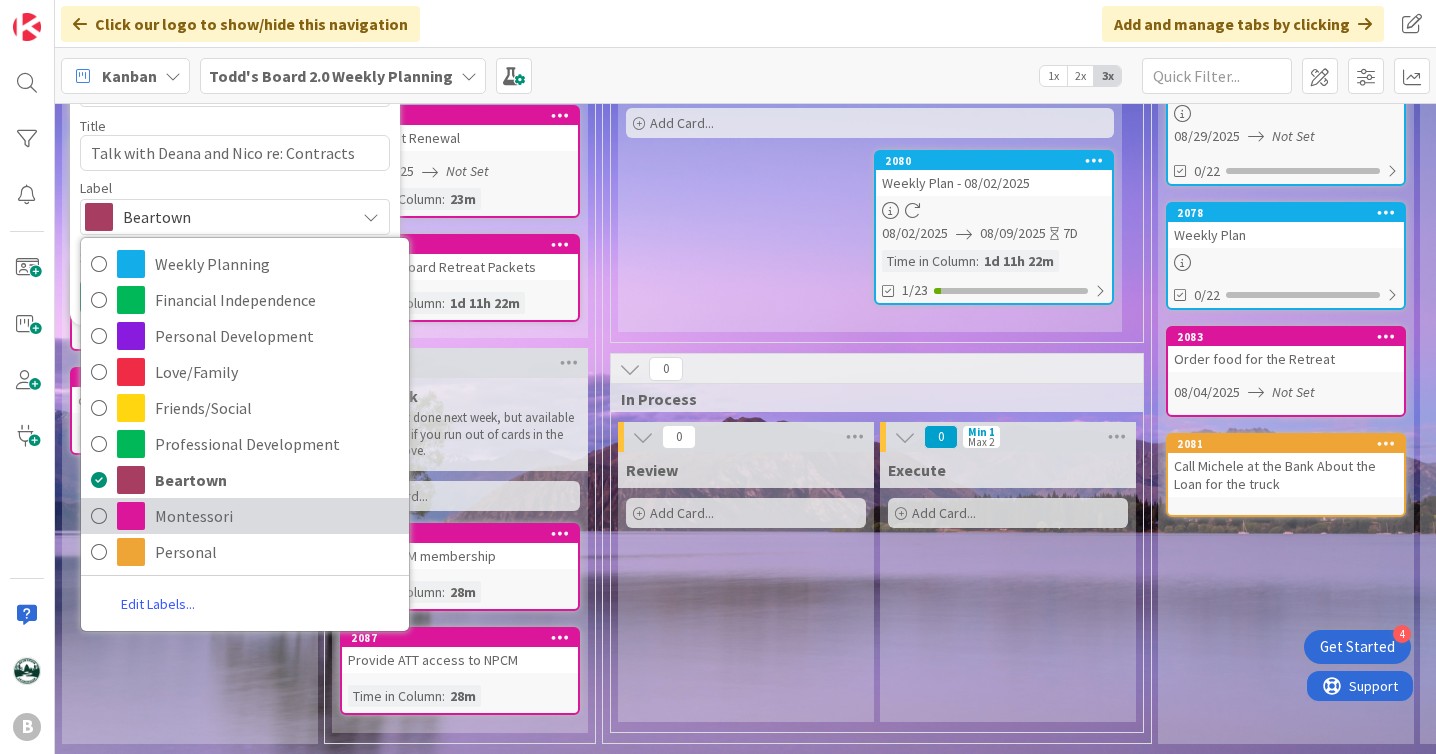click on "Montessori" at bounding box center (277, 516) 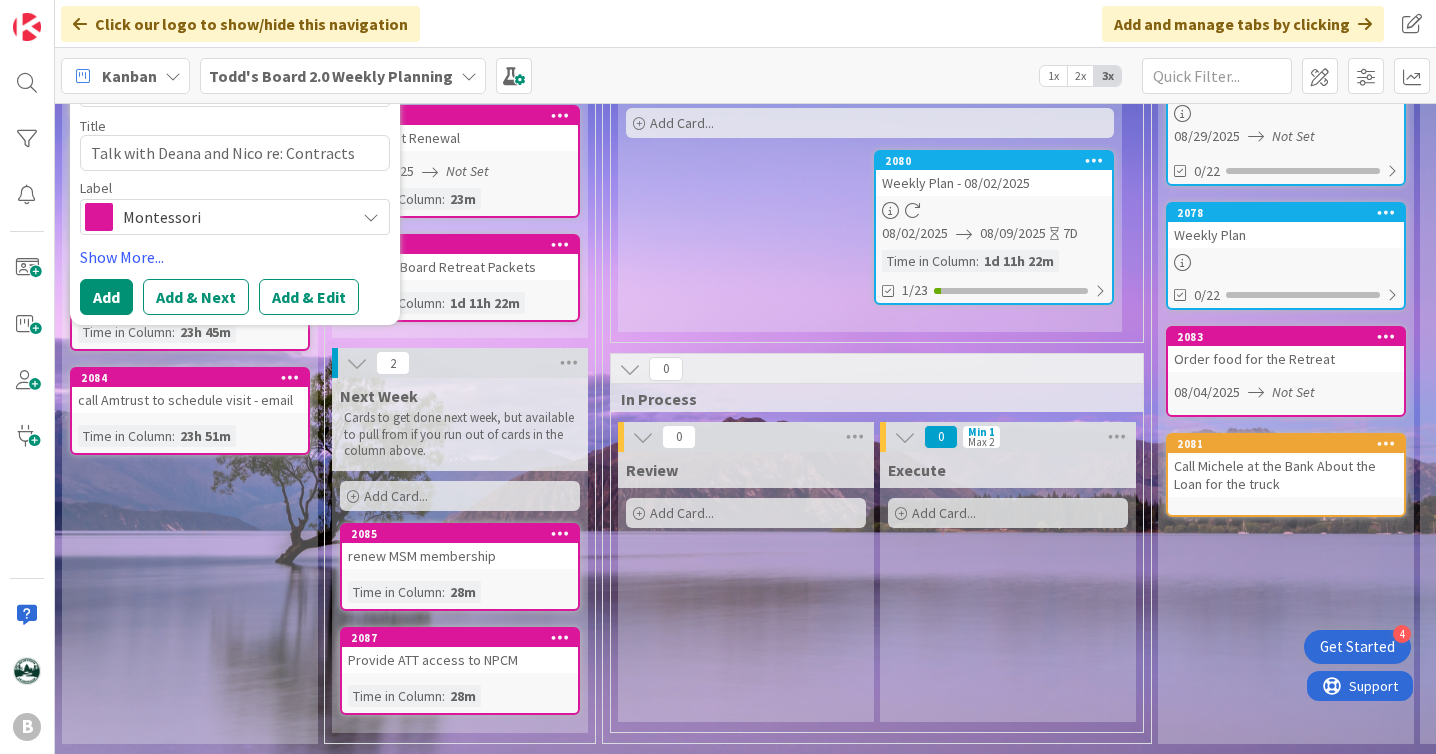 click on "Backlog Cards that are just ideas and still need to be thought about before getting started. Add Card... Template Not Set Title 38 / 128 Talk with [DEANA] and [NICO] re: Contracts Label Montessori Weekly Planning Financial Independence Personal Development Love/Family Friends/Social Professional Development Beartown Montessori Personal Edit Labels... Show More... Add Add & Next Add & Edit 2090 Prep for MSL Class on Monday 2089 Reimbursements Time in Column : 2m 0/3 2086 Paying the Electric Loan in full? Time in Column : 23h 45m 2084 call Amtrust to schedule visit - email Time in Column : 23h 51m" at bounding box center [190, 334] 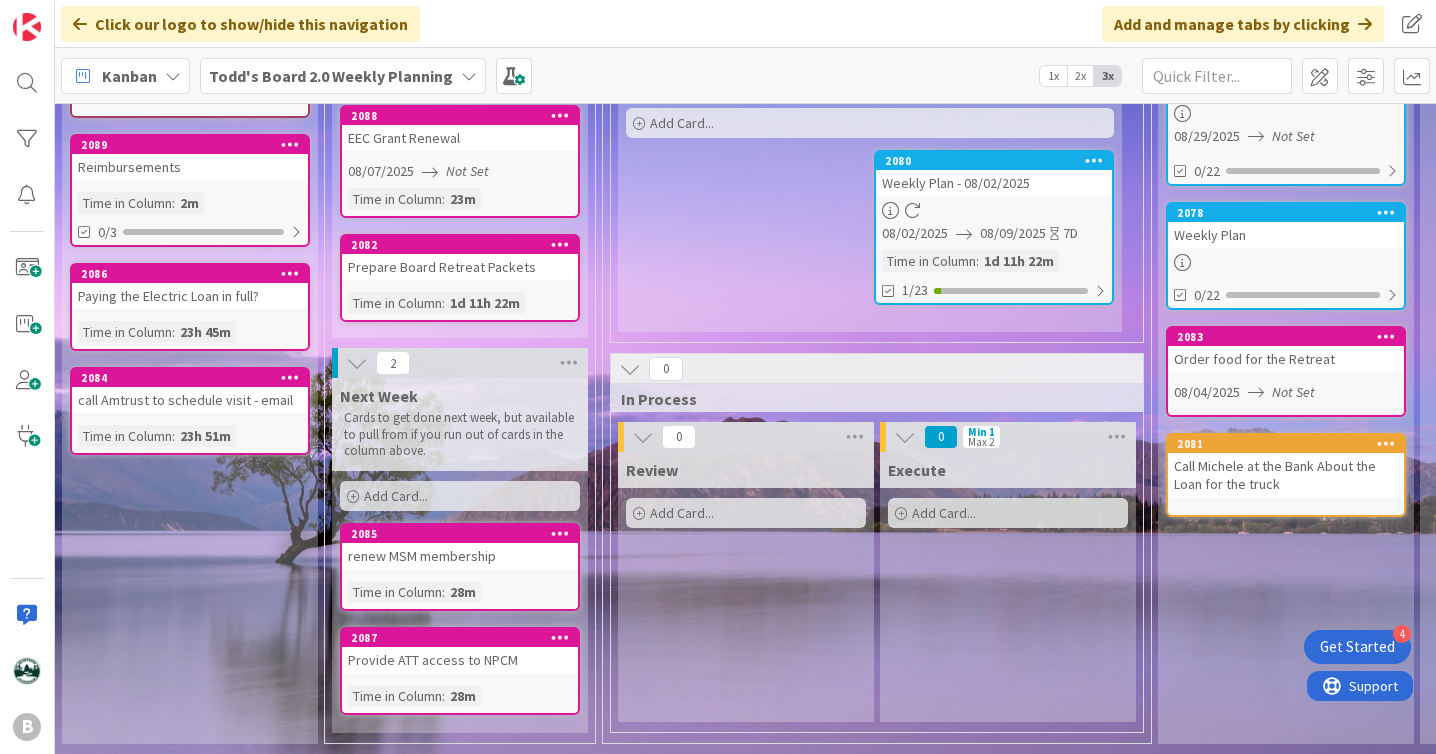 scroll, scrollTop: 0, scrollLeft: 0, axis: both 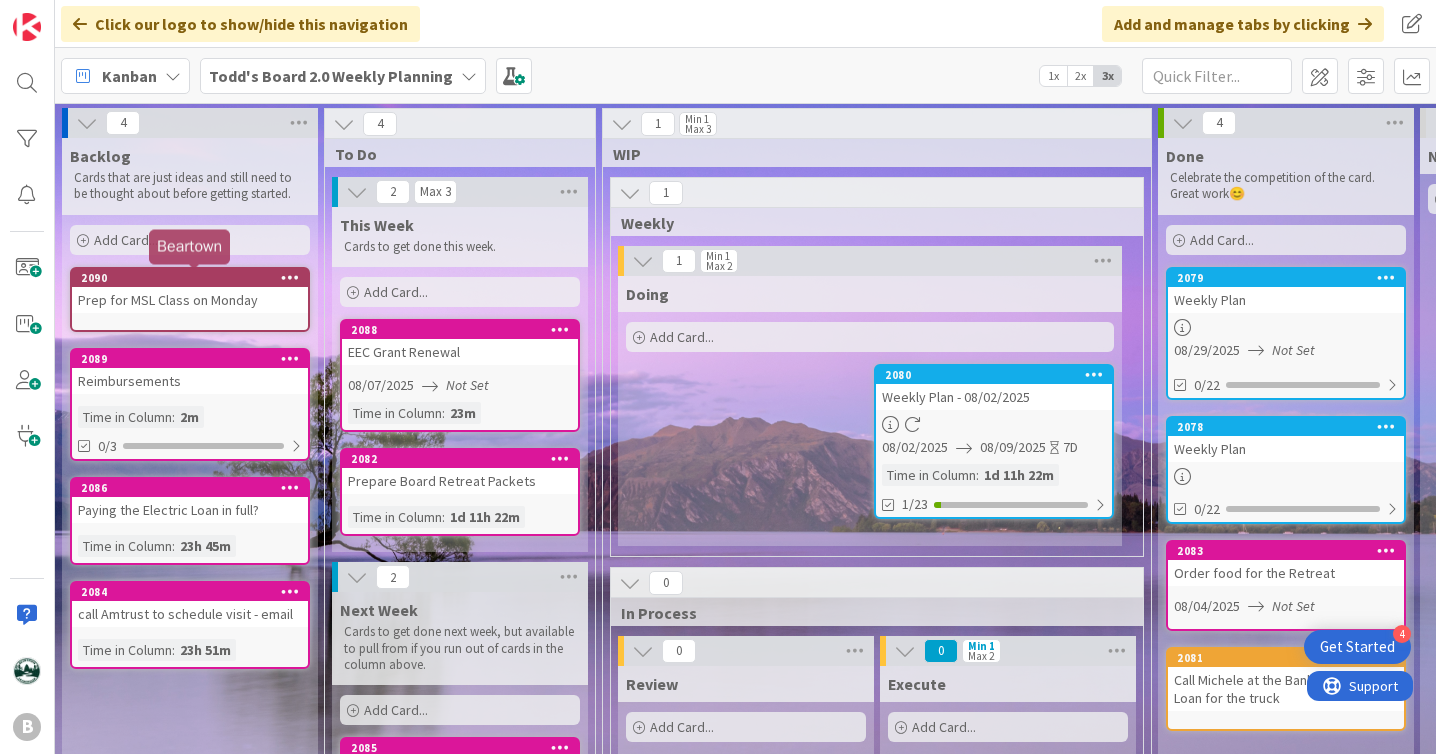 click on "2090" at bounding box center (194, 278) 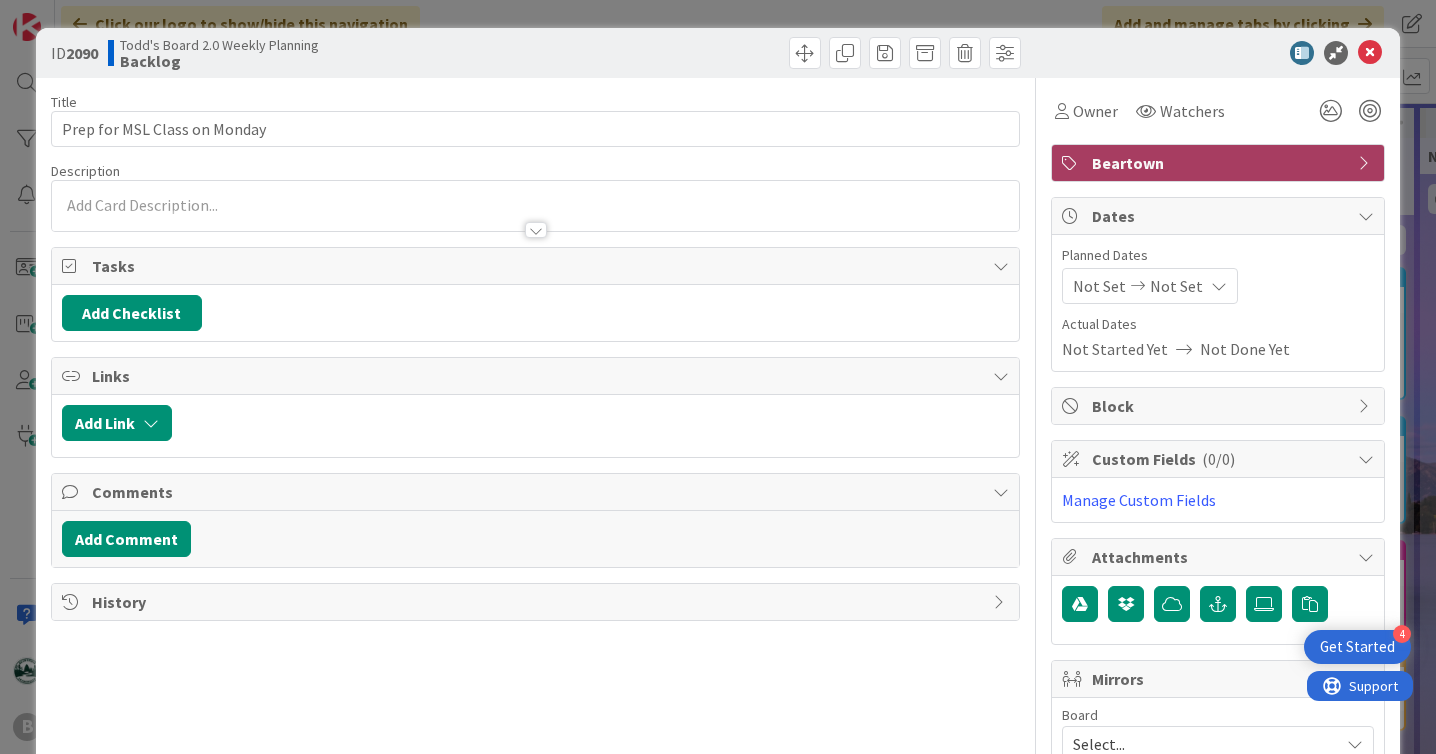scroll, scrollTop: 0, scrollLeft: 0, axis: both 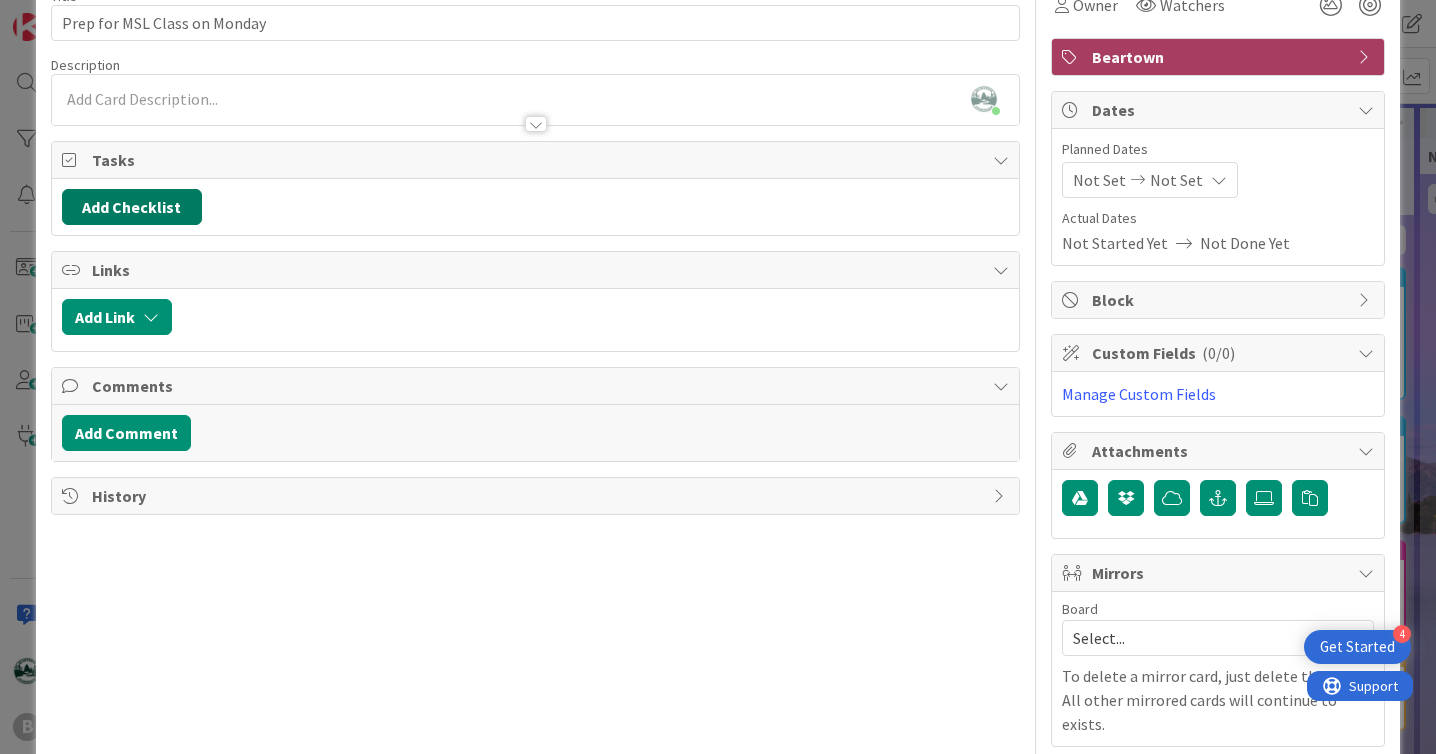 click on "Add Checklist" at bounding box center (132, 207) 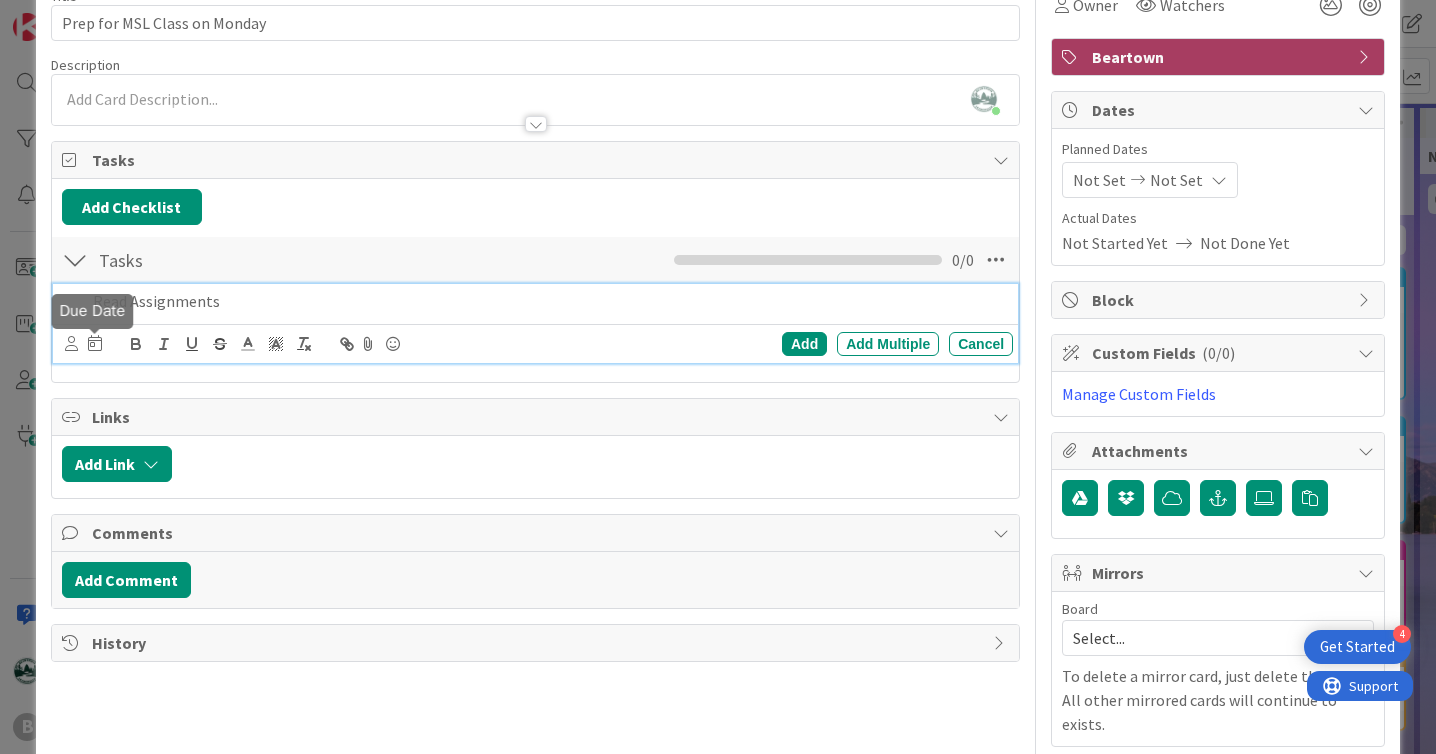 click at bounding box center [95, 343] 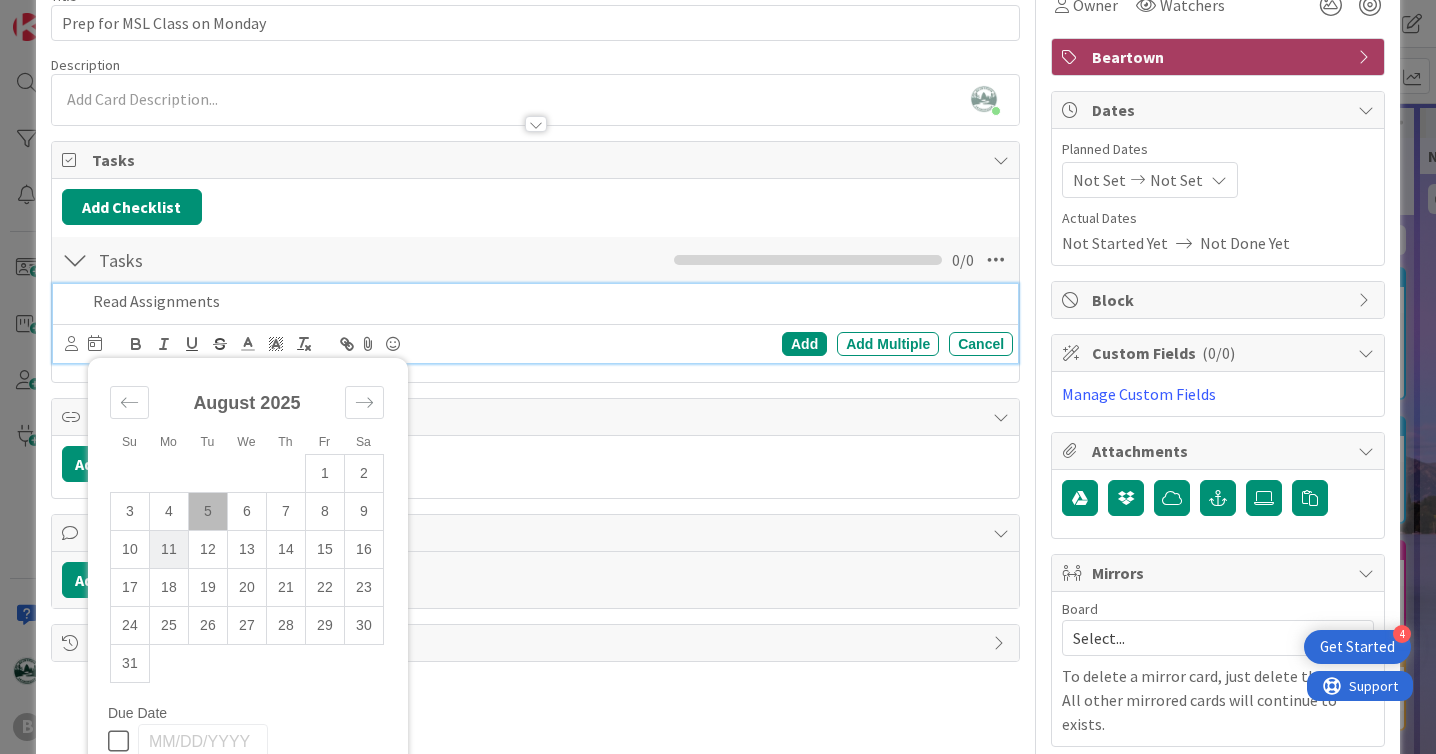 click on "11" at bounding box center [168, 549] 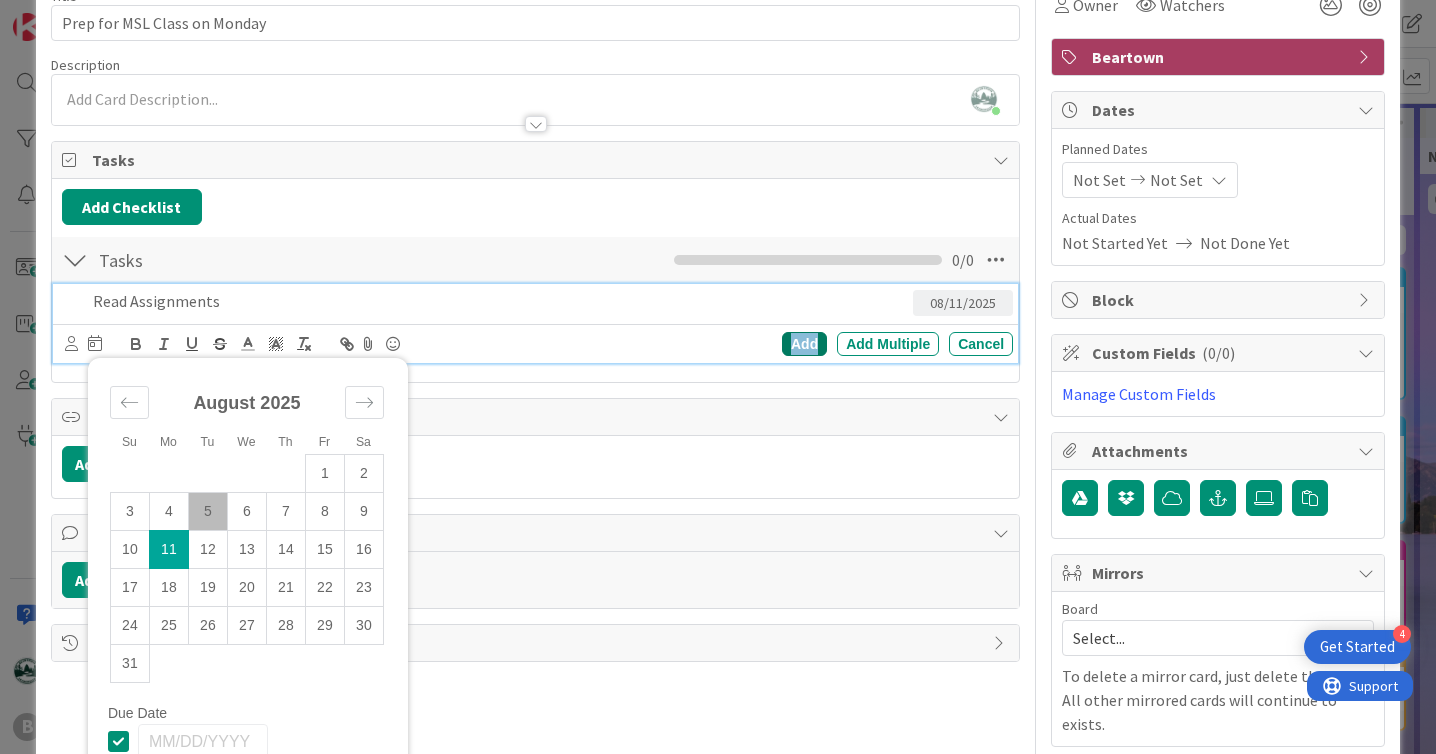click on "Add" at bounding box center [804, 344] 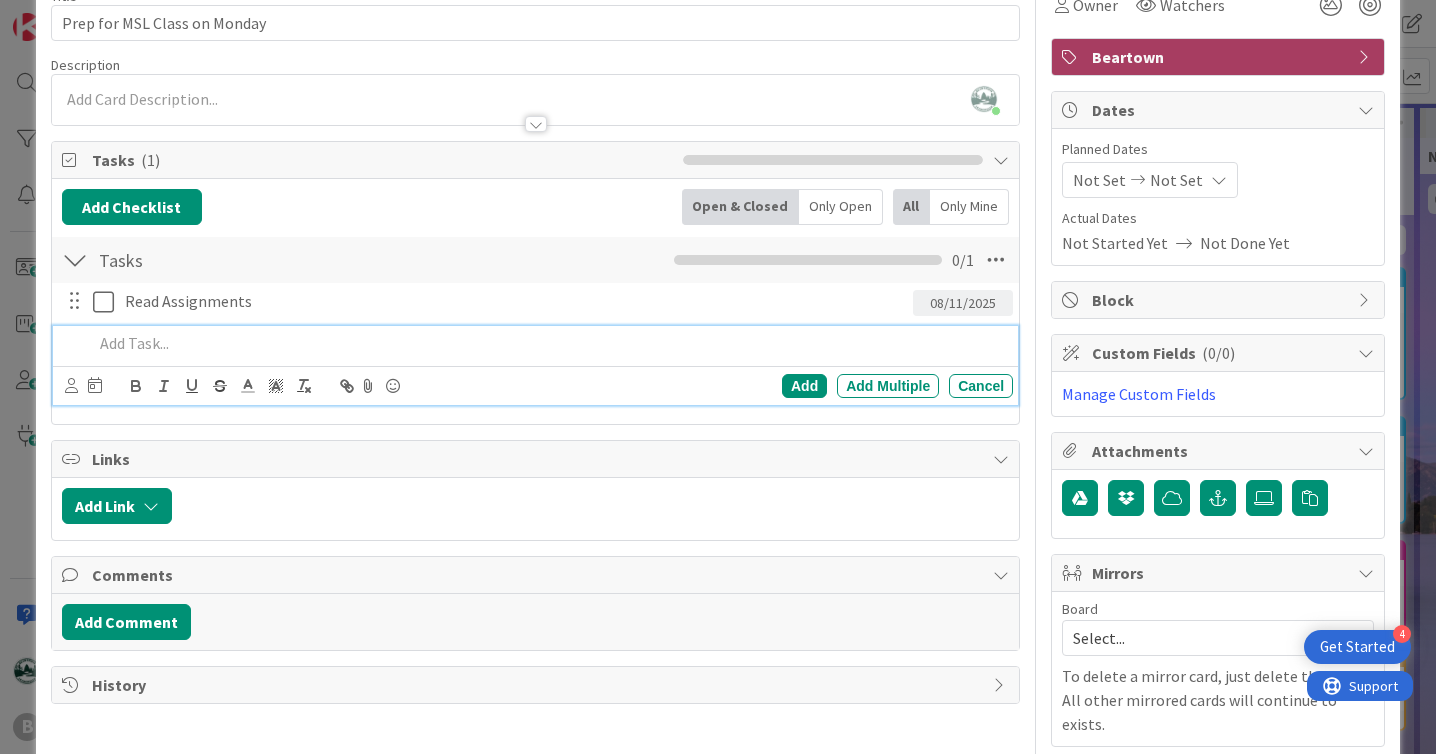 click at bounding box center (549, 343) 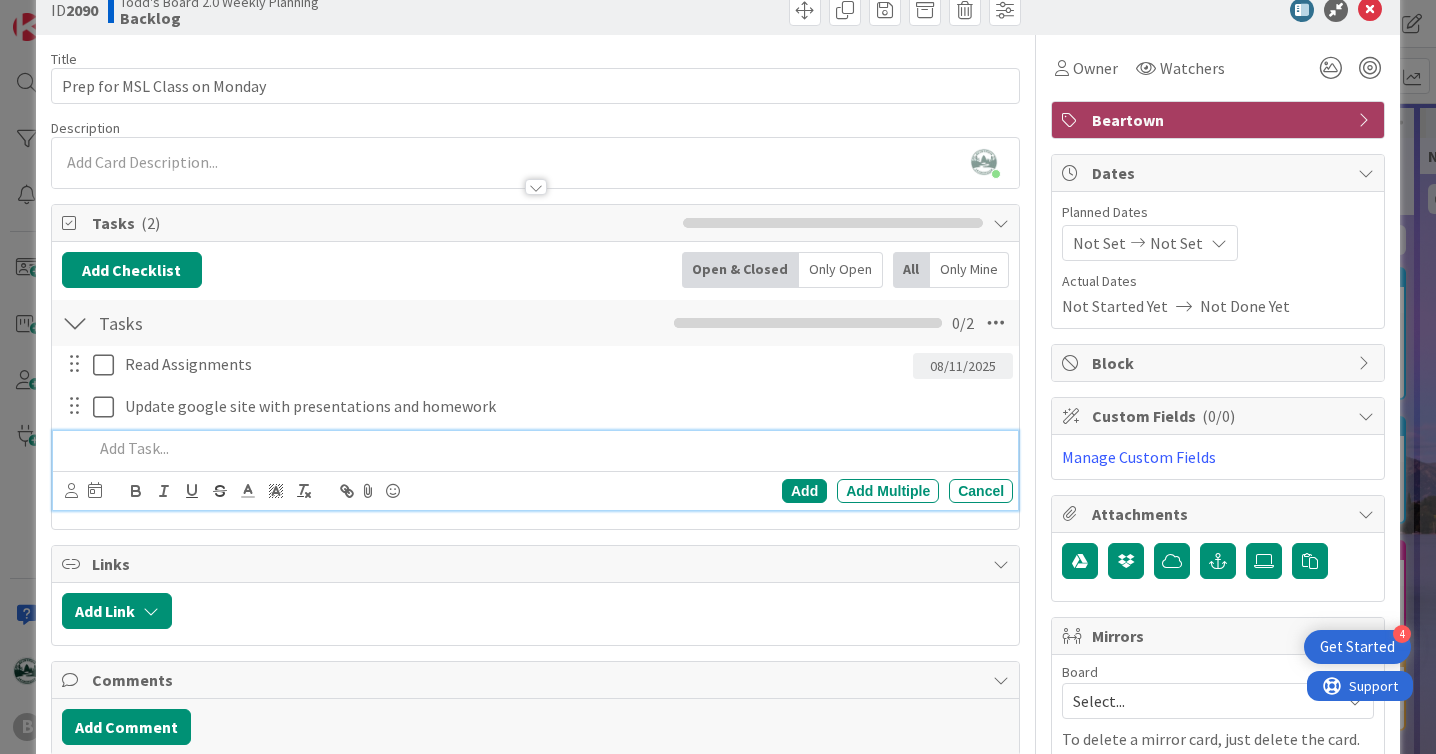 scroll, scrollTop: 0, scrollLeft: 0, axis: both 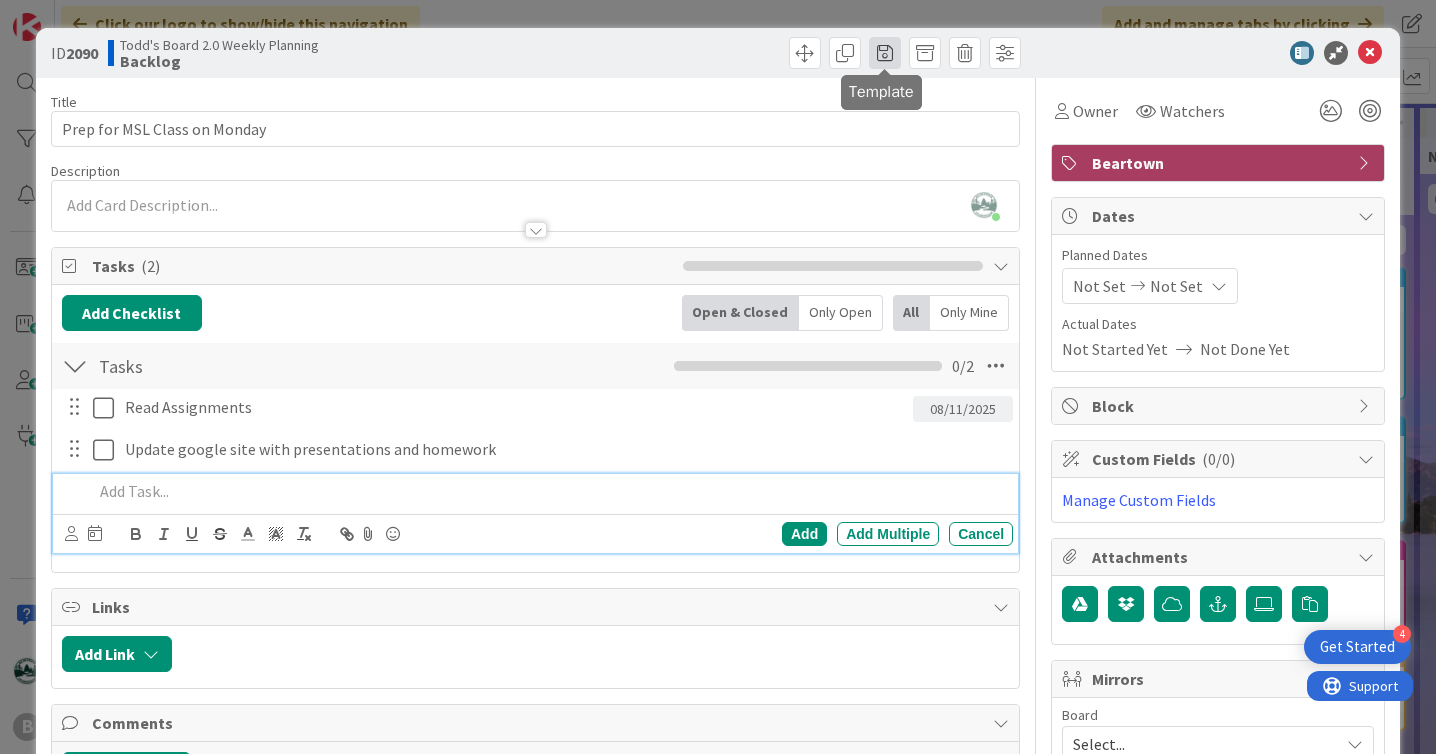 click at bounding box center [885, 53] 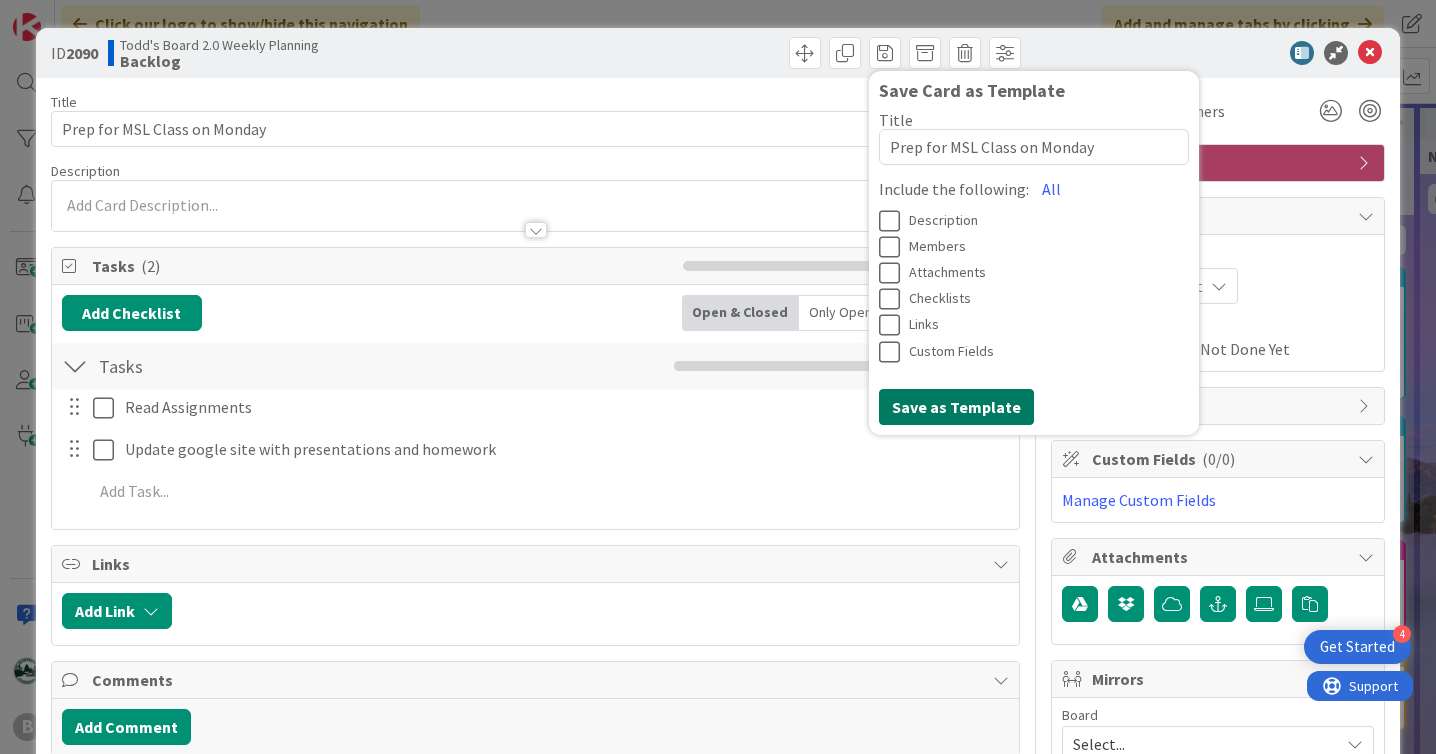 click on "Save as Template" at bounding box center (956, 407) 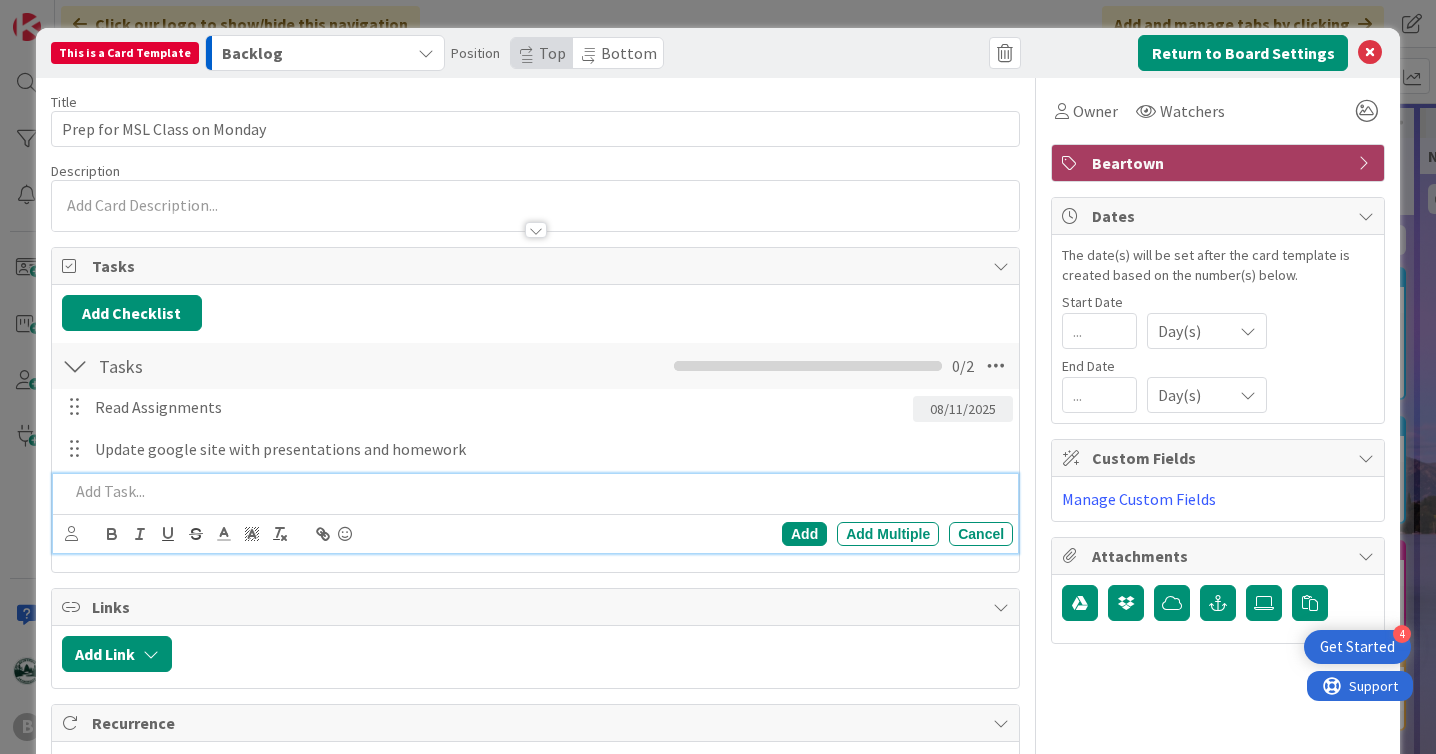 scroll, scrollTop: 0, scrollLeft: 0, axis: both 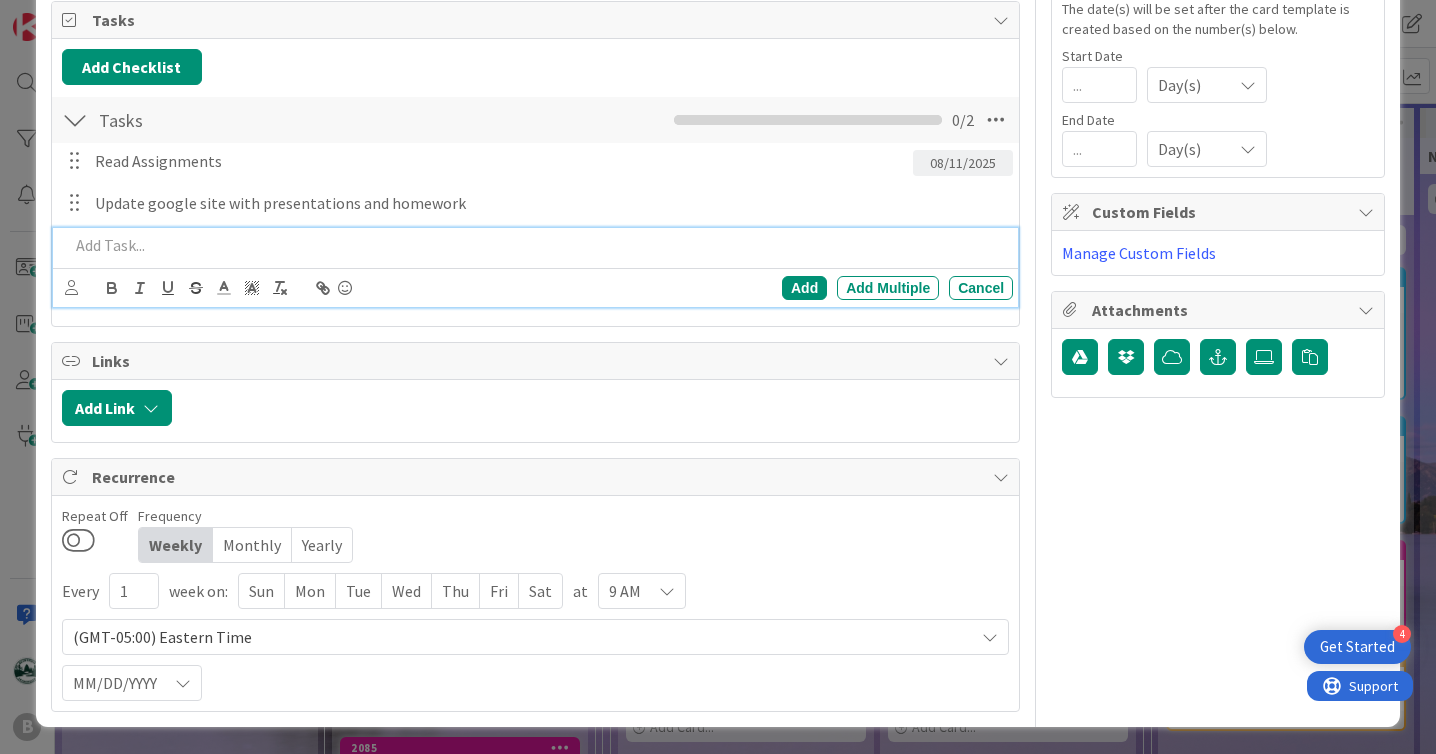 click on "Tue" at bounding box center (359, 591) 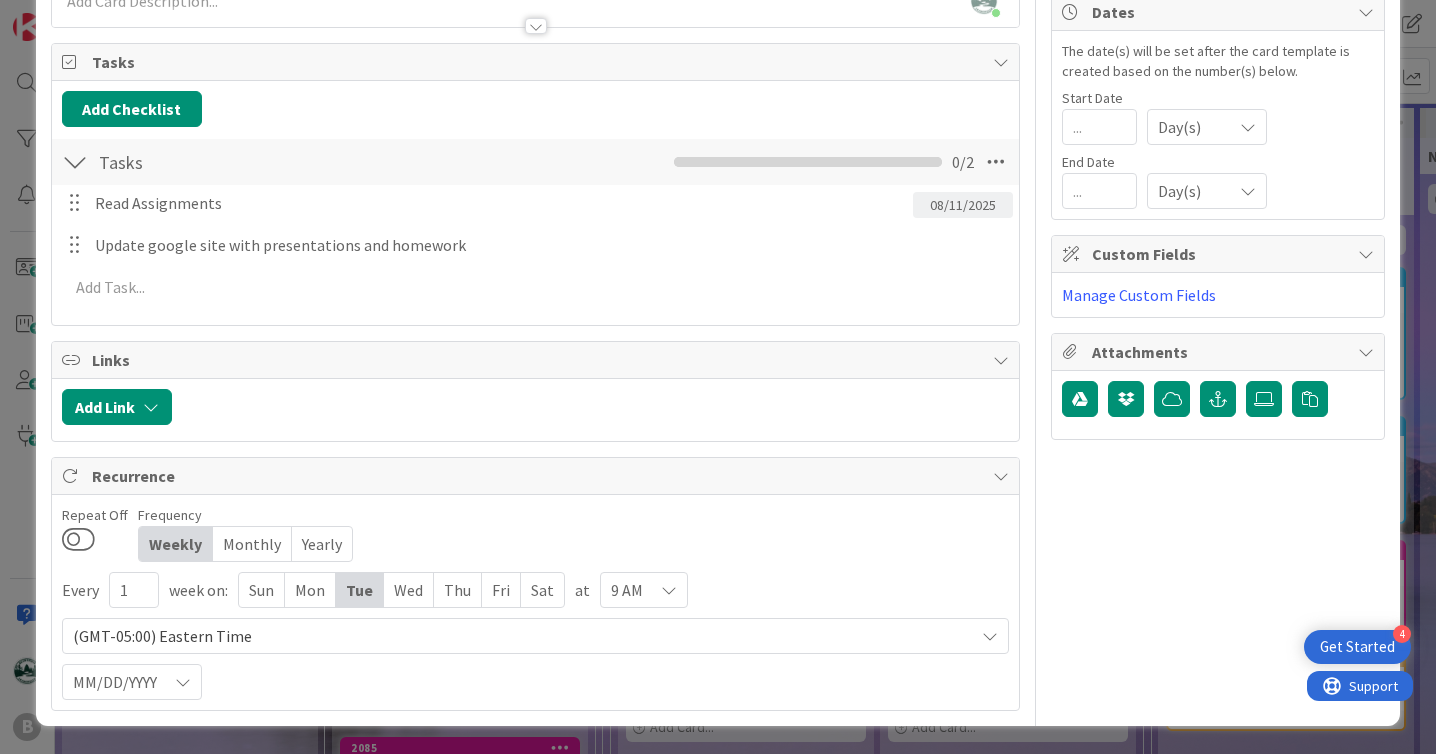 click at bounding box center (669, 590) 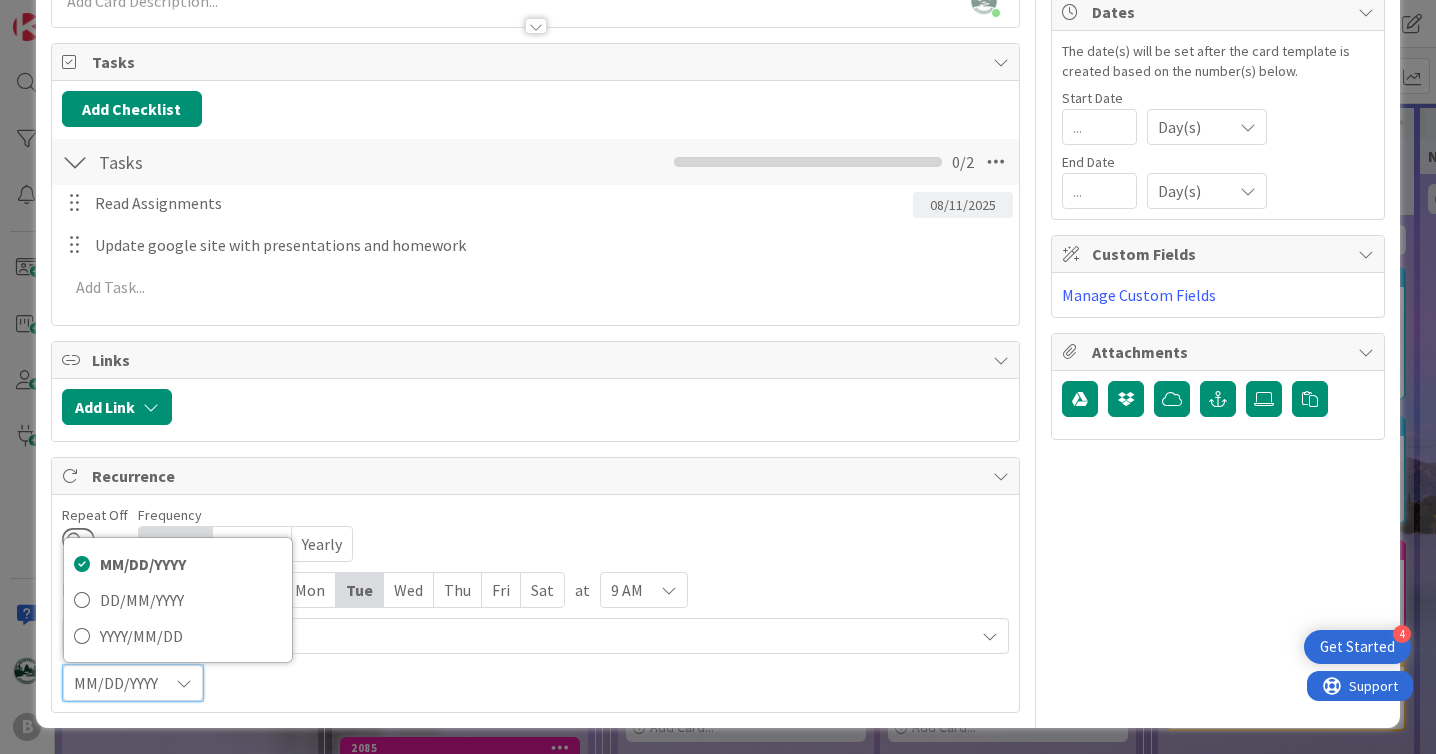 scroll, scrollTop: 206, scrollLeft: 0, axis: vertical 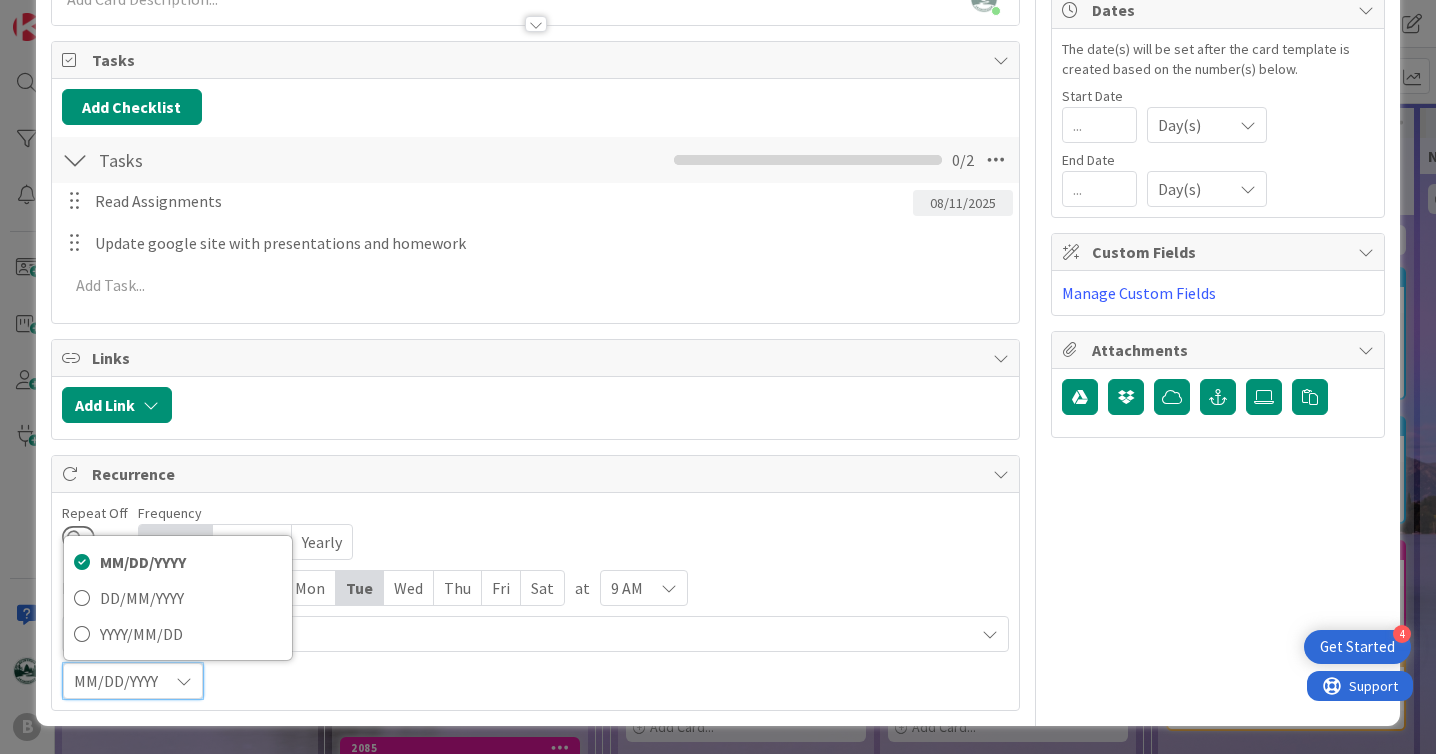 click on "Every 1 week on: Sun Mon Tue Wed Thu Fri Sat at 9 AM ([TIMEZONE]) [TIMEZONE] [MM]/[DD]/[YYYY] [MM]/[DD]/[YYYY] [DD]/[MM]/[YYYY] [YYYY]/[MM]/[DD]" at bounding box center (535, 635) 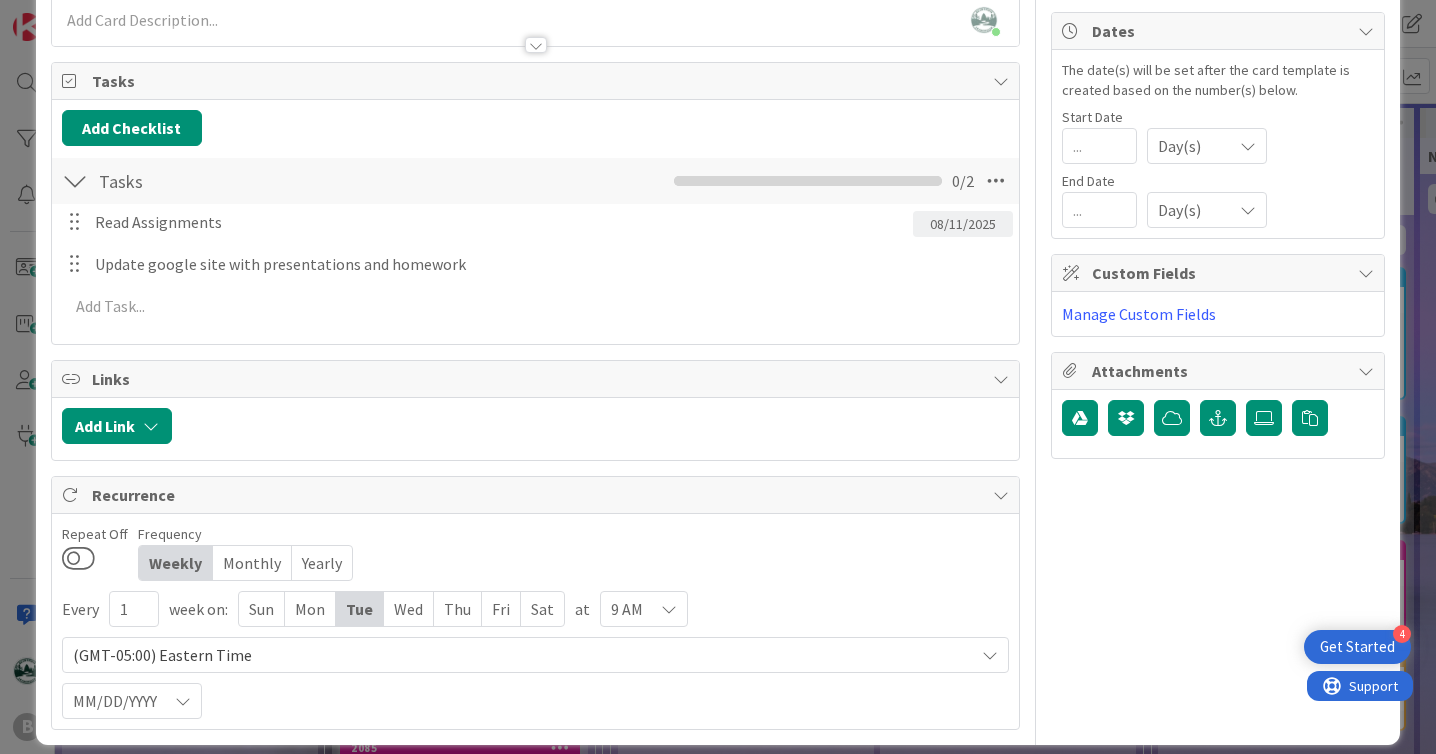 scroll, scrollTop: 204, scrollLeft: 0, axis: vertical 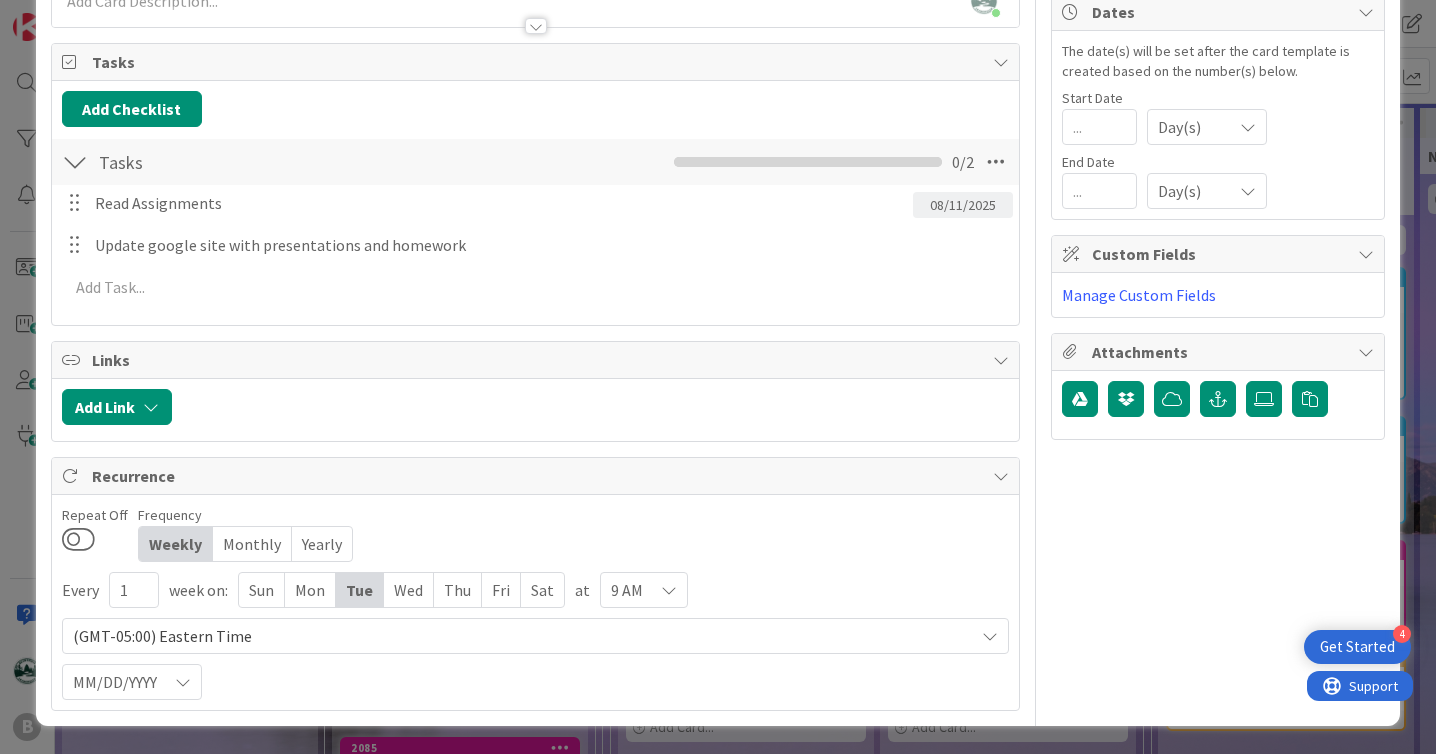 click on "(GMT-05:00) Eastern Time" at bounding box center (518, 636) 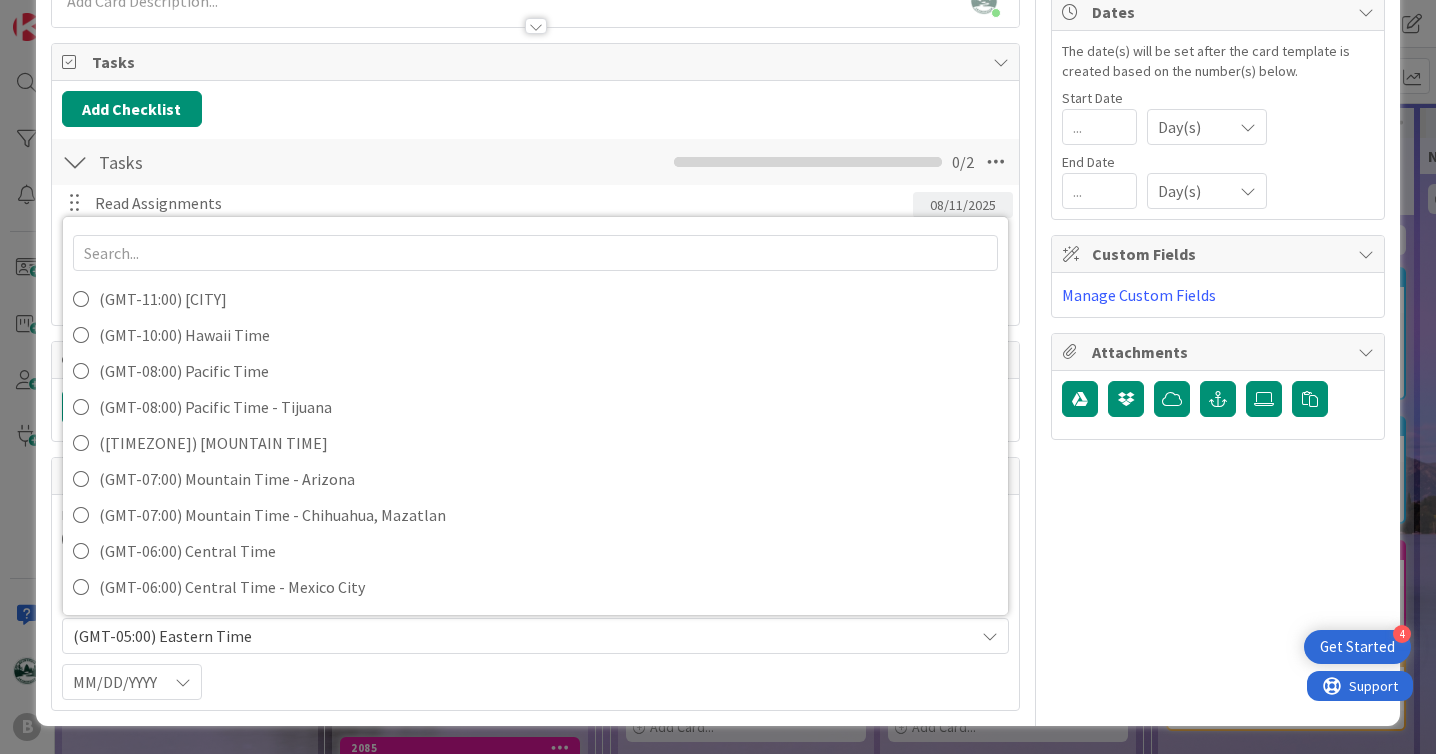 click on "(GMT-05:00) Eastern Time" at bounding box center (518, 636) 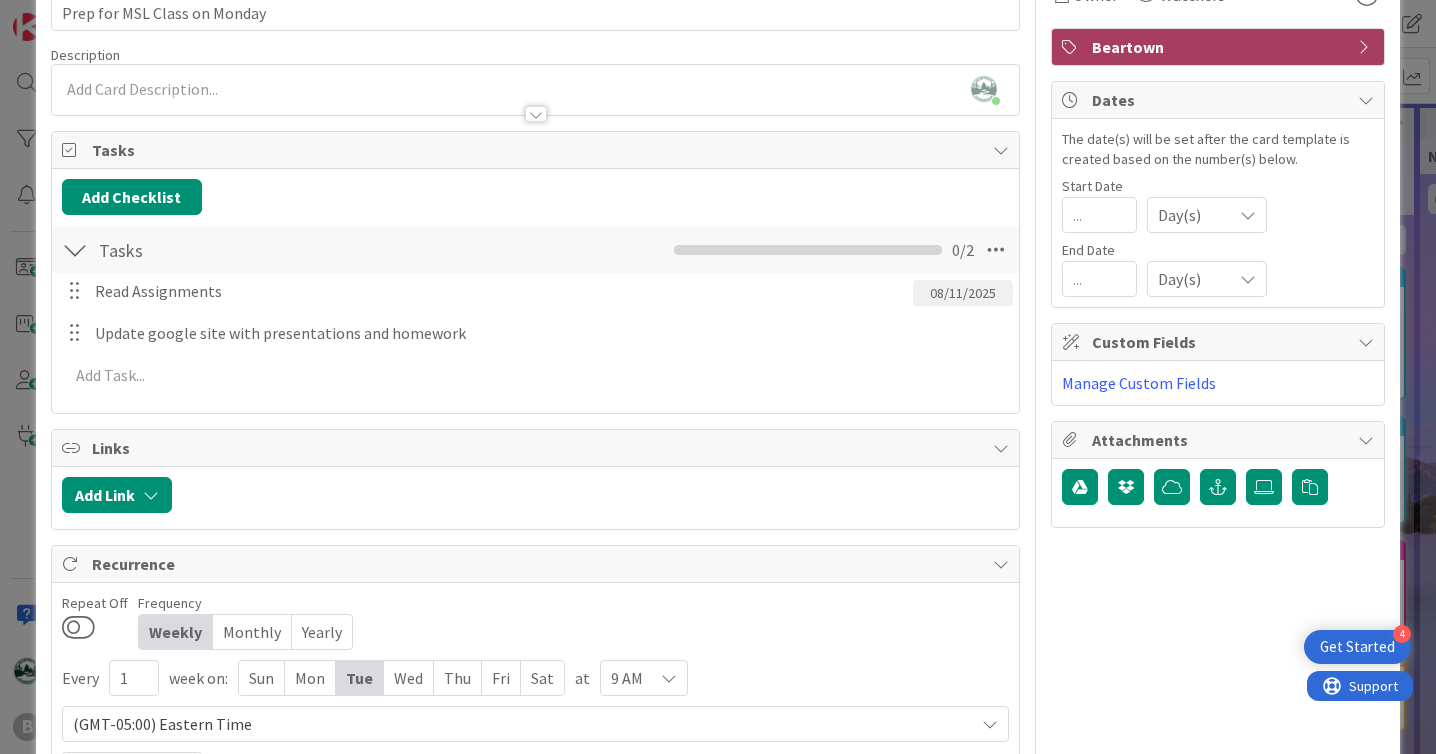 scroll, scrollTop: 115, scrollLeft: 0, axis: vertical 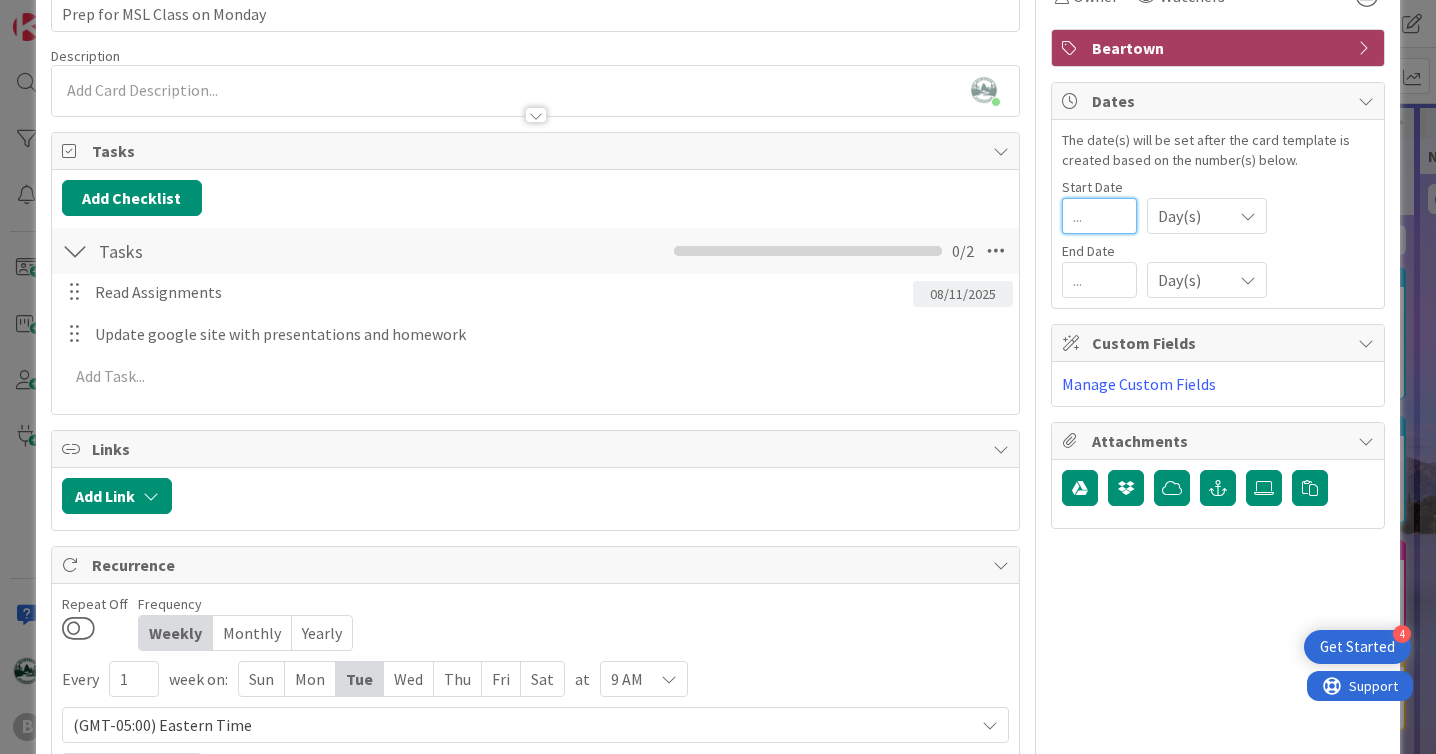 click at bounding box center [1099, 216] 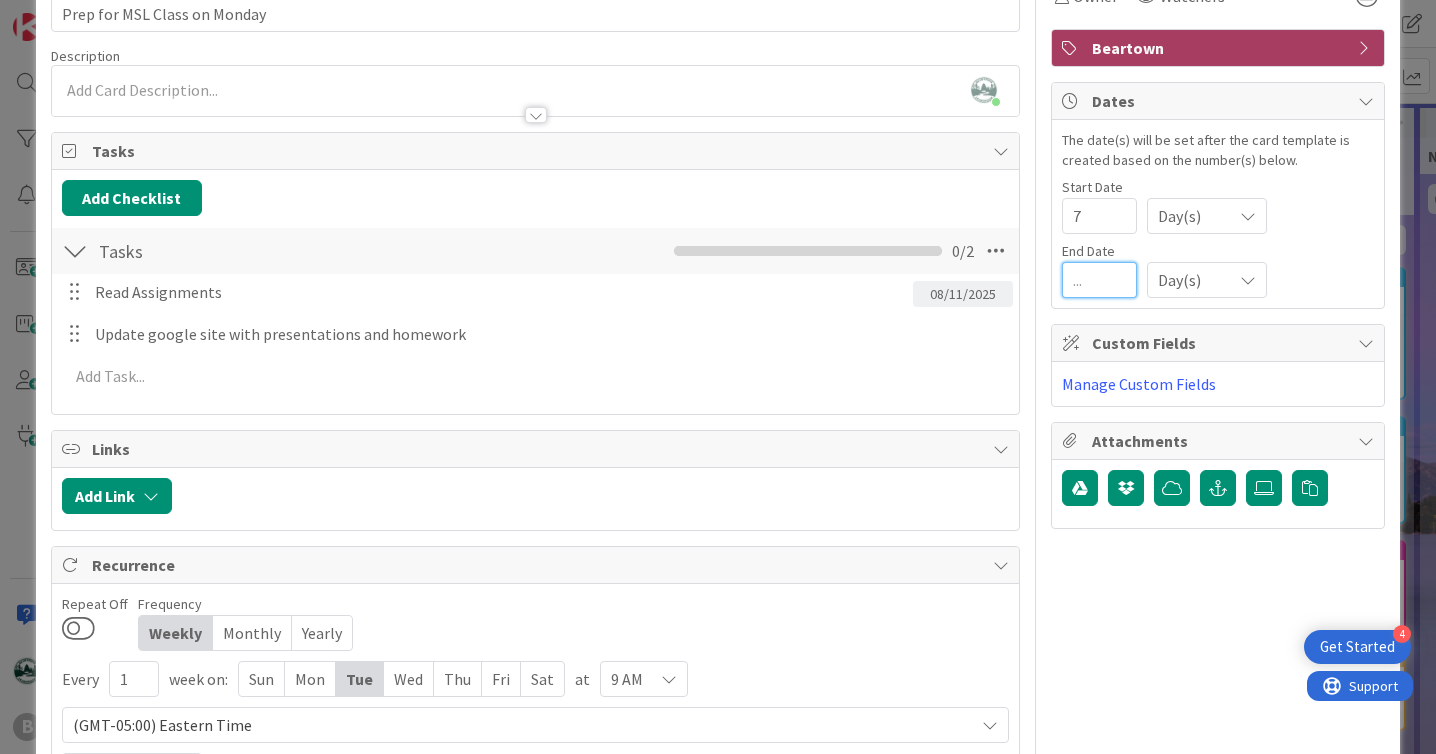 click at bounding box center (1099, 280) 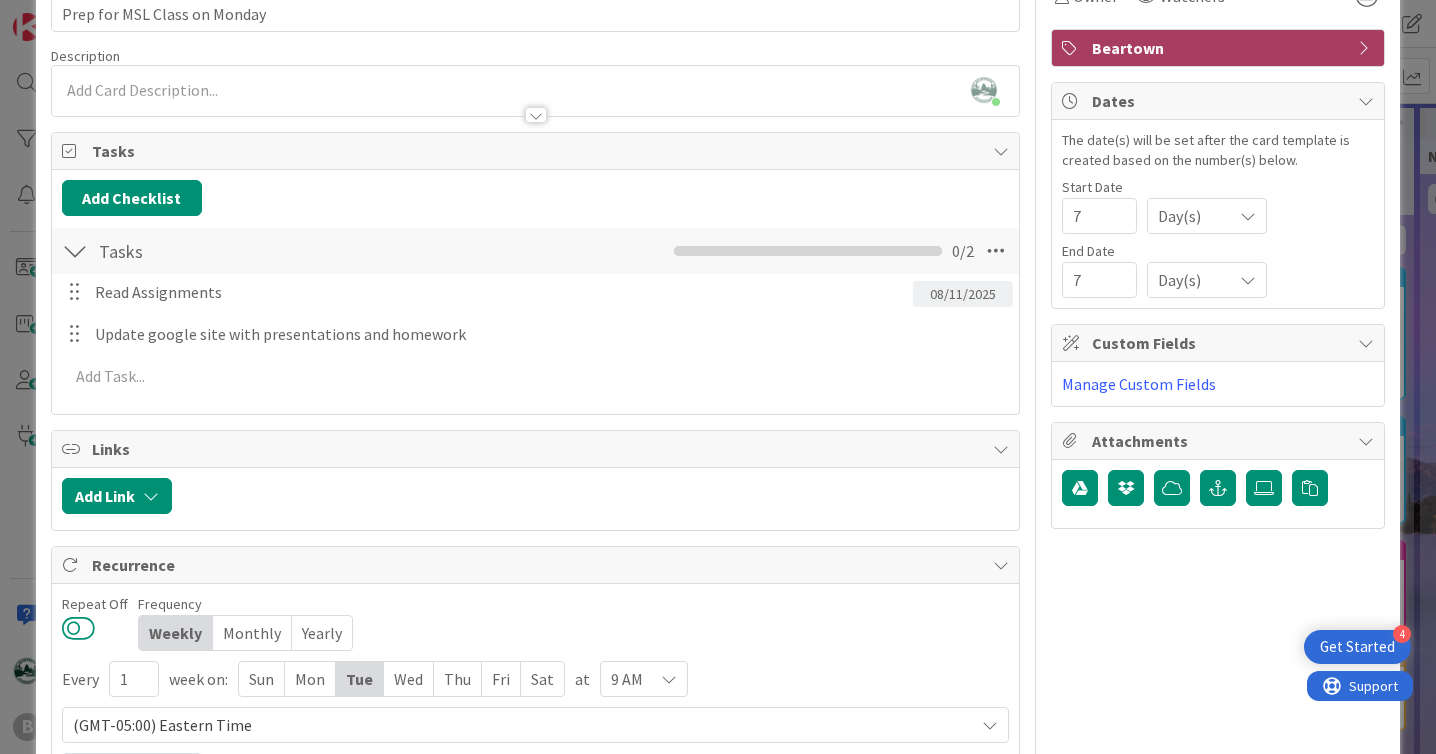 click at bounding box center (78, 628) 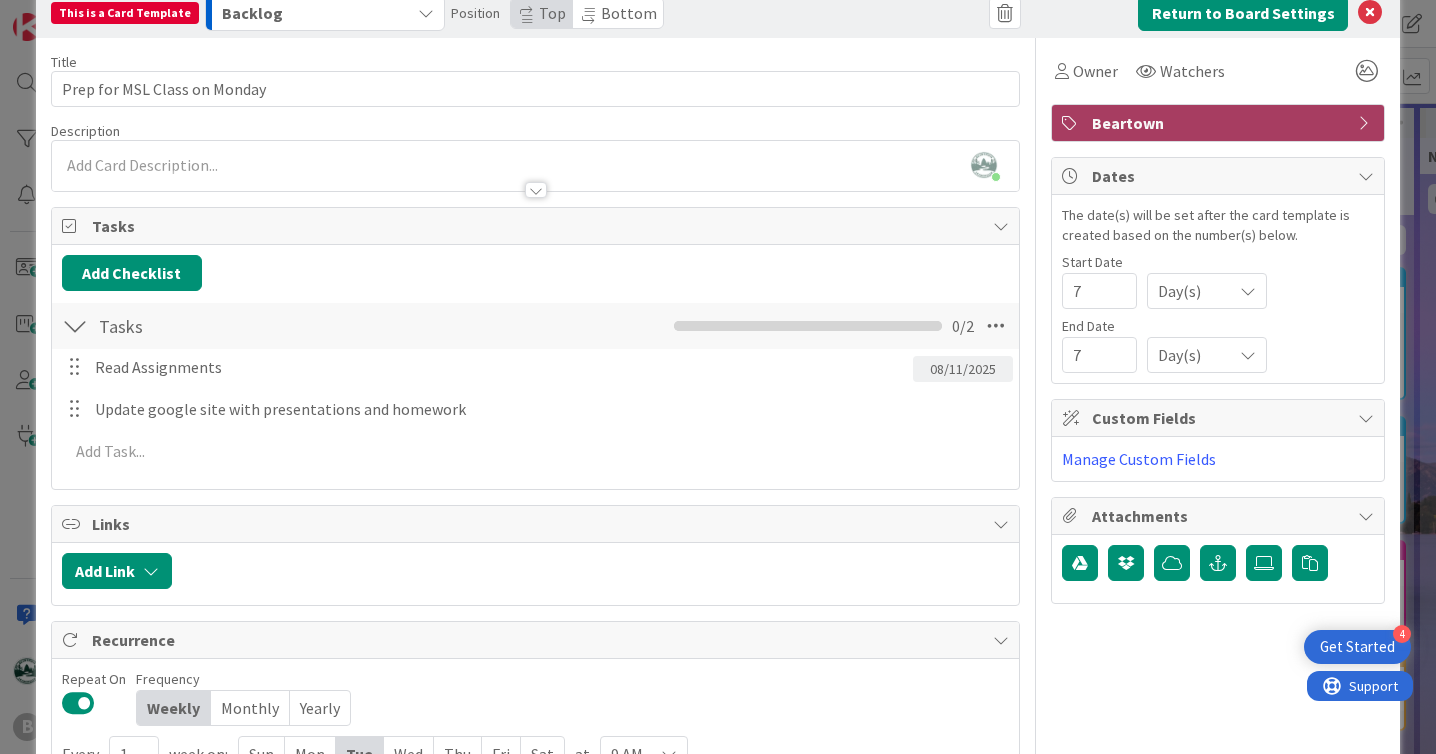 scroll, scrollTop: 0, scrollLeft: 0, axis: both 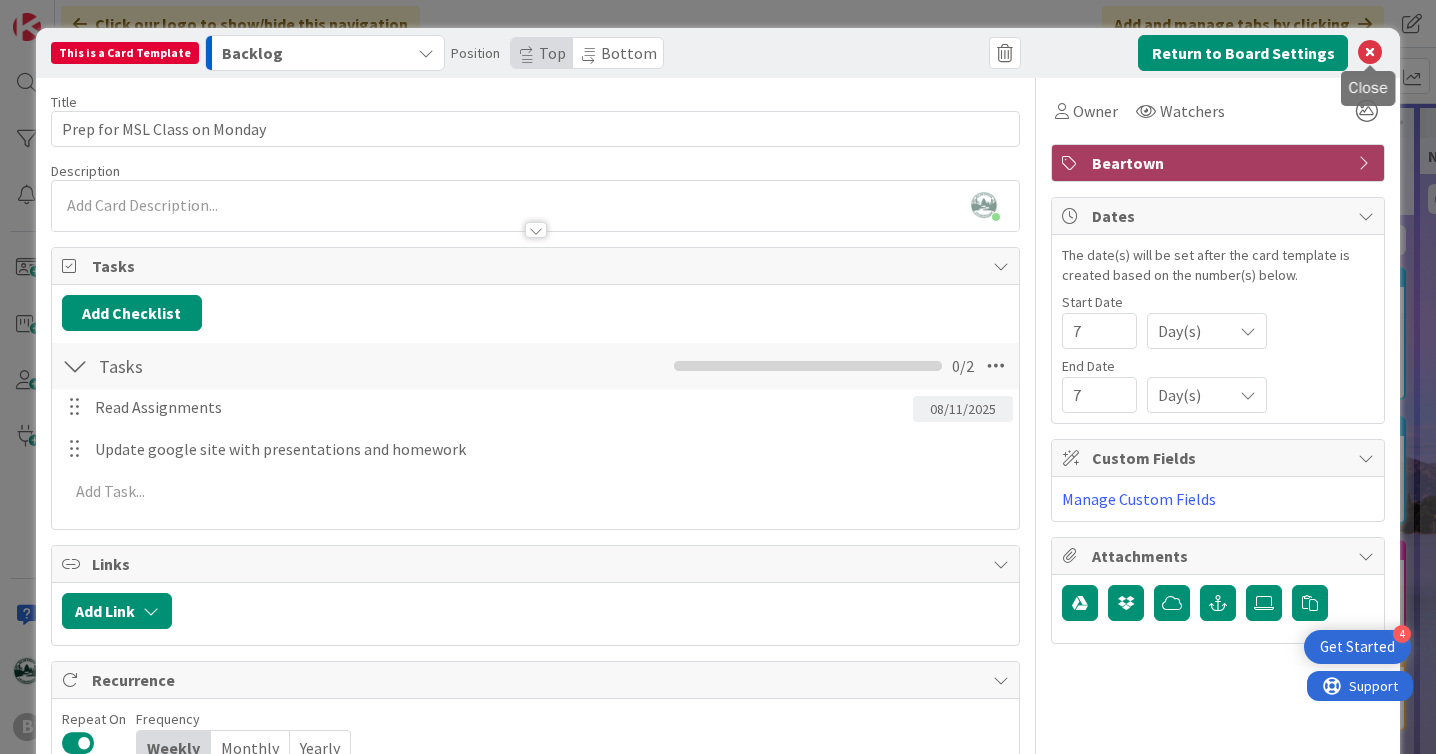 click at bounding box center (1370, 53) 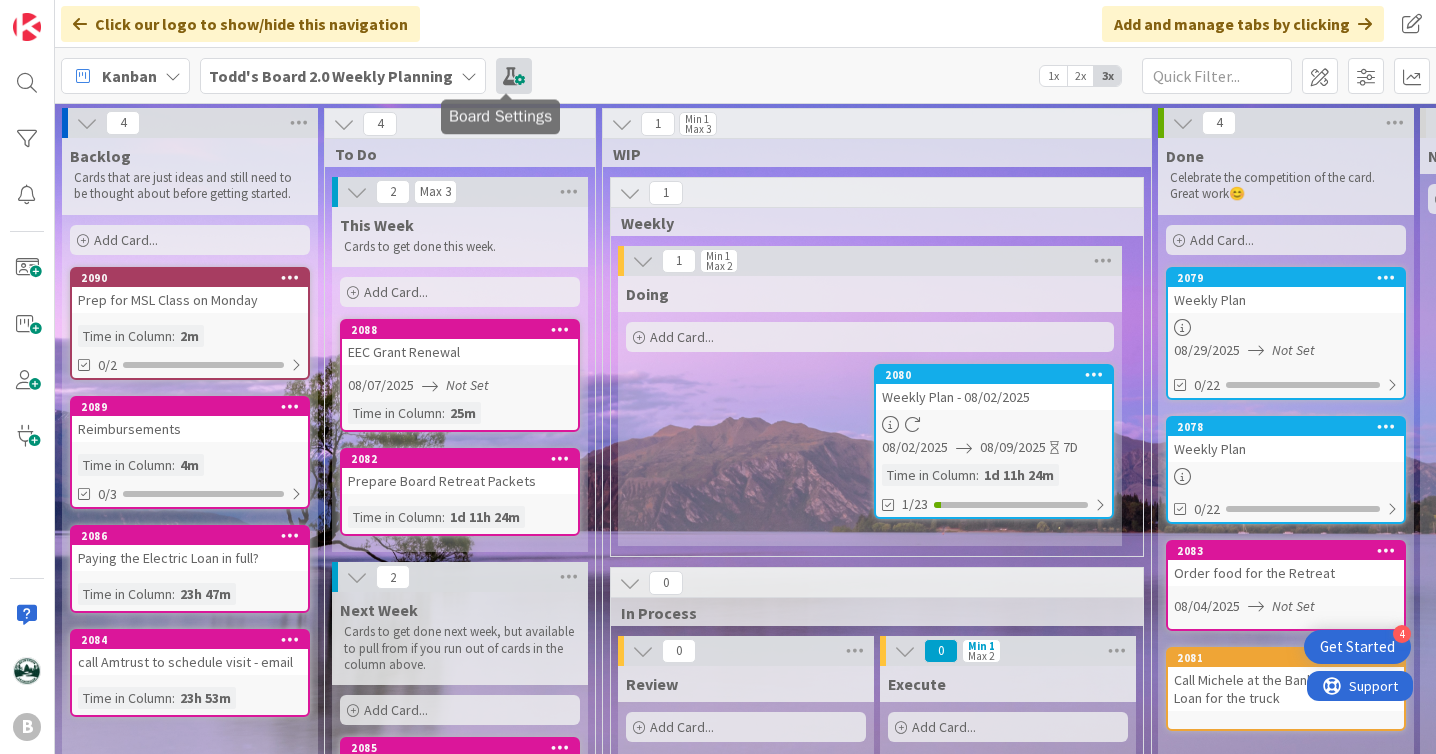 click at bounding box center [514, 76] 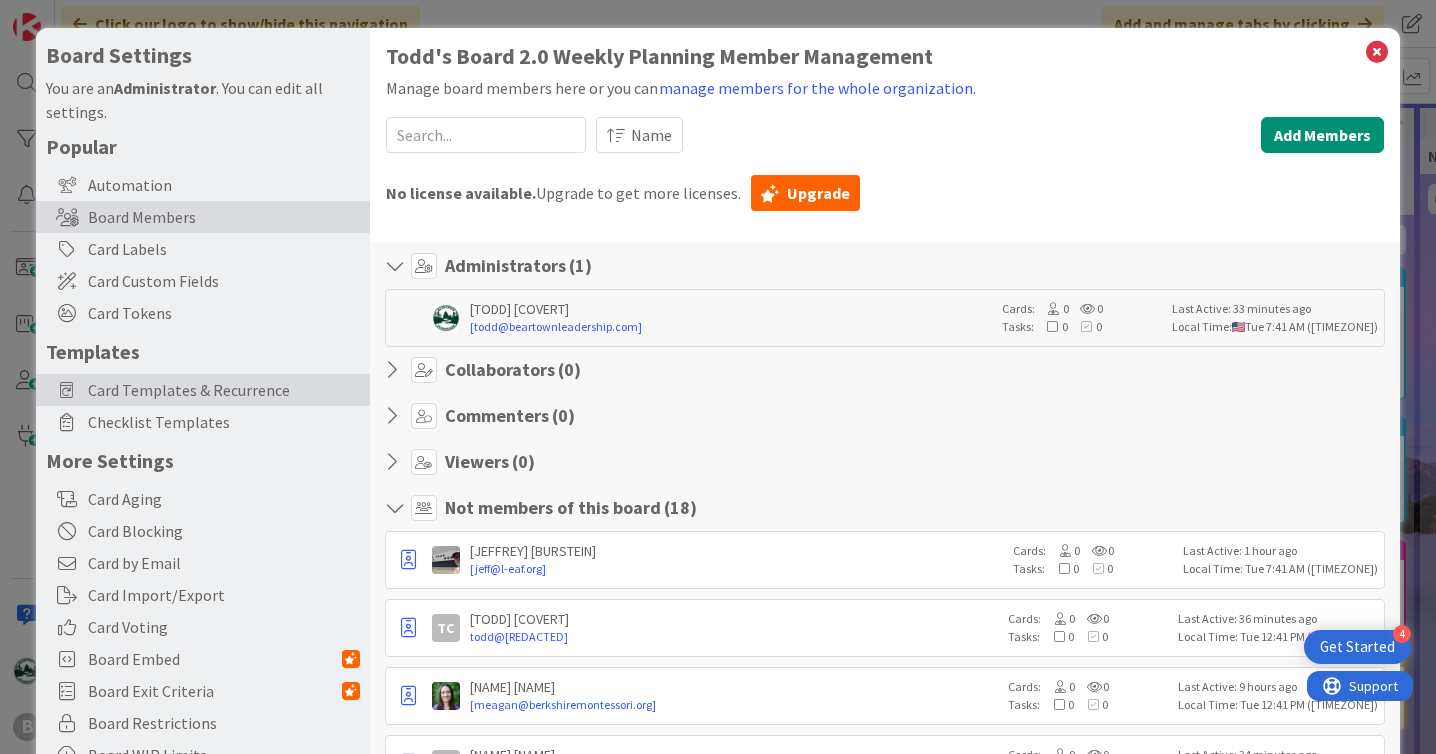 click on "Card Templates & Recurrence" at bounding box center (224, 390) 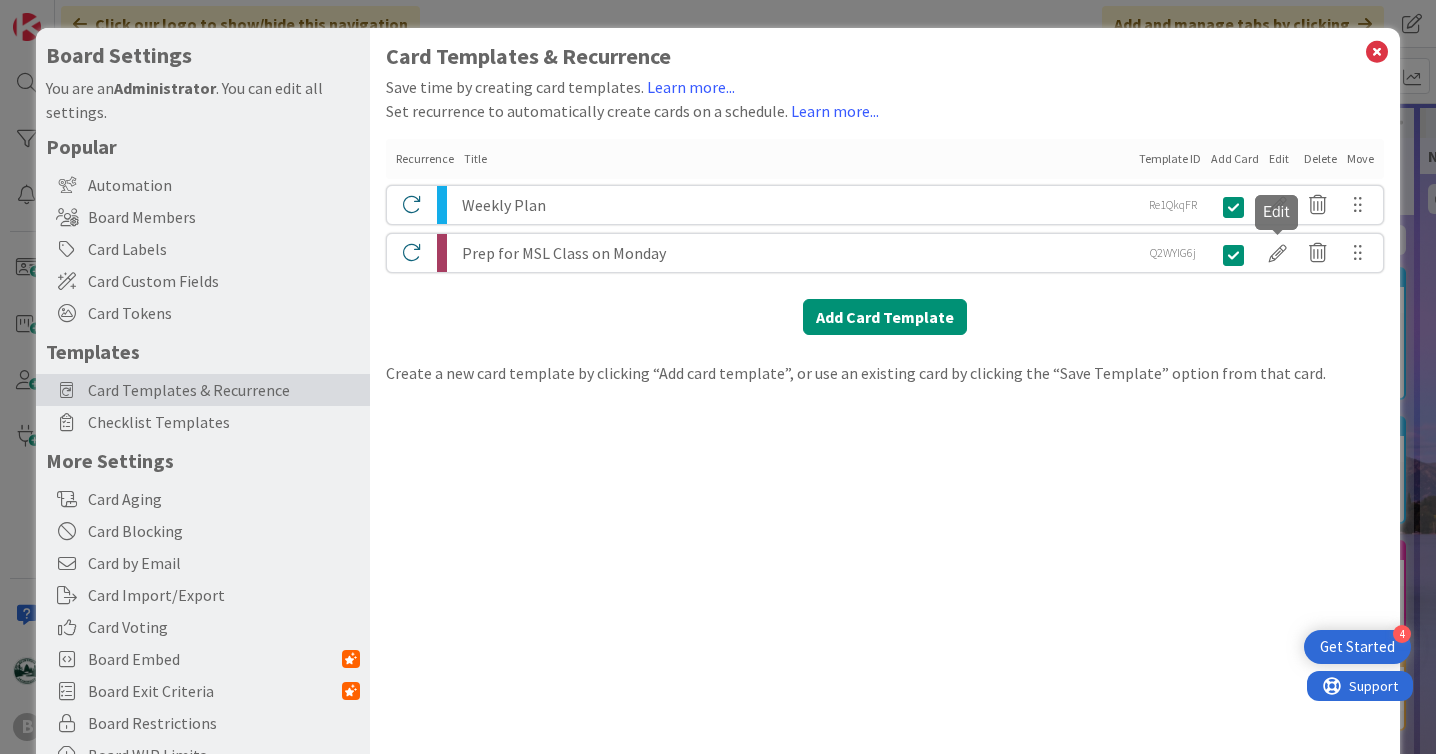 click at bounding box center (1278, 253) 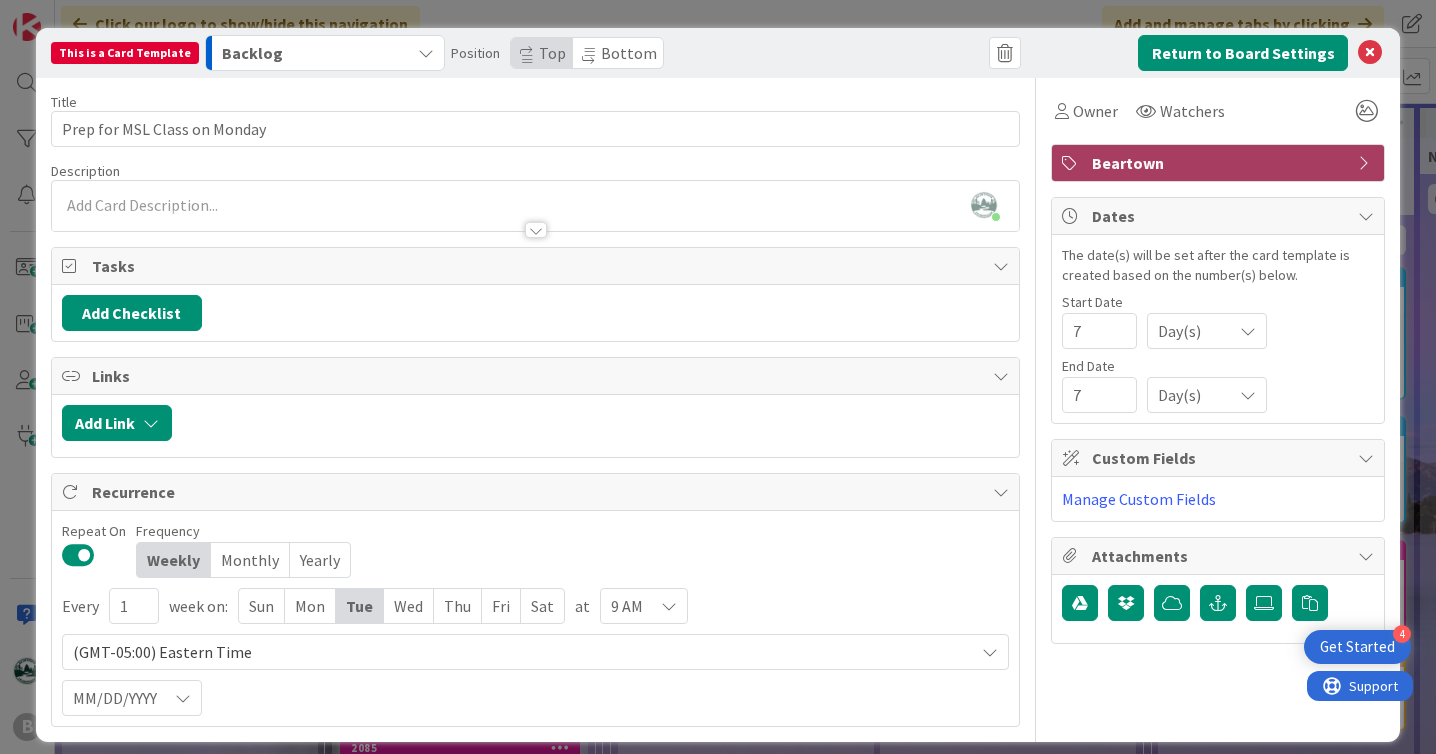 click at bounding box center [426, 53] 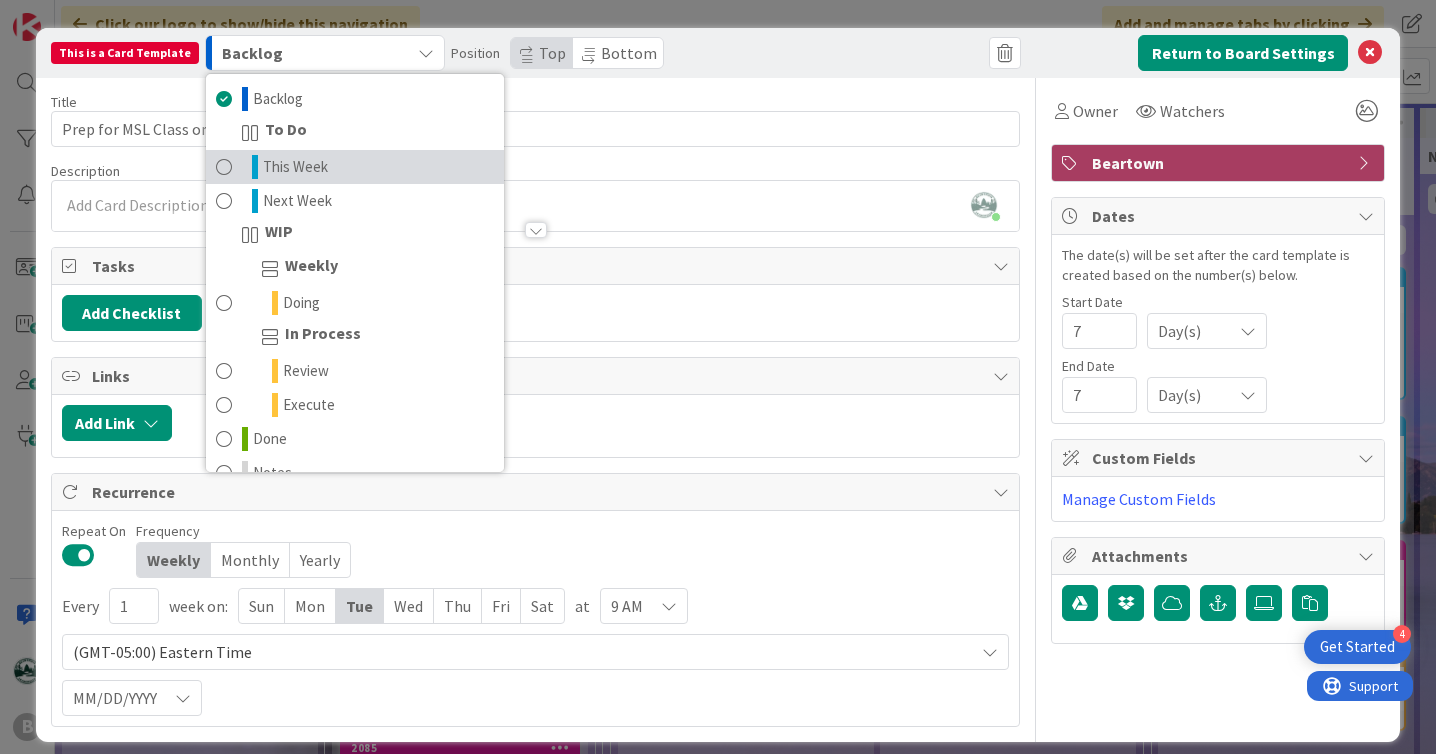 click at bounding box center (224, 167) 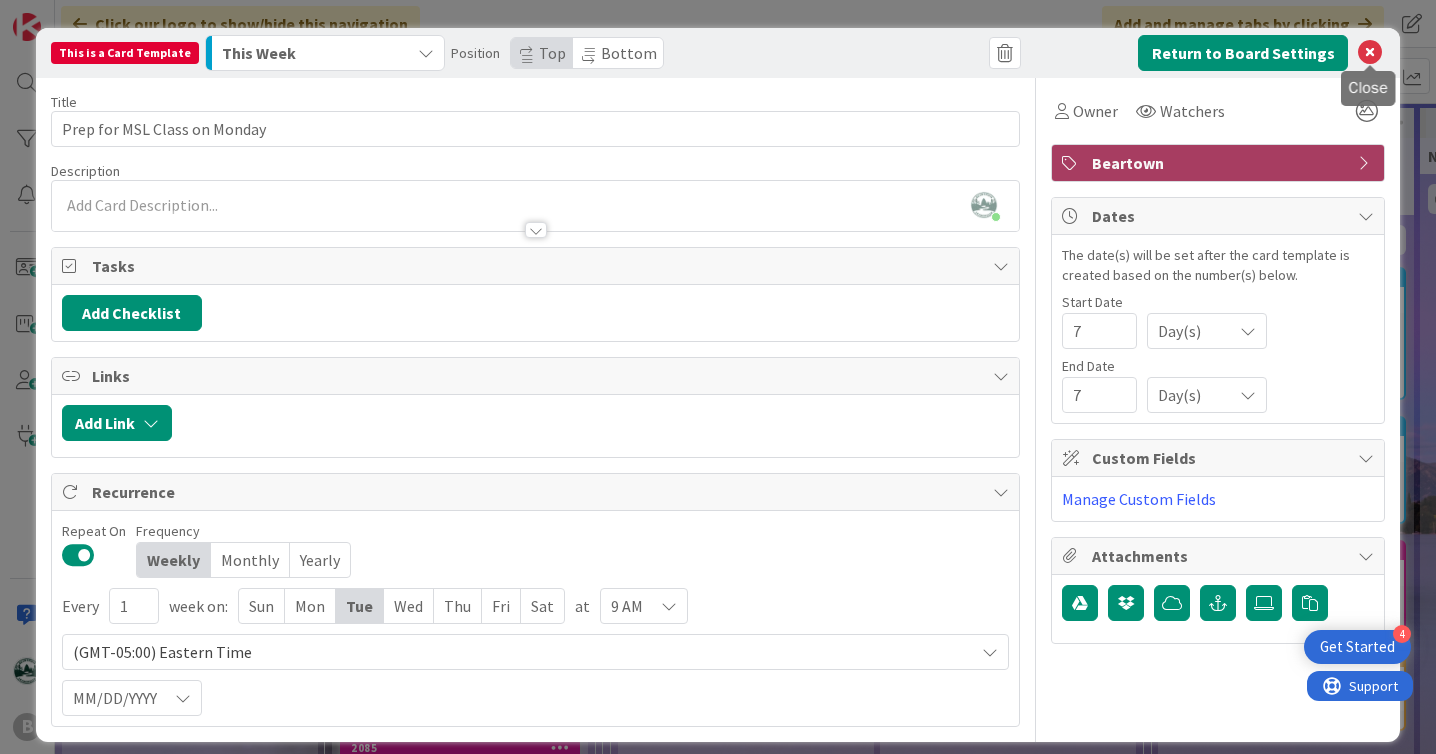 click at bounding box center (1370, 53) 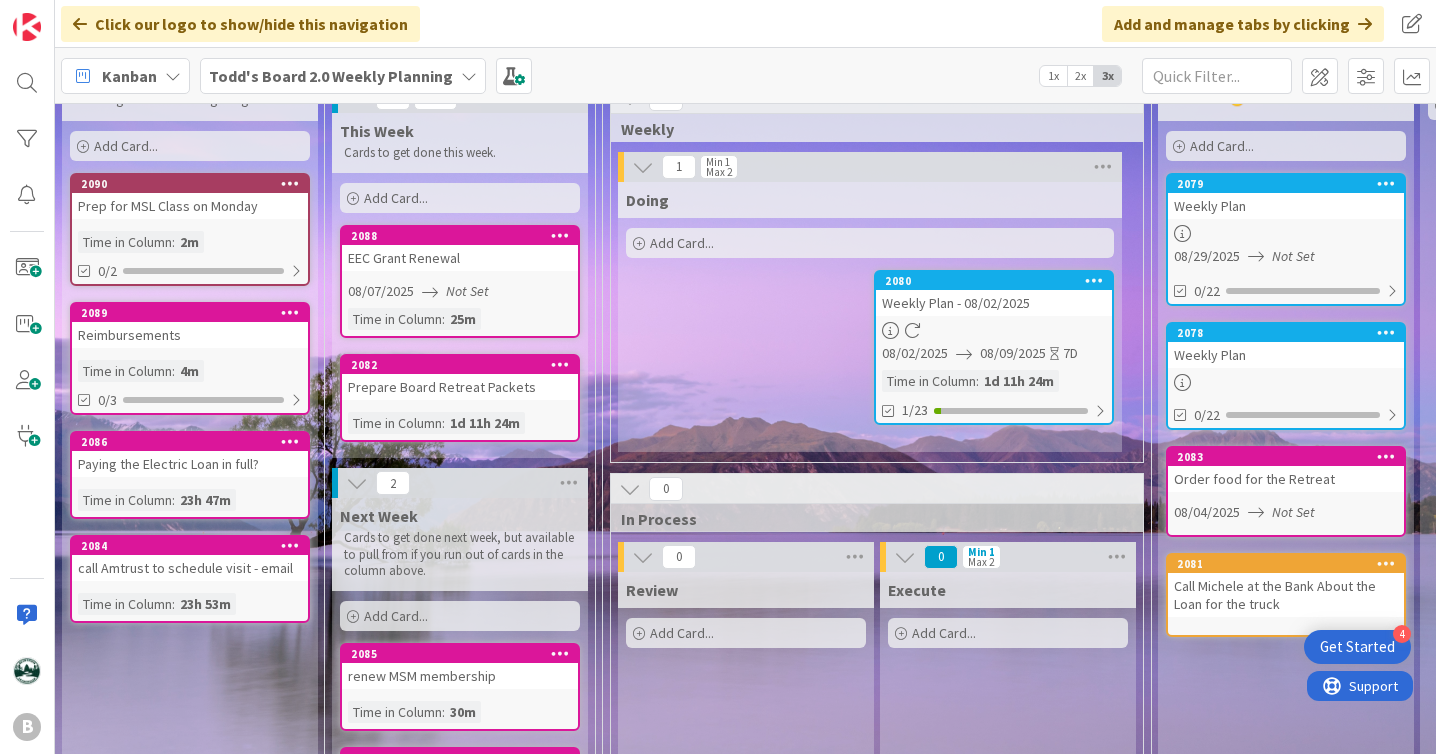 scroll, scrollTop: 80, scrollLeft: 0, axis: vertical 